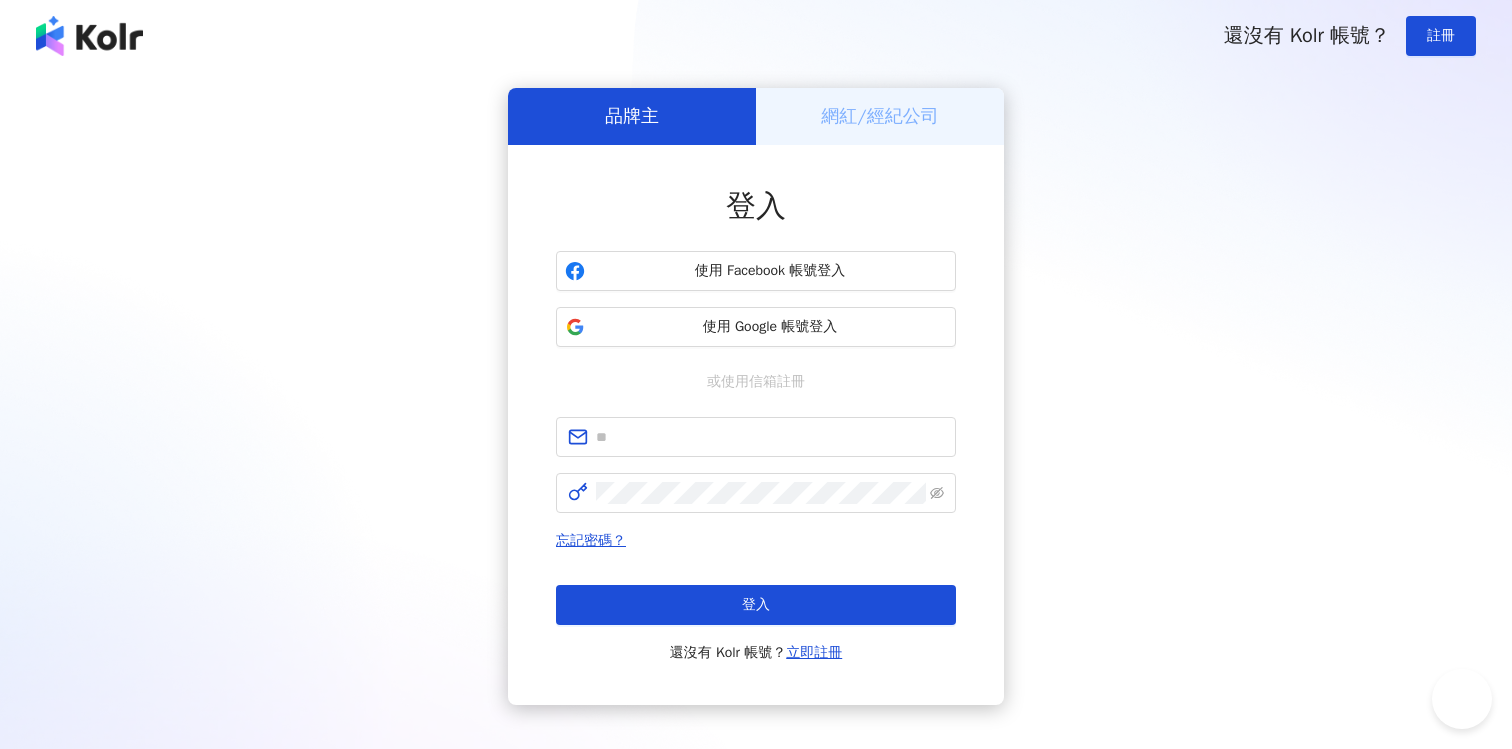 scroll, scrollTop: 0, scrollLeft: 0, axis: both 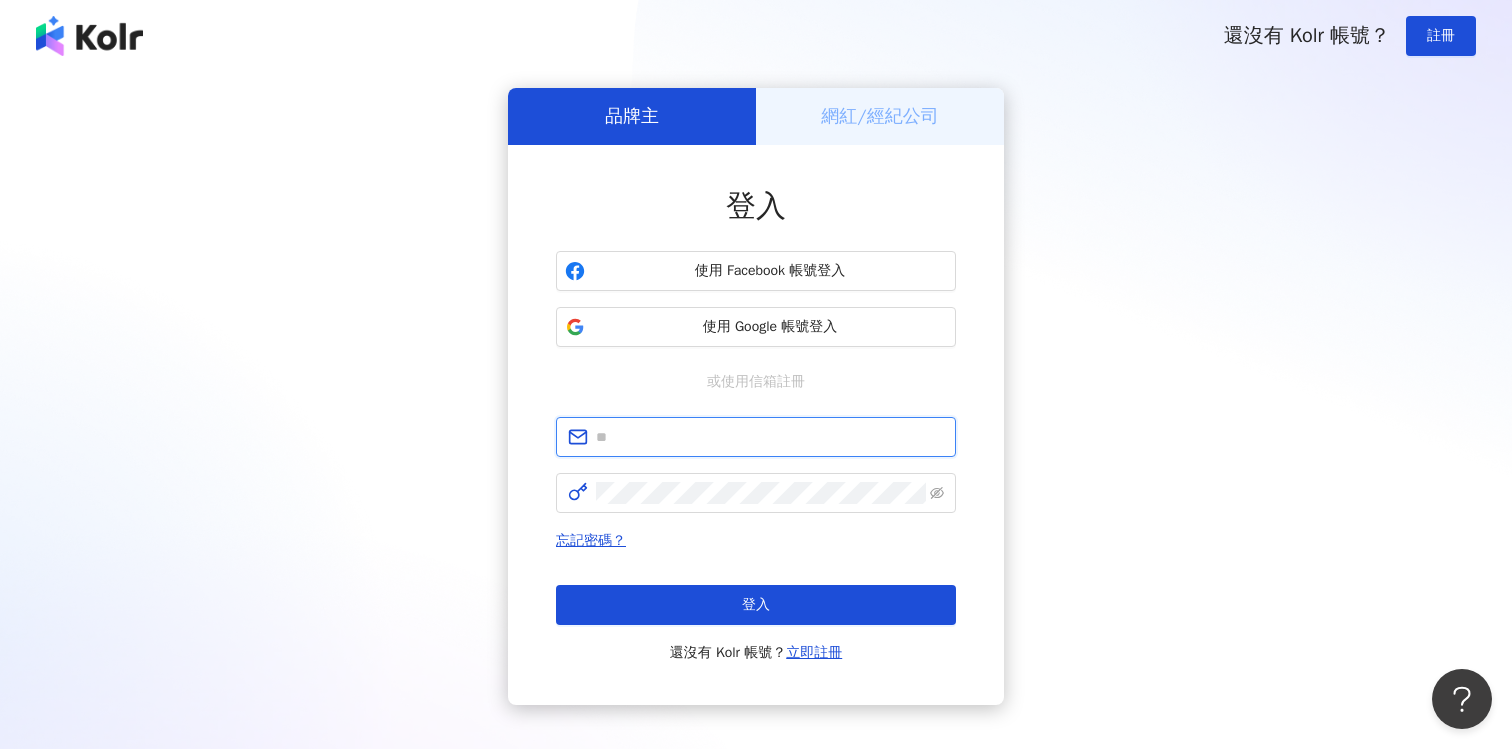 click at bounding box center (770, 437) 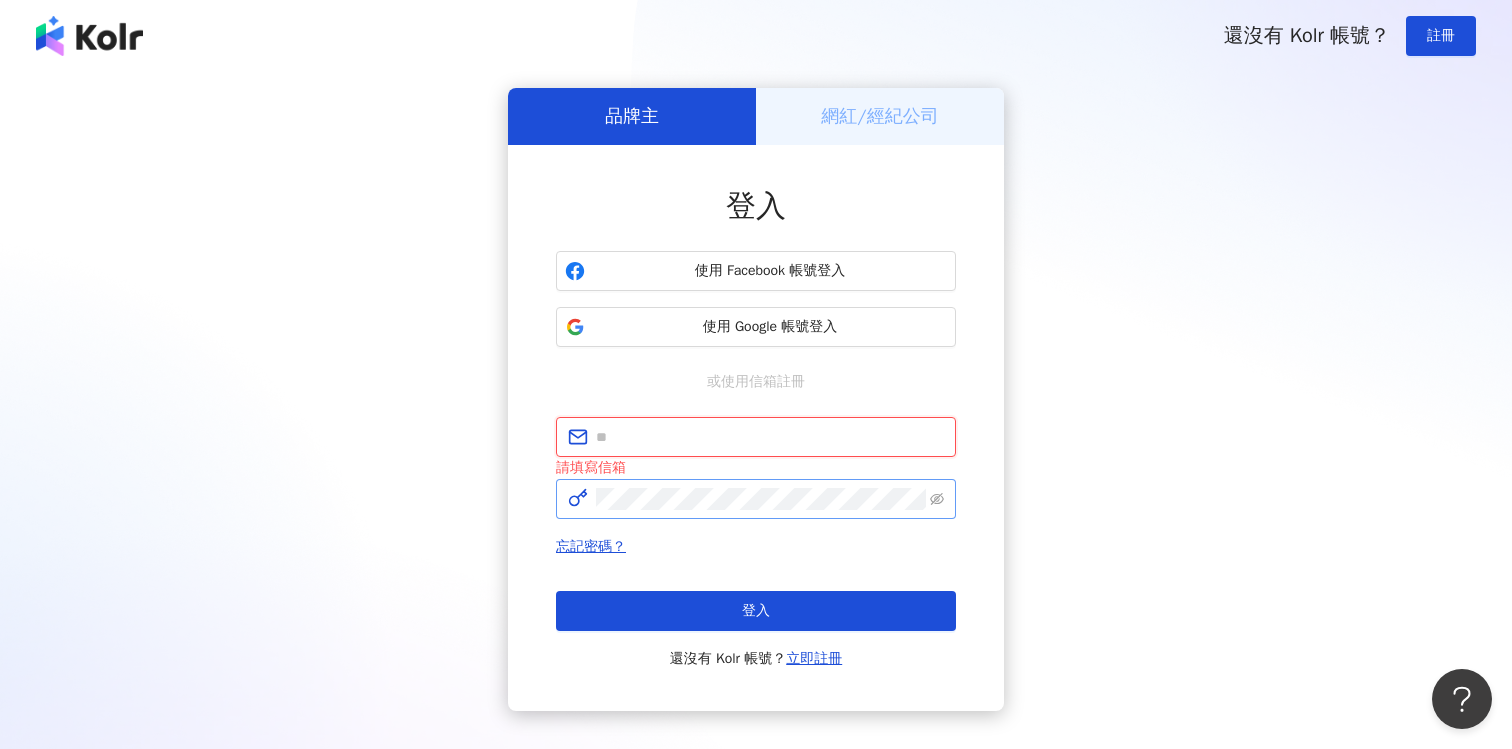 type on "**********" 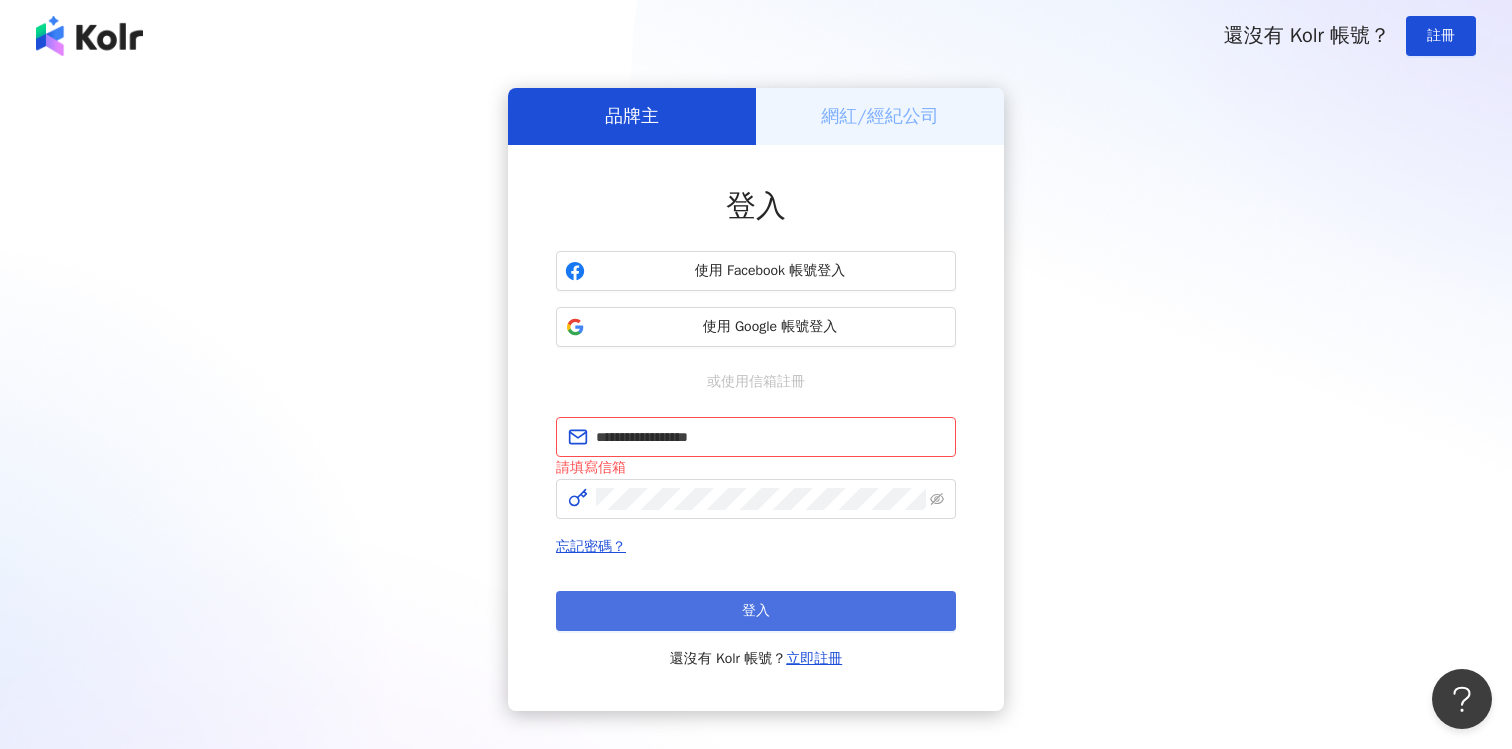 click on "登入" at bounding box center [756, 611] 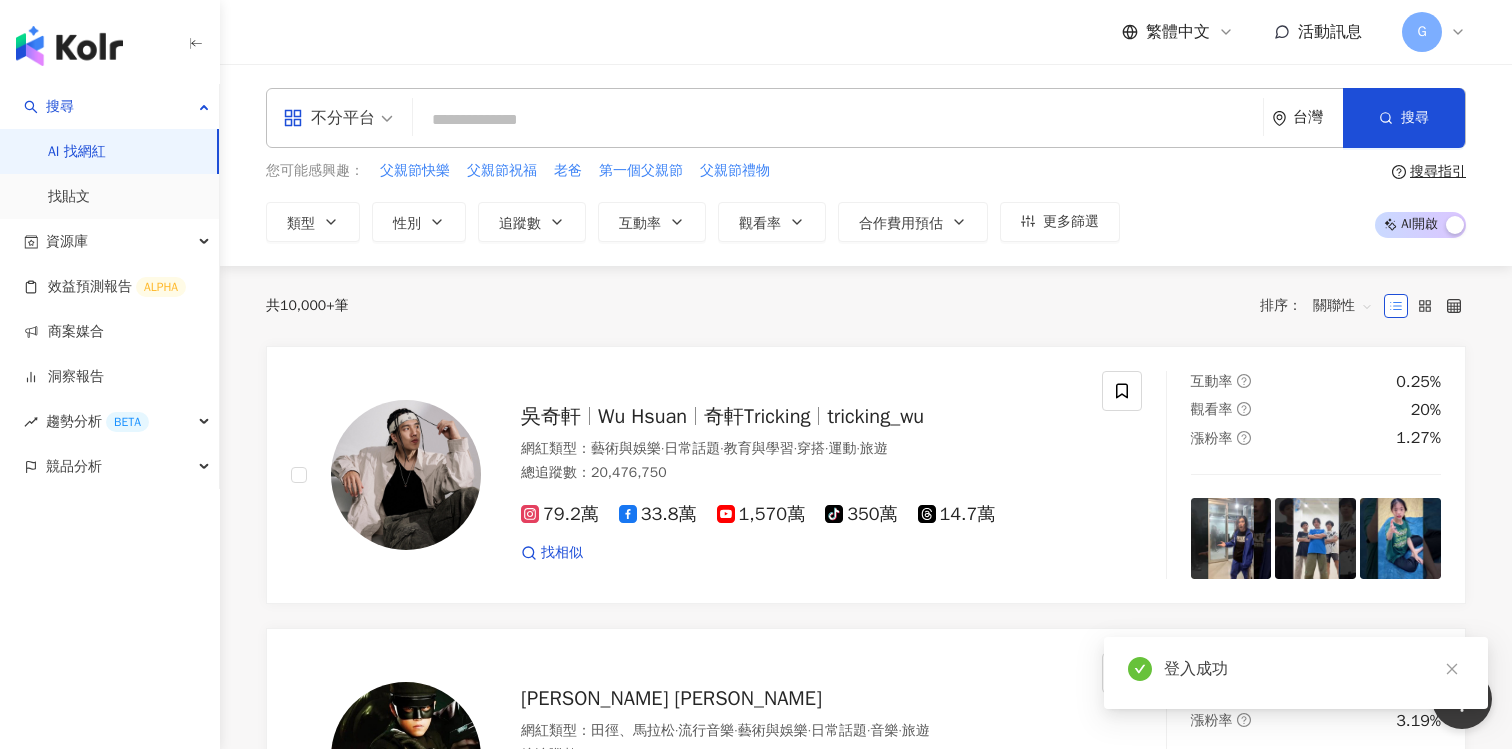 click at bounding box center [838, 120] 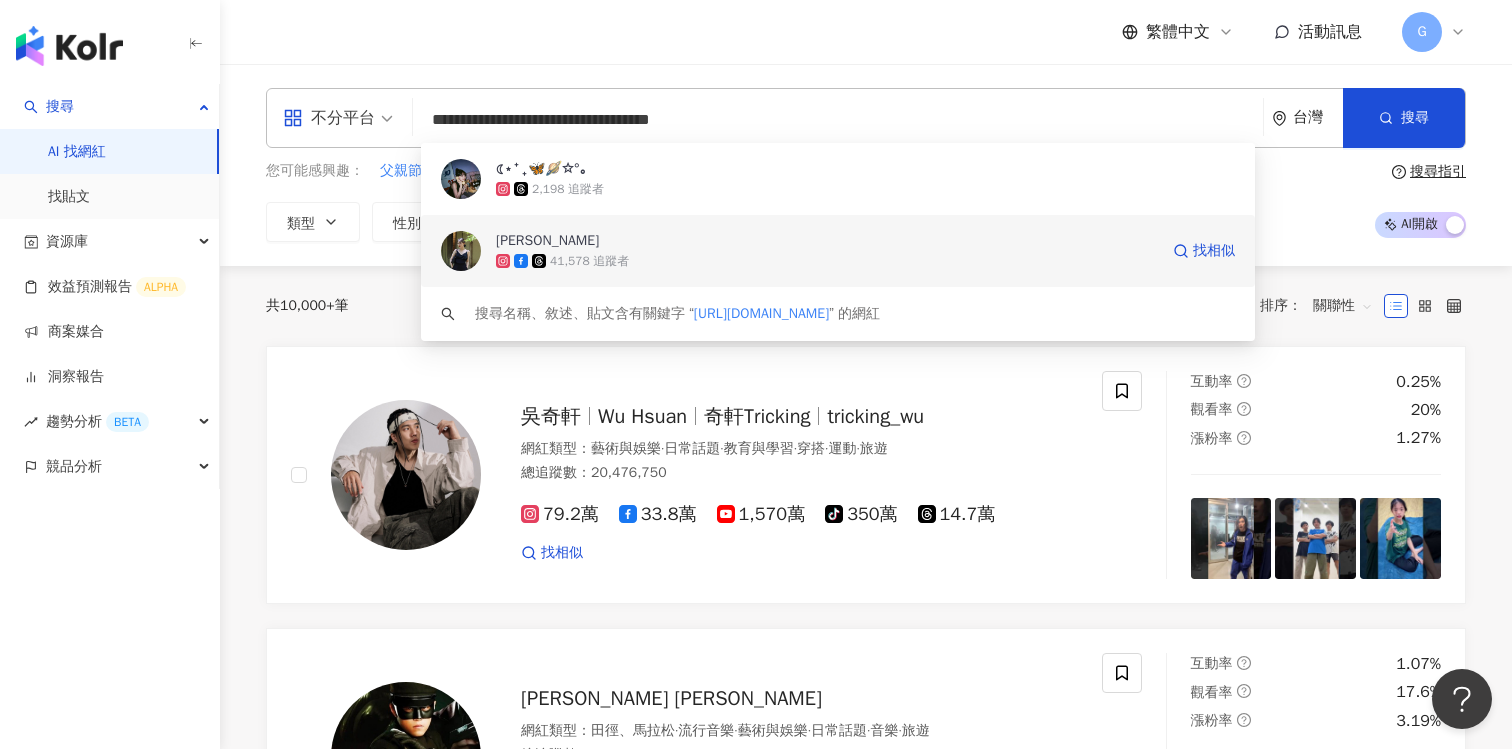 click on "JIA 零加 41,578   追蹤者 找相似" at bounding box center (838, 251) 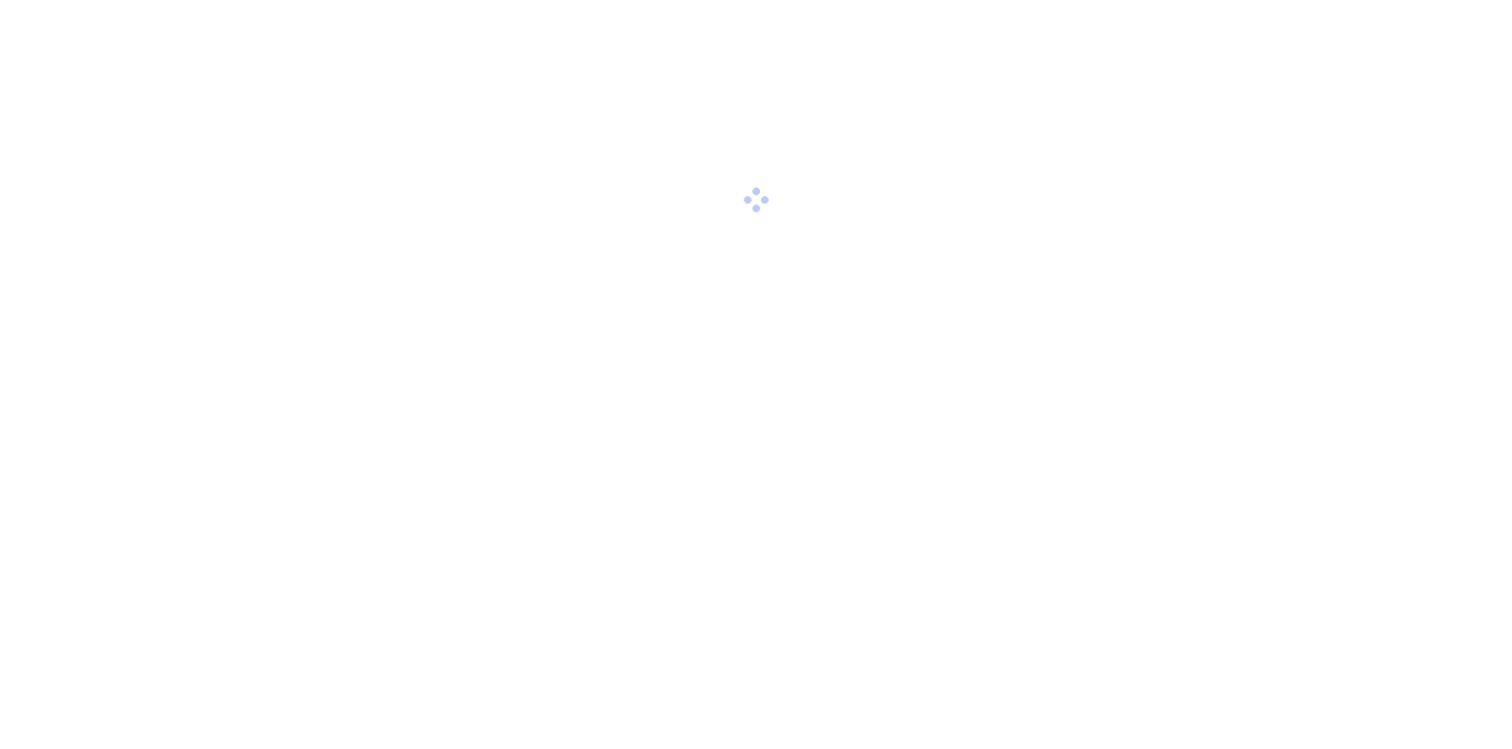 scroll, scrollTop: 0, scrollLeft: 0, axis: both 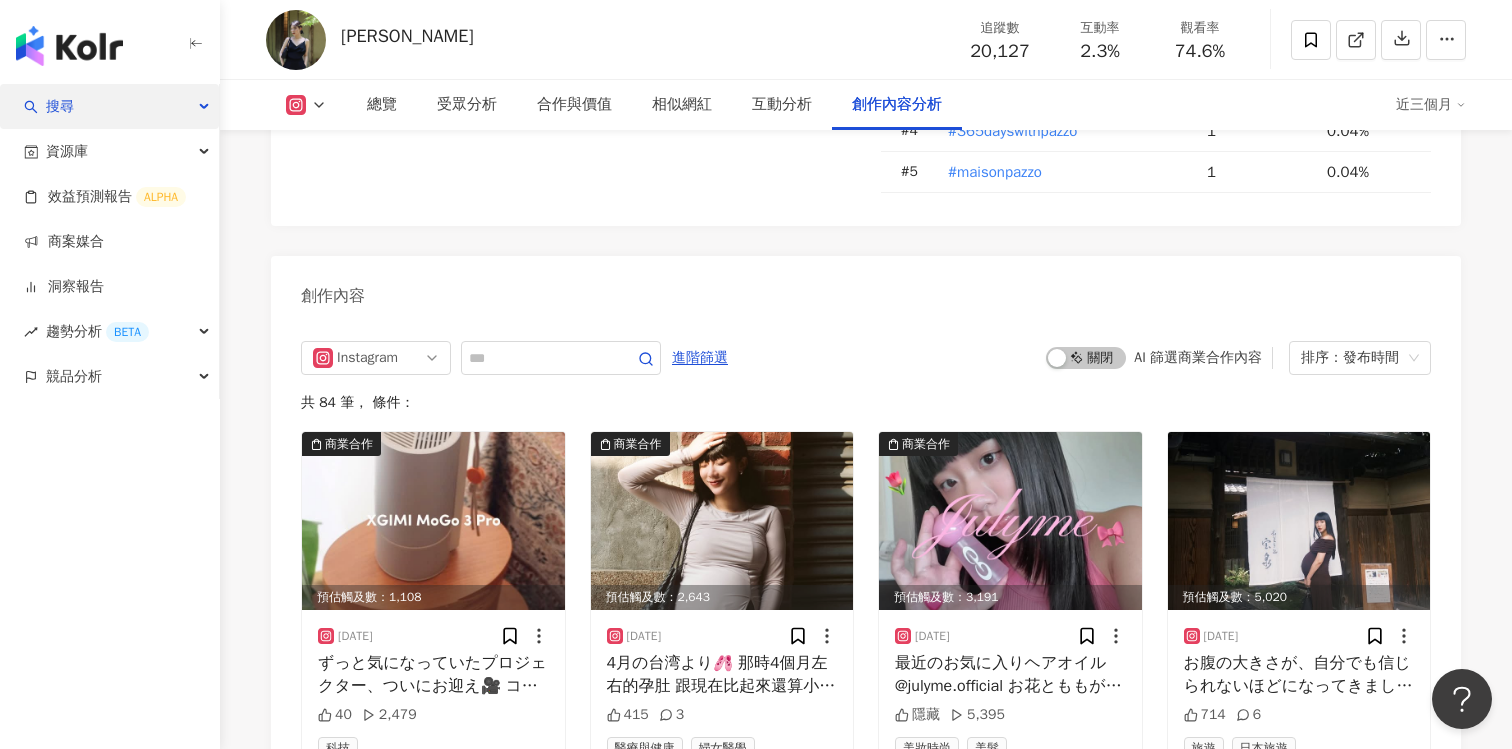click on "搜尋" at bounding box center [109, 106] 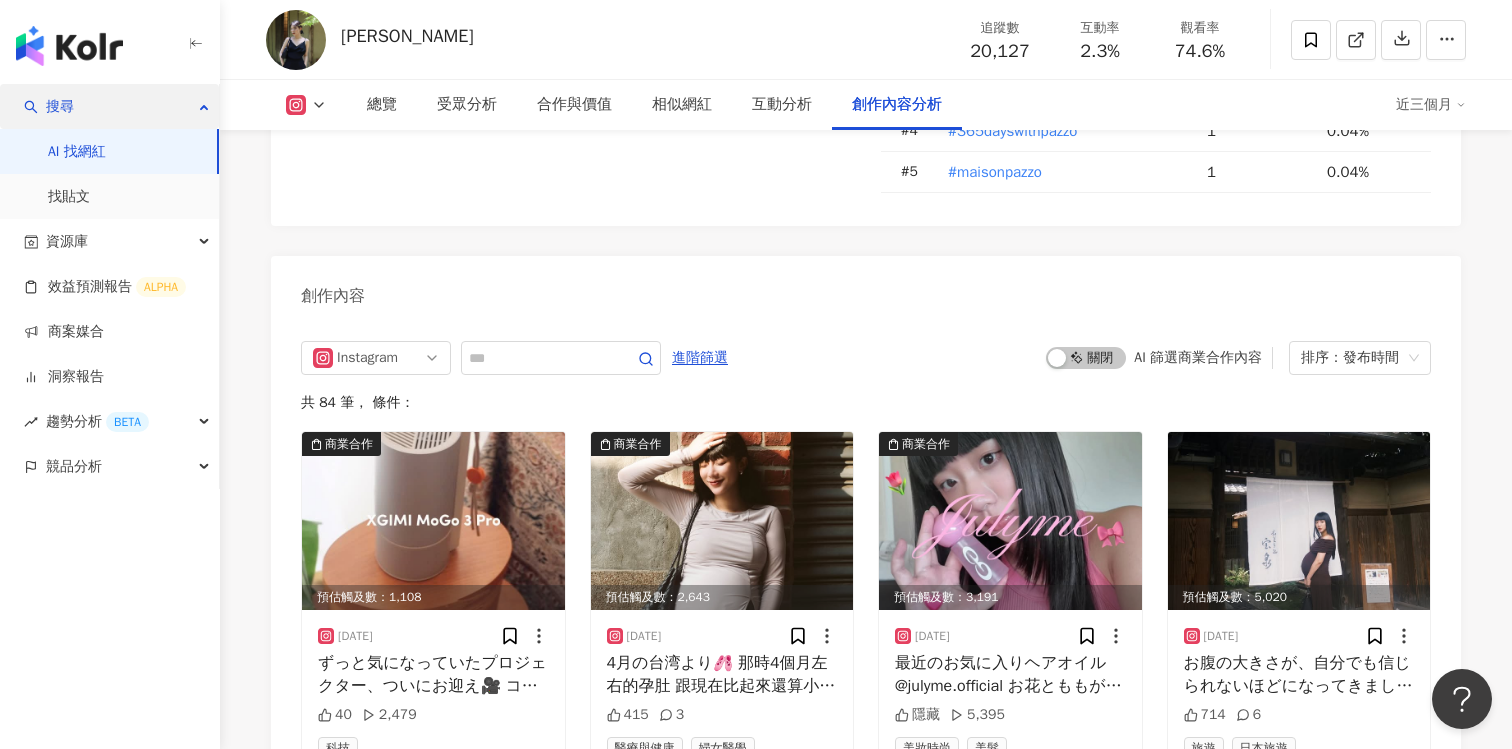 click on "搜尋" at bounding box center [109, 106] 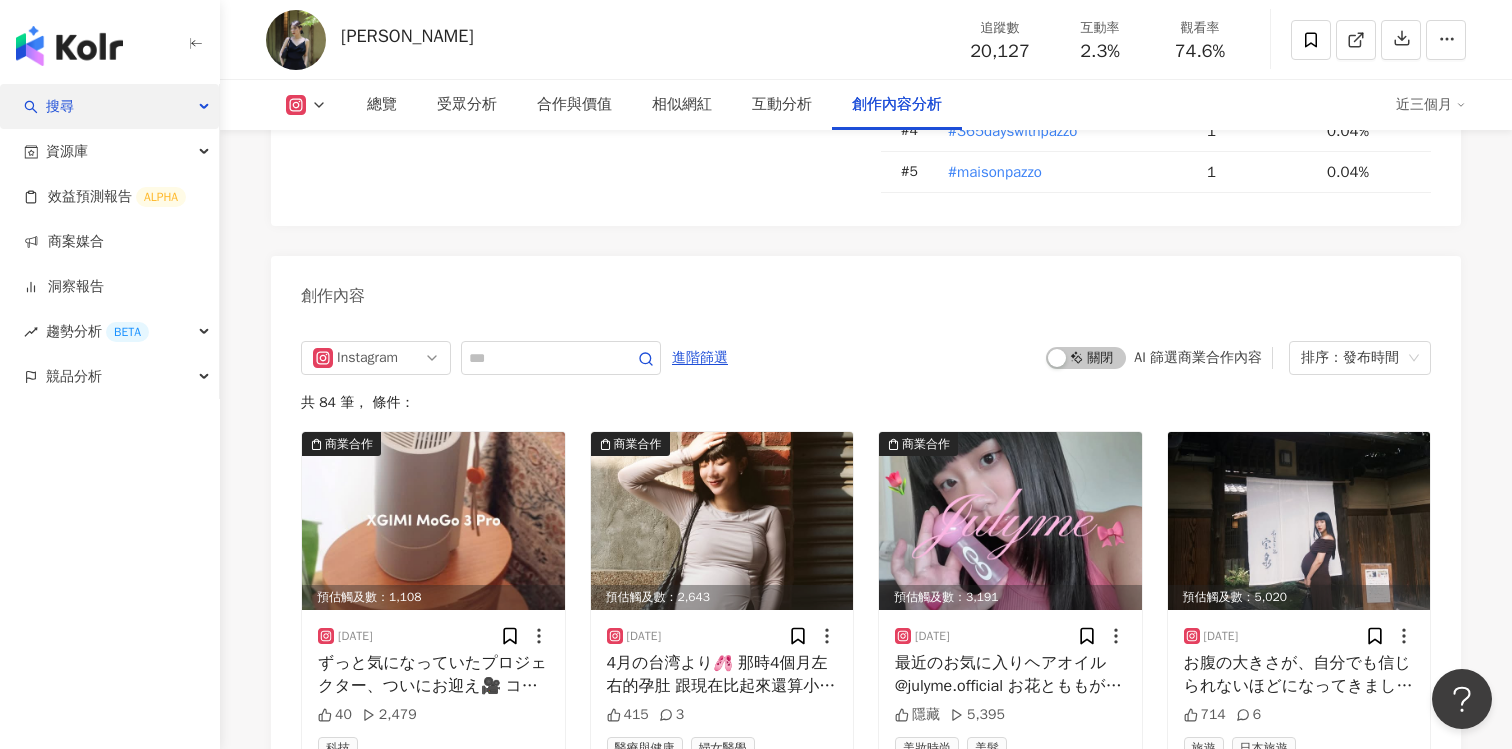 click on "搜尋" at bounding box center (109, 106) 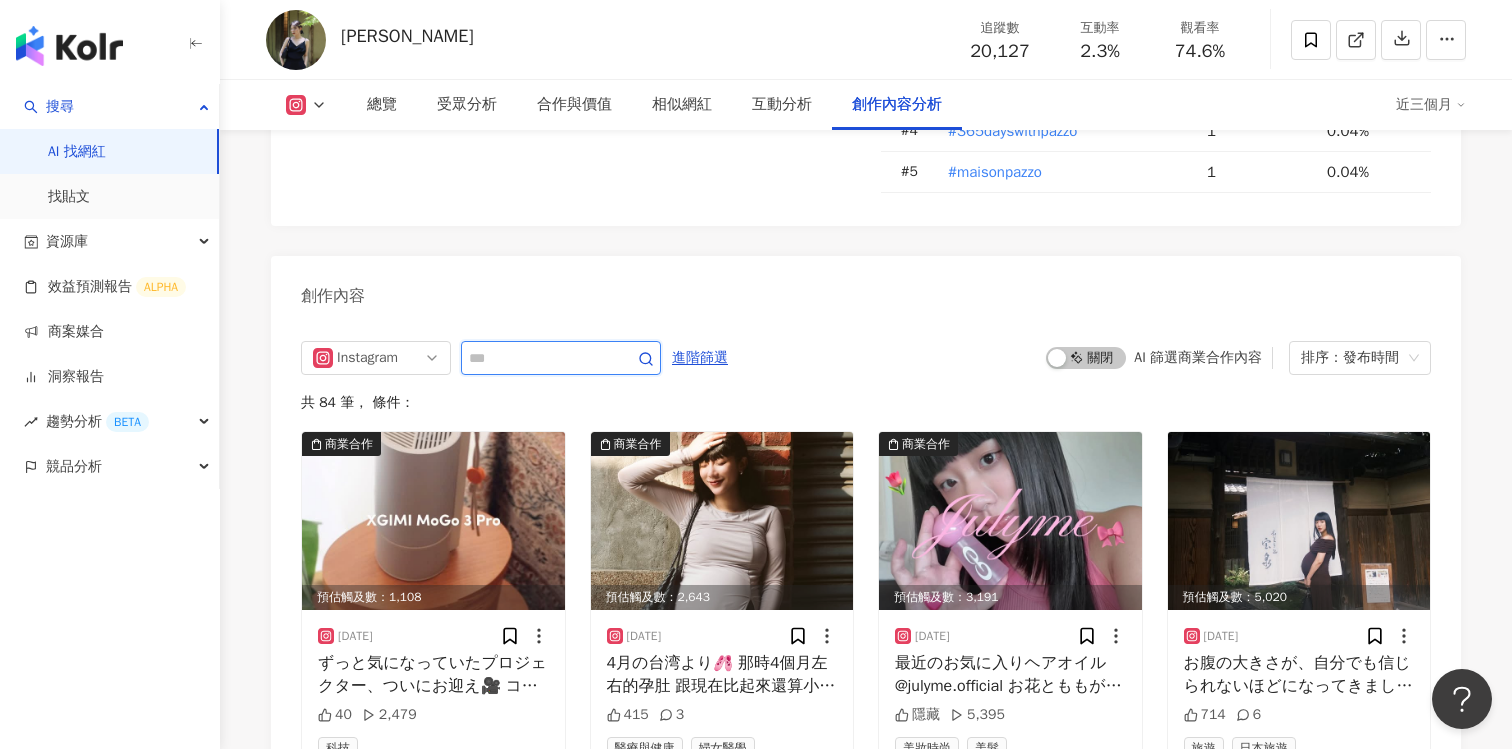 click at bounding box center (539, 358) 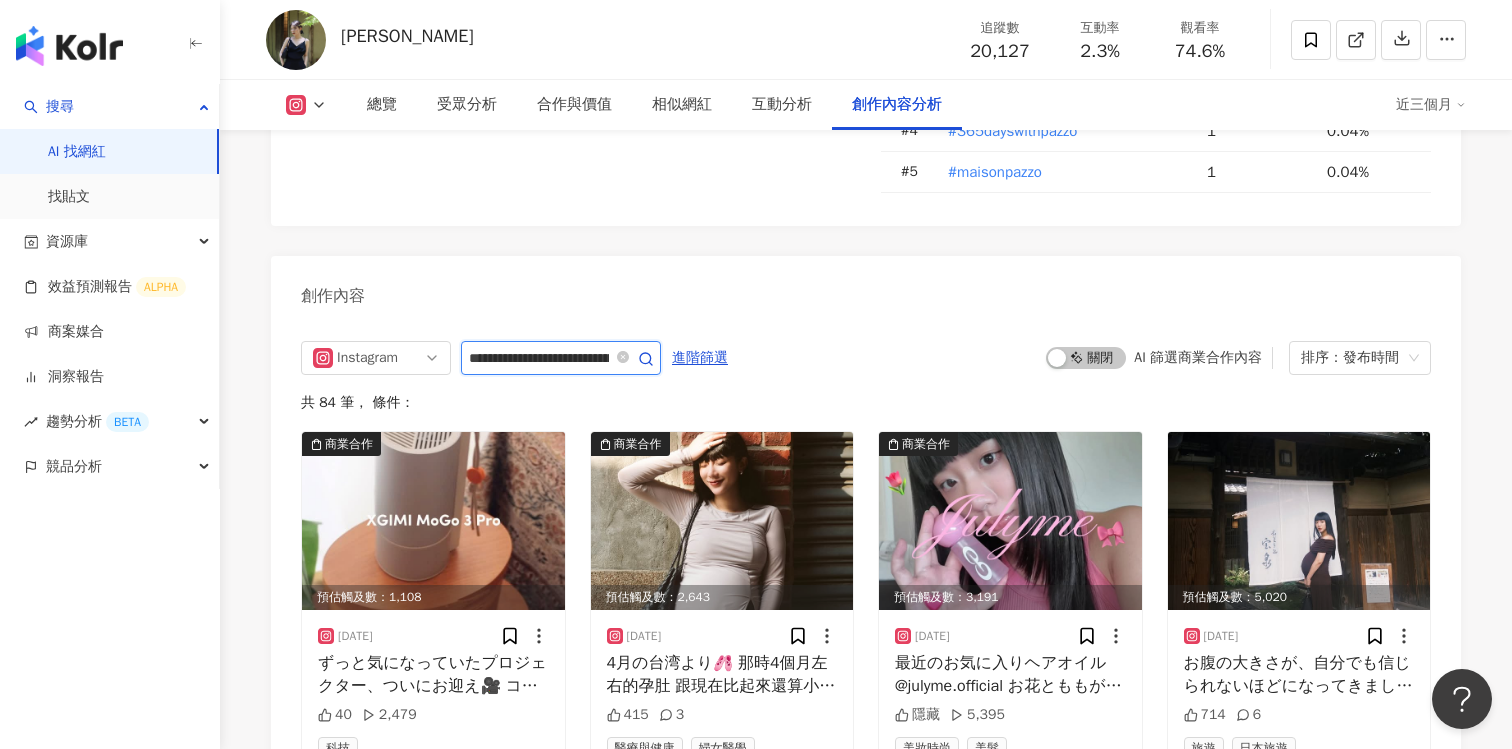 scroll, scrollTop: 0, scrollLeft: 86, axis: horizontal 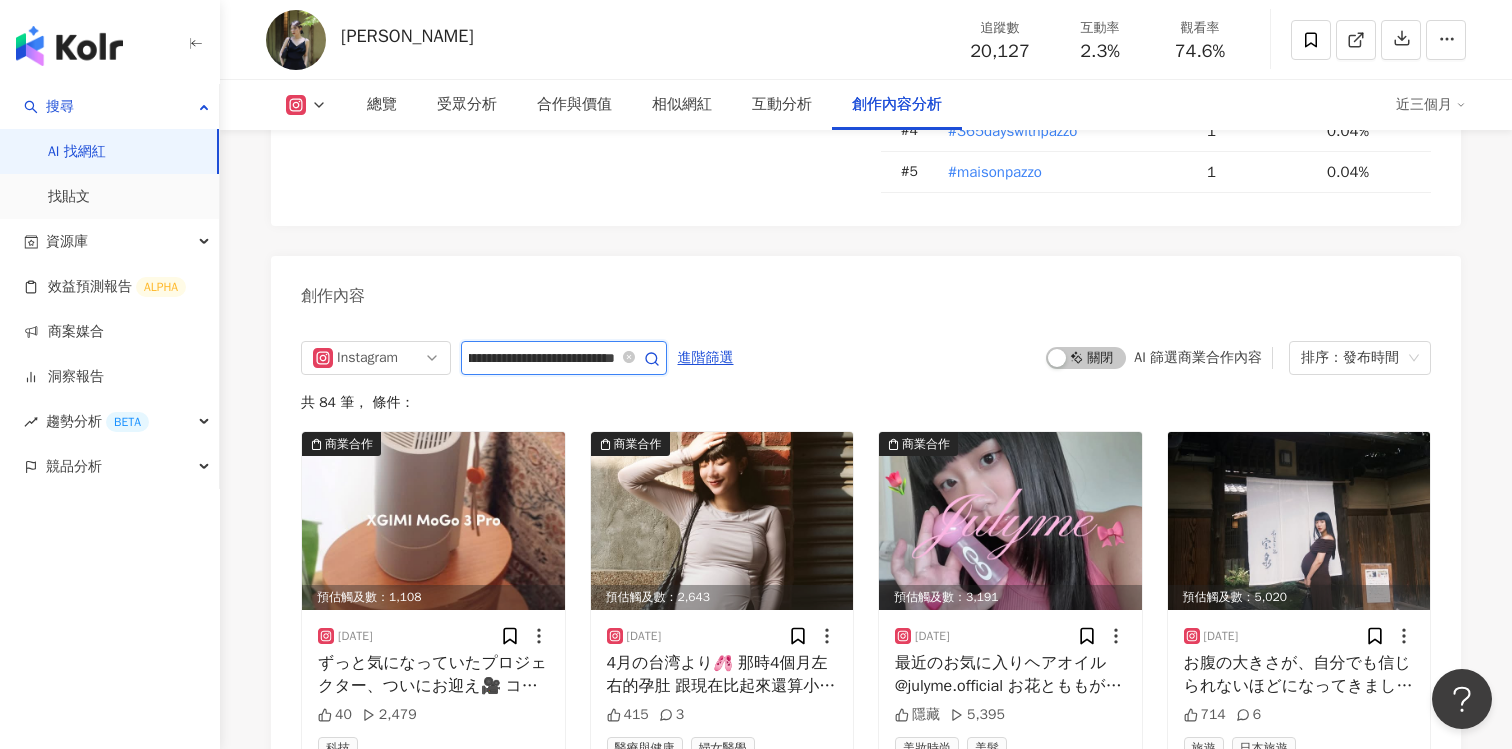 type on "**********" 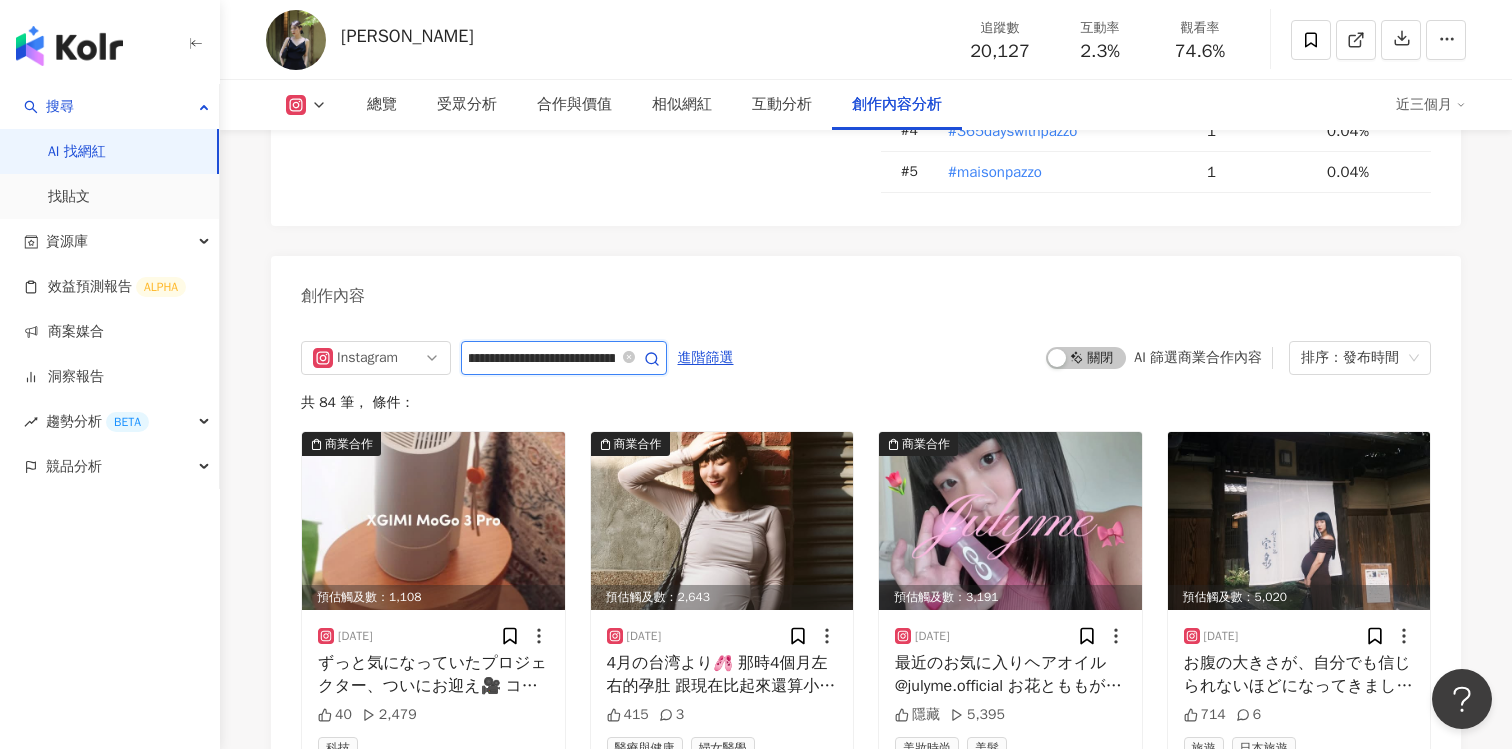 click 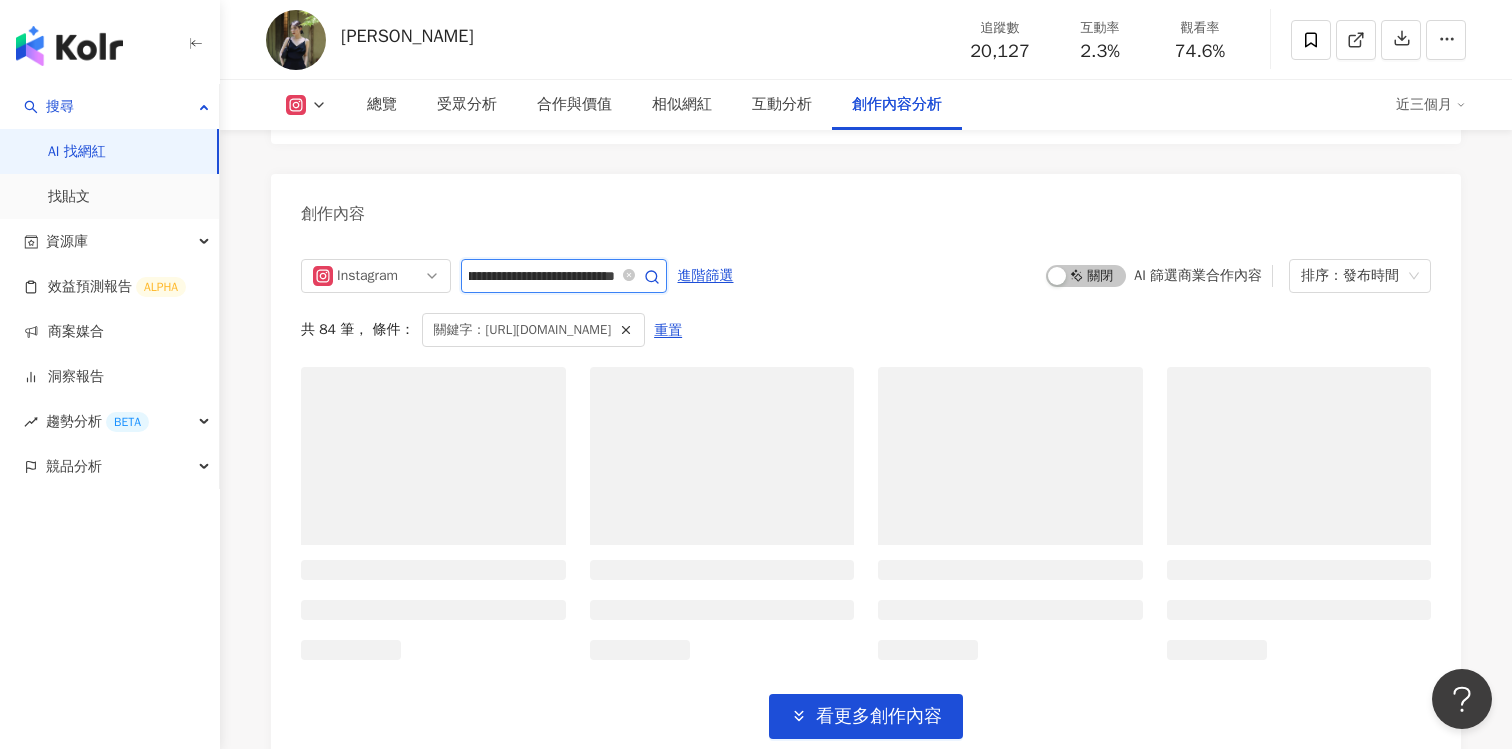 scroll, scrollTop: 5537, scrollLeft: 0, axis: vertical 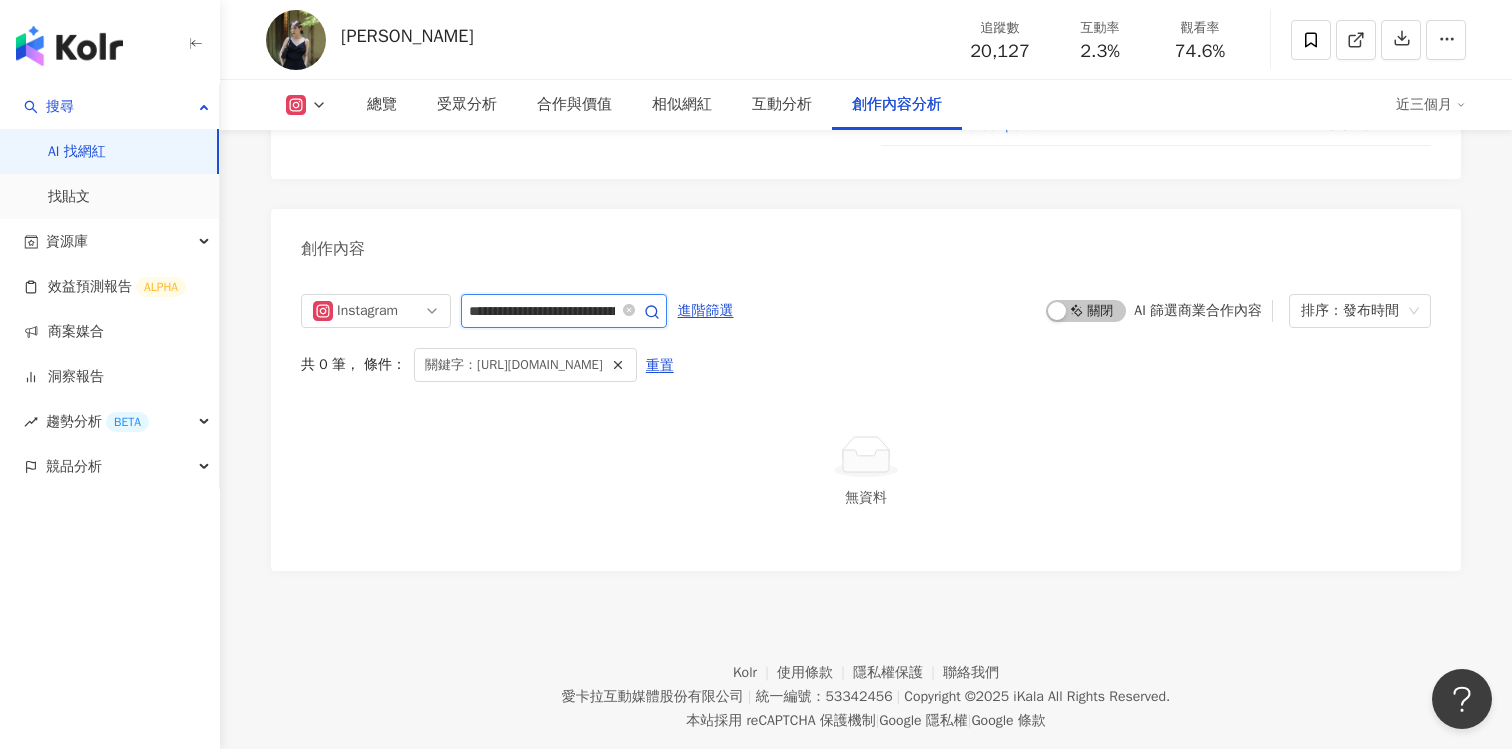 click on "**********" at bounding box center (542, 311) 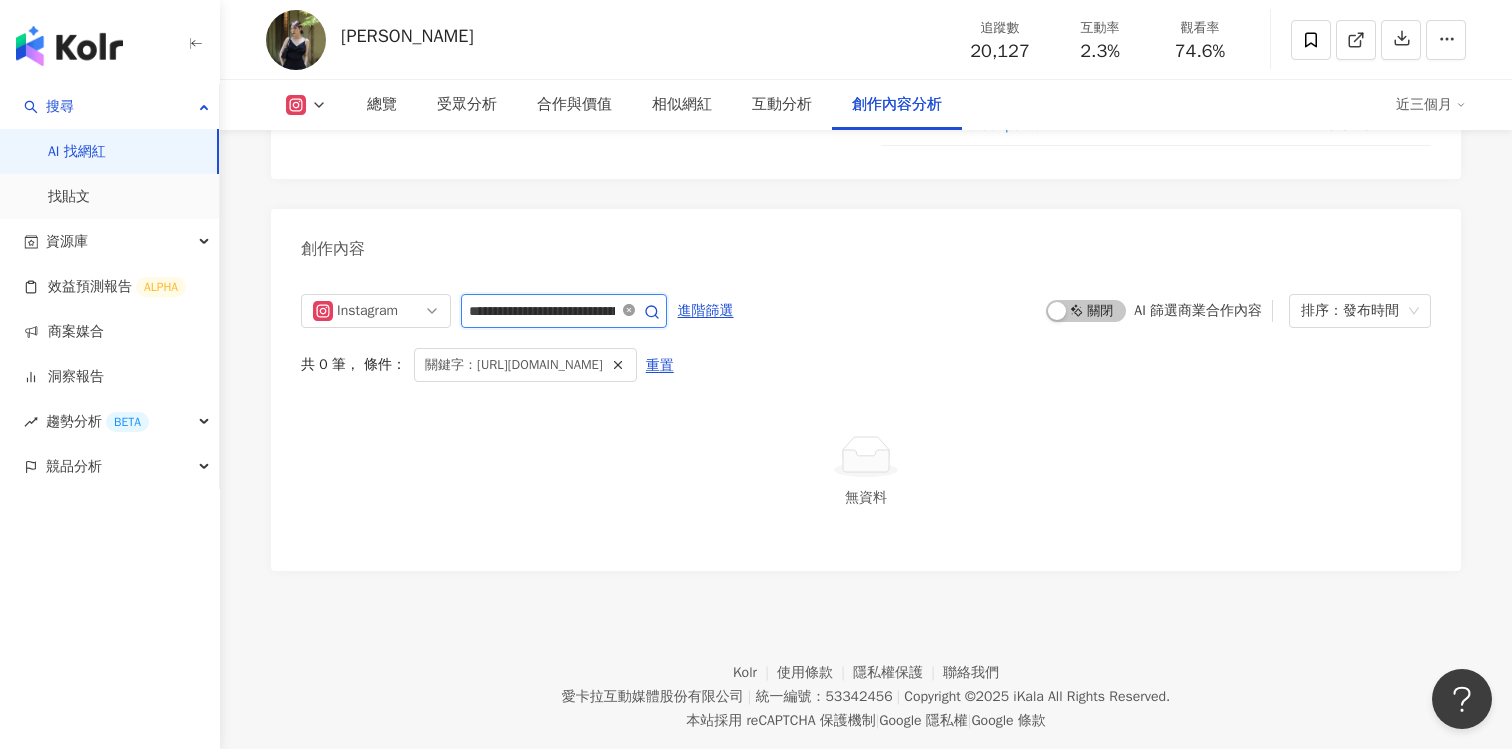 click 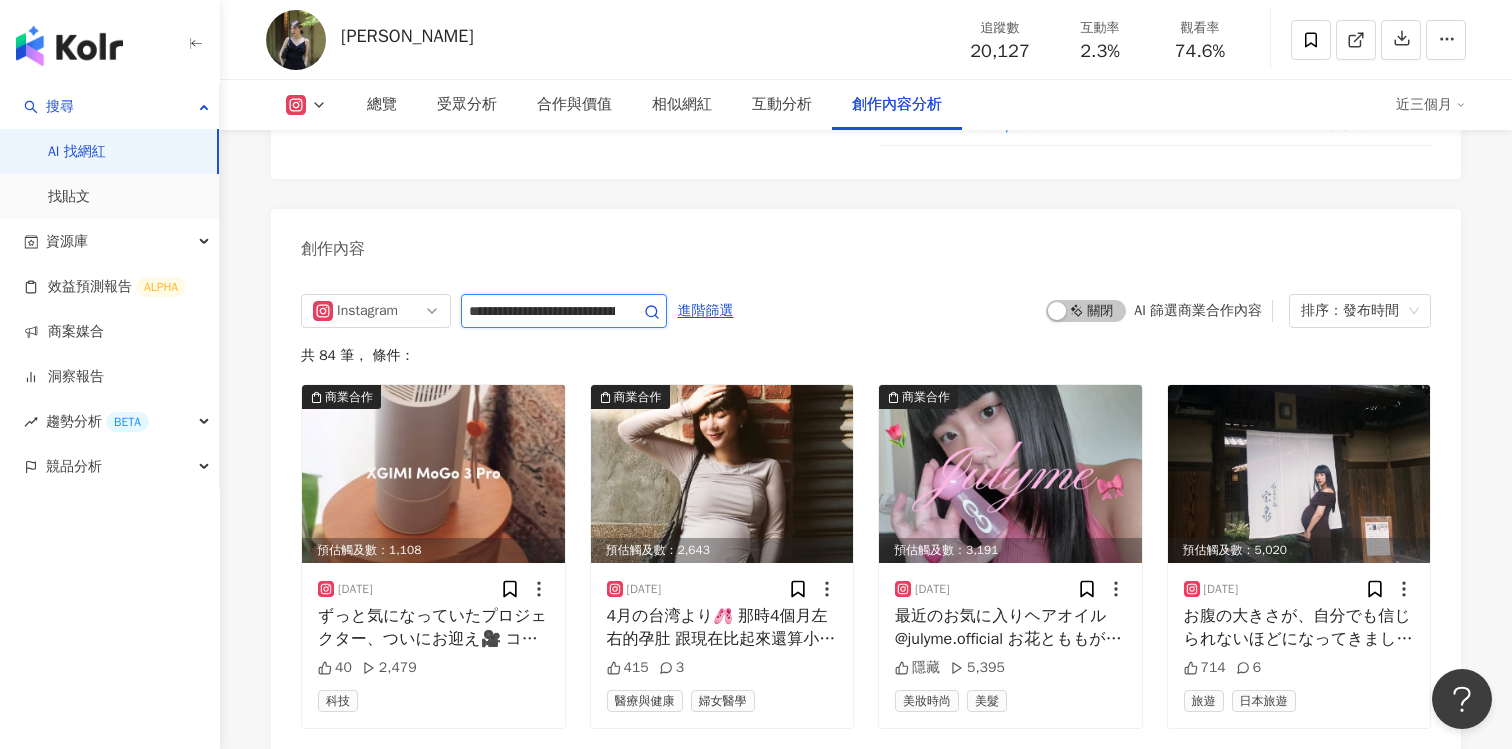 type 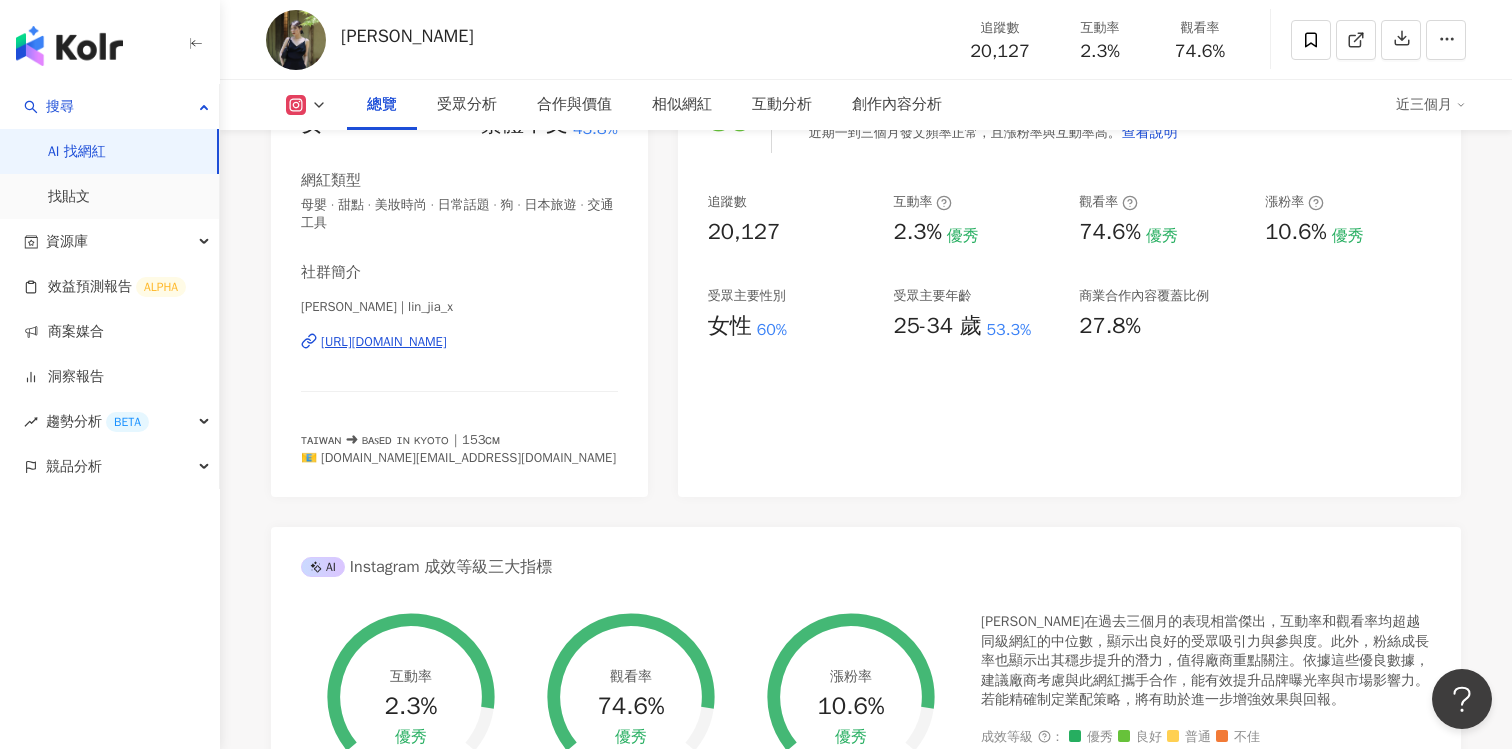 scroll, scrollTop: 0, scrollLeft: 0, axis: both 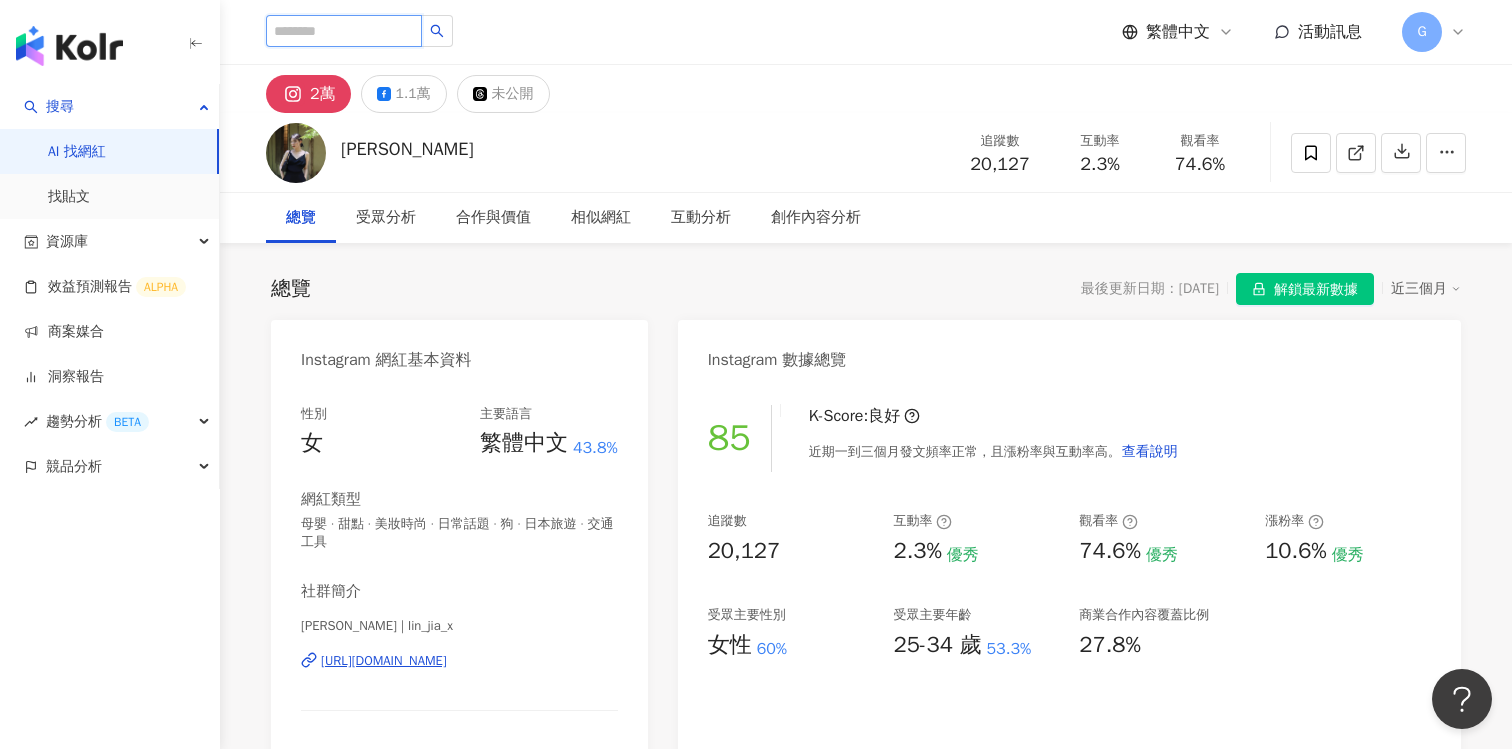 click at bounding box center [344, 31] 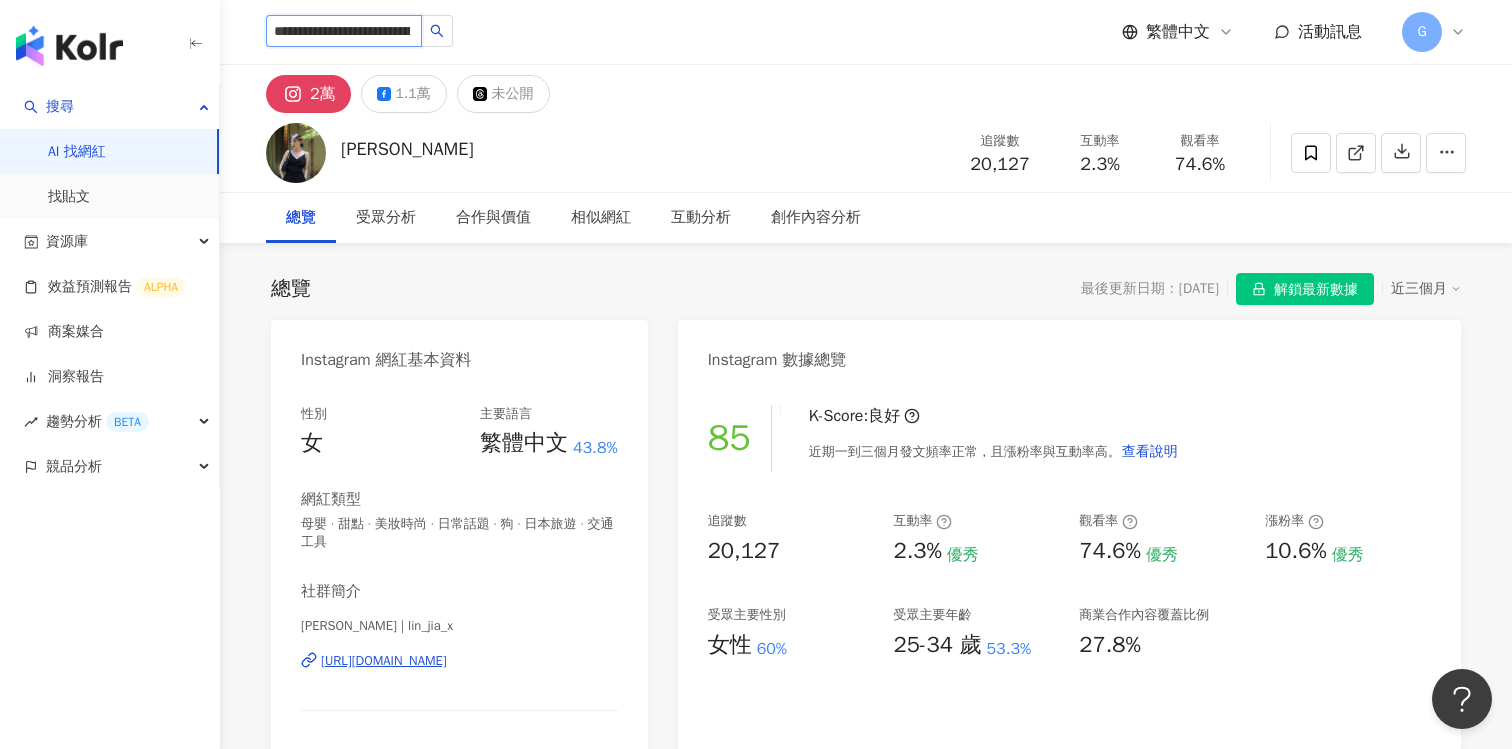 scroll, scrollTop: 0, scrollLeft: 90, axis: horizontal 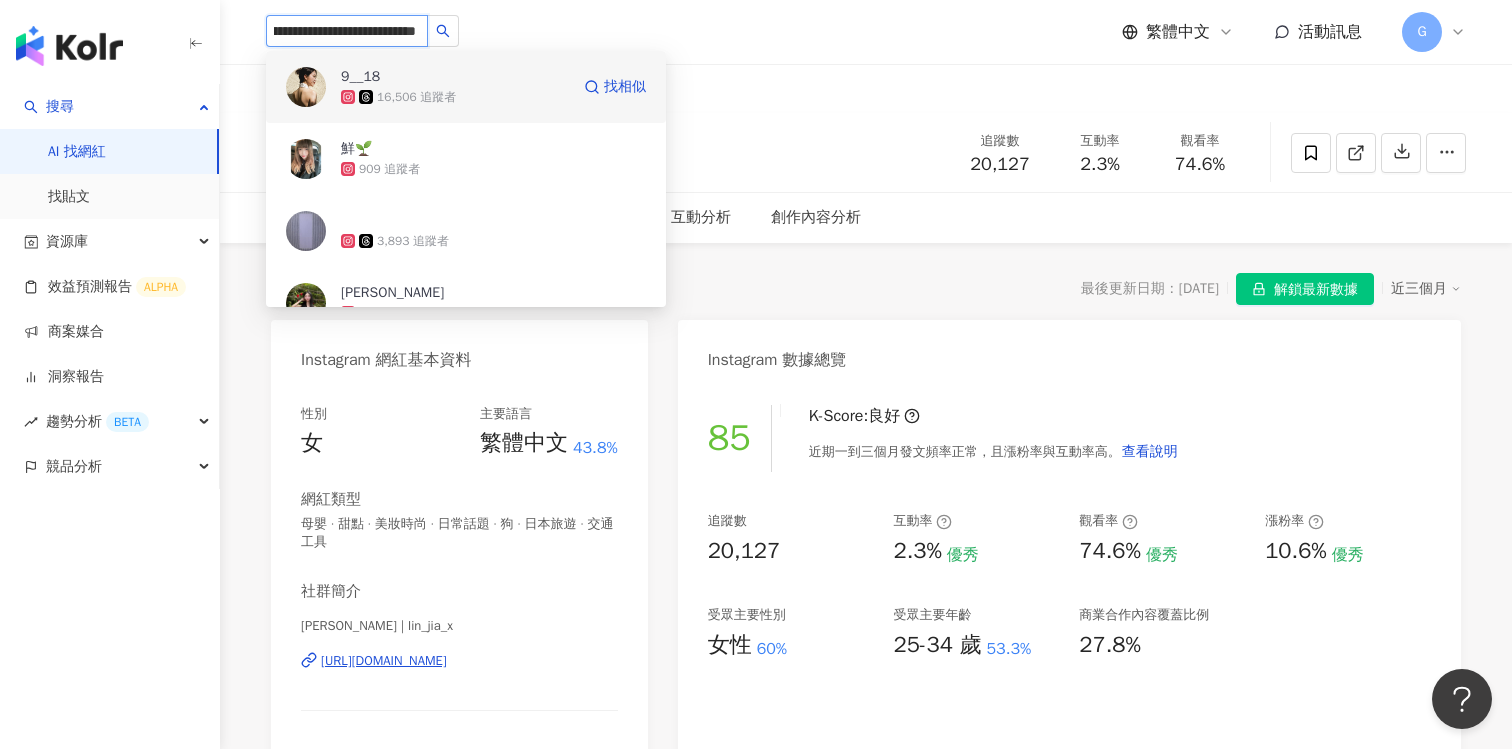 click on "9__18" at bounding box center (406, 77) 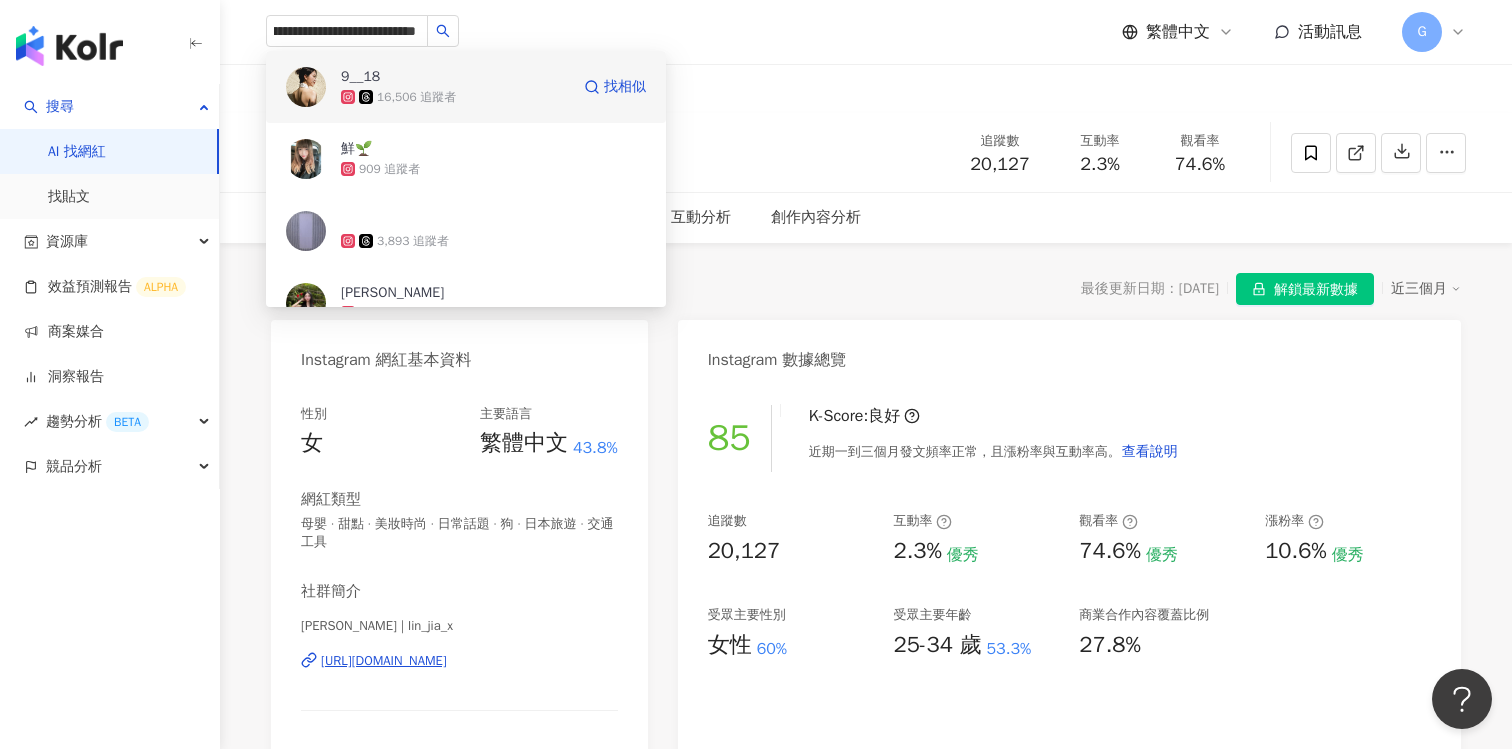type 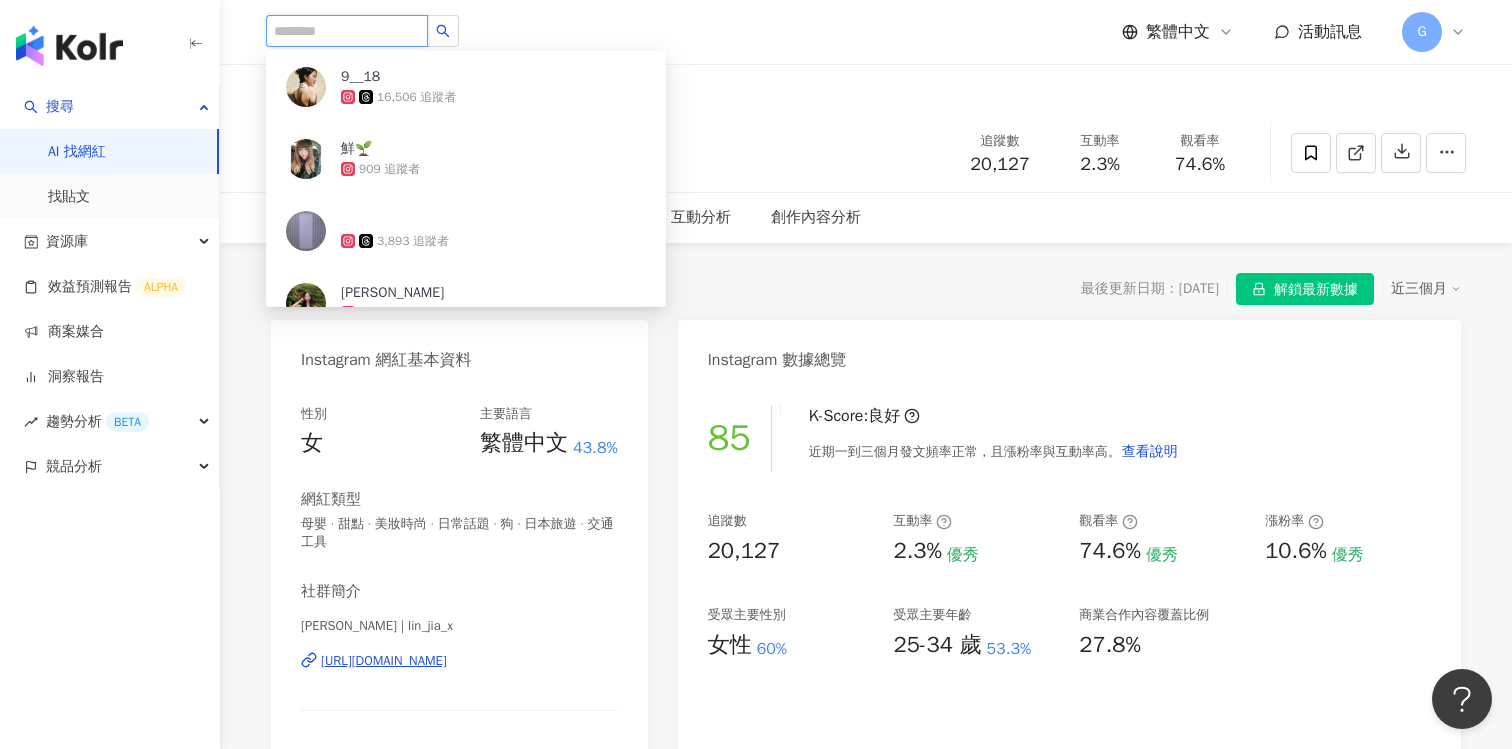 scroll, scrollTop: 0, scrollLeft: 0, axis: both 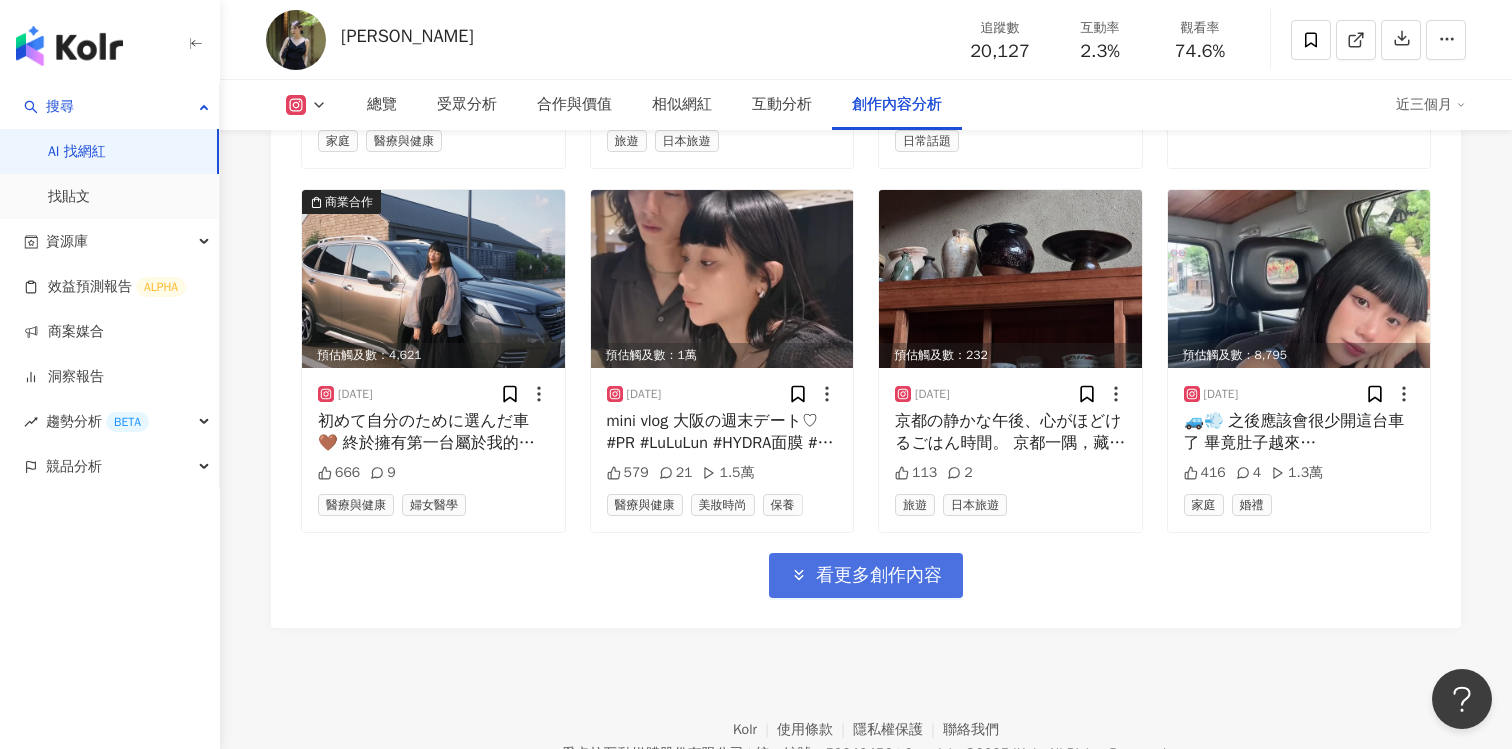 click on "看更多創作內容" at bounding box center [866, 575] 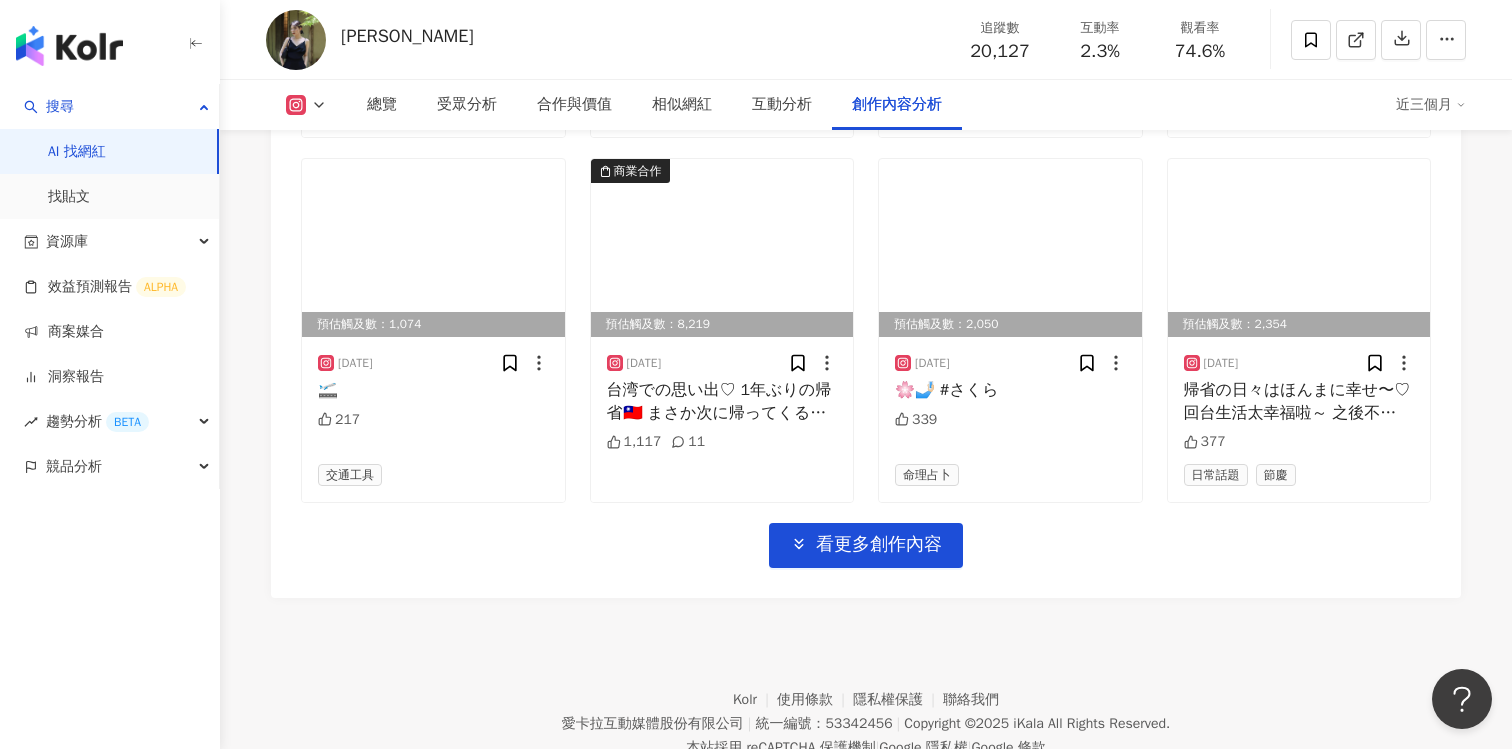 scroll, scrollTop: 7586, scrollLeft: 0, axis: vertical 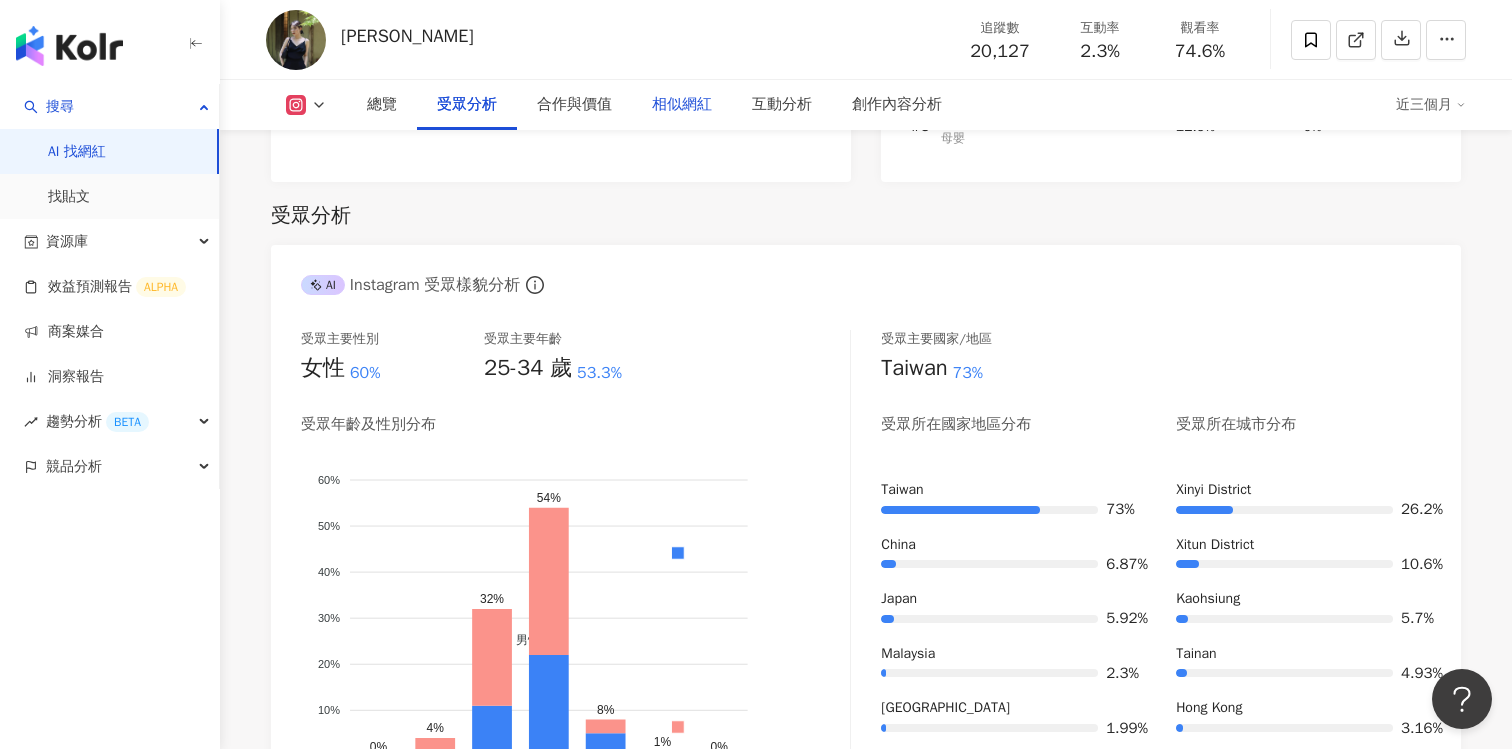 click on "相似網紅" at bounding box center [682, 105] 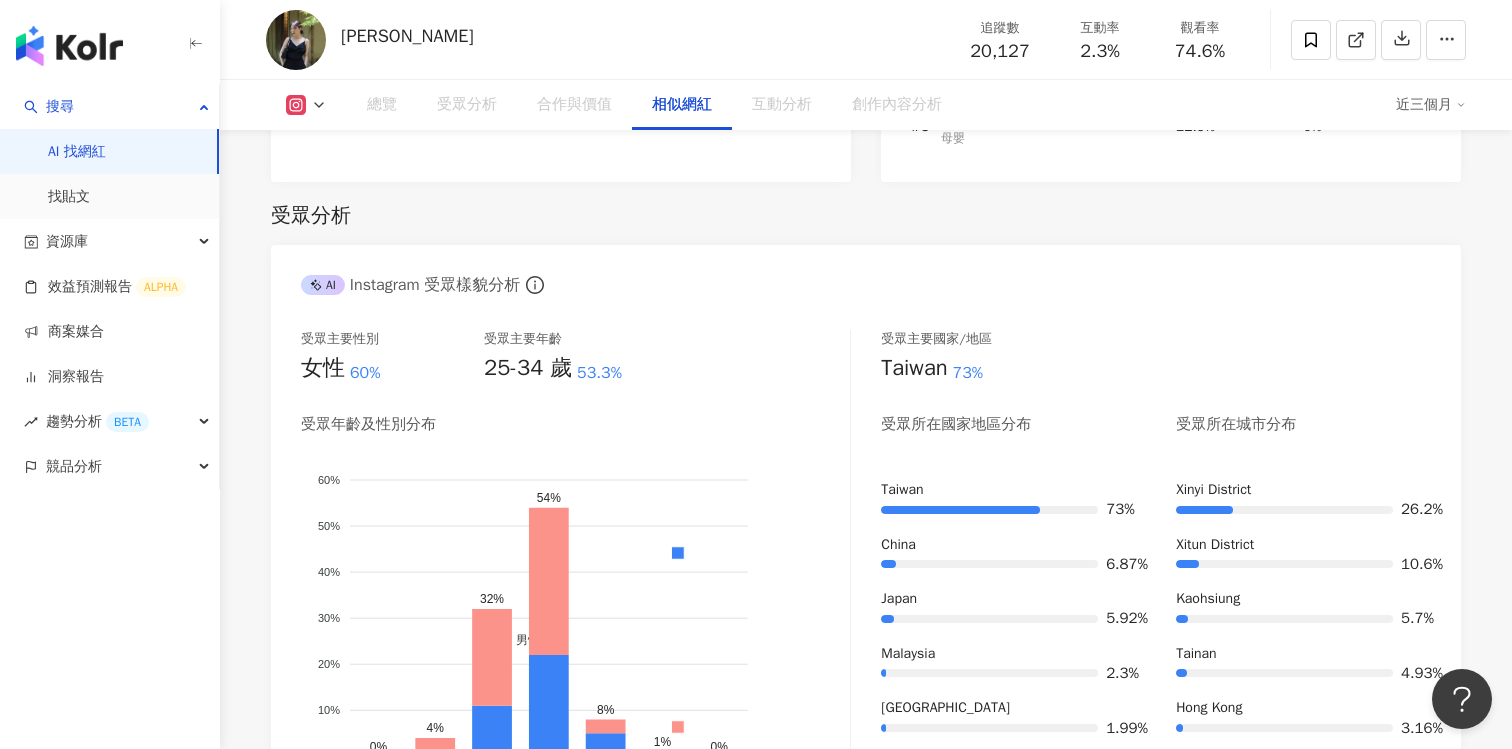 scroll, scrollTop: 3132, scrollLeft: 0, axis: vertical 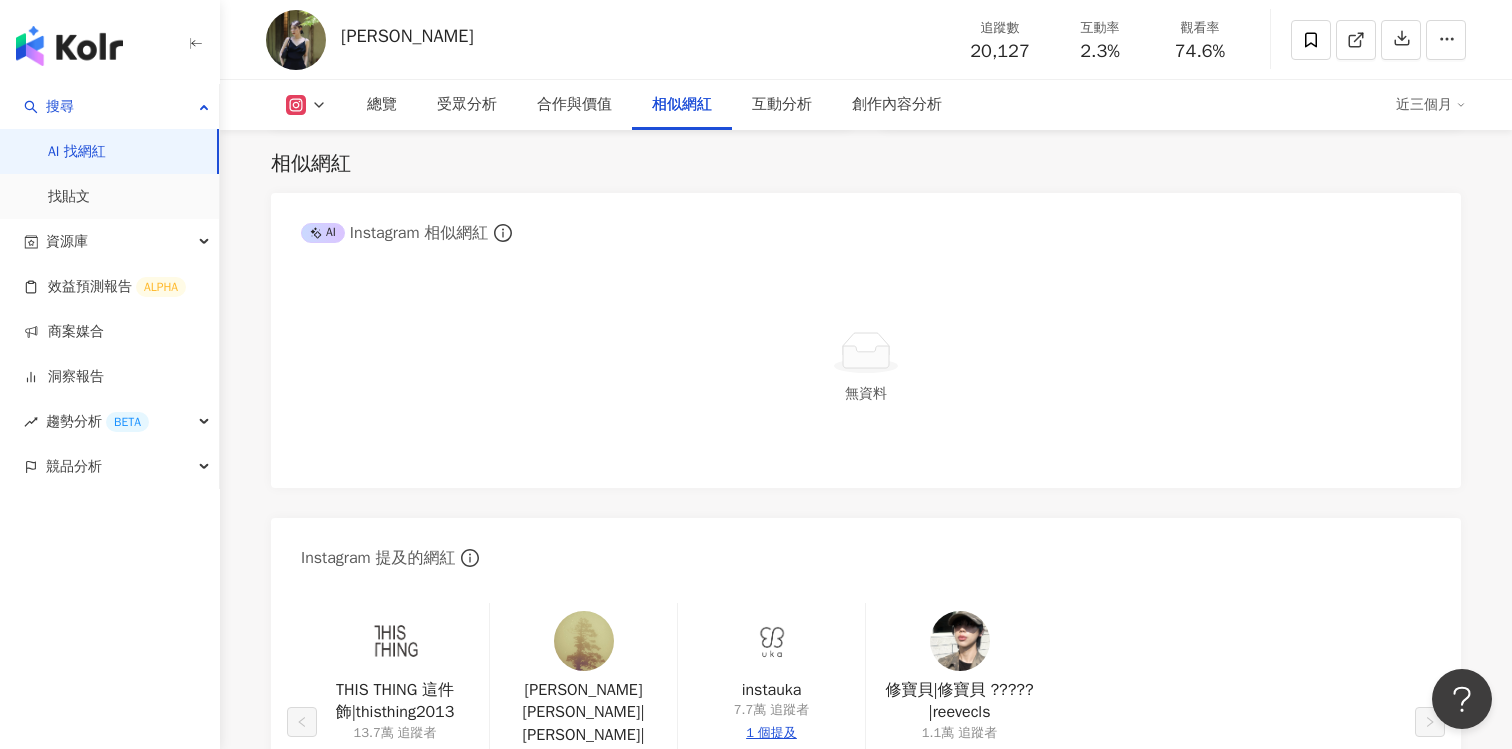 click on "無資料" at bounding box center (866, 368) 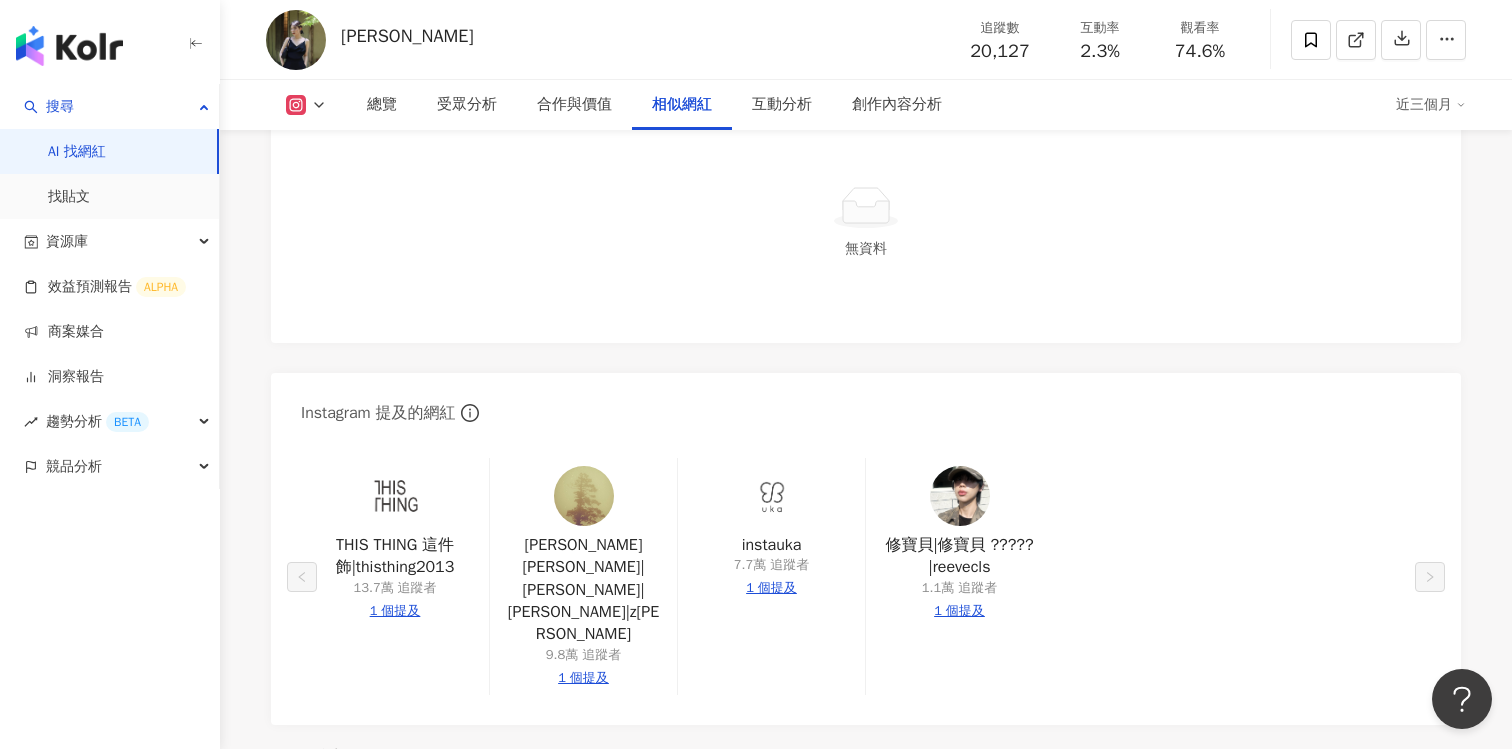 scroll, scrollTop: 3425, scrollLeft: 0, axis: vertical 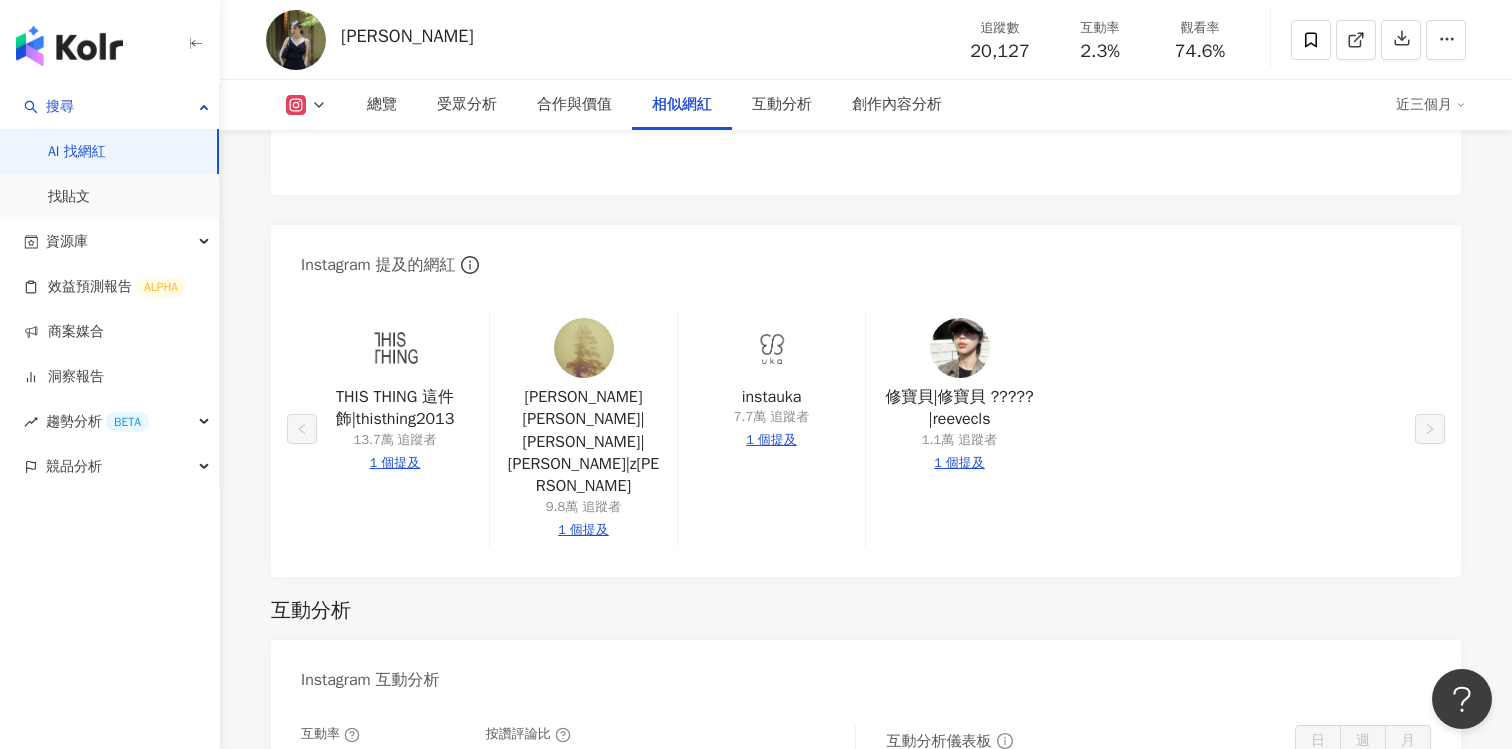 click at bounding box center [960, 348] 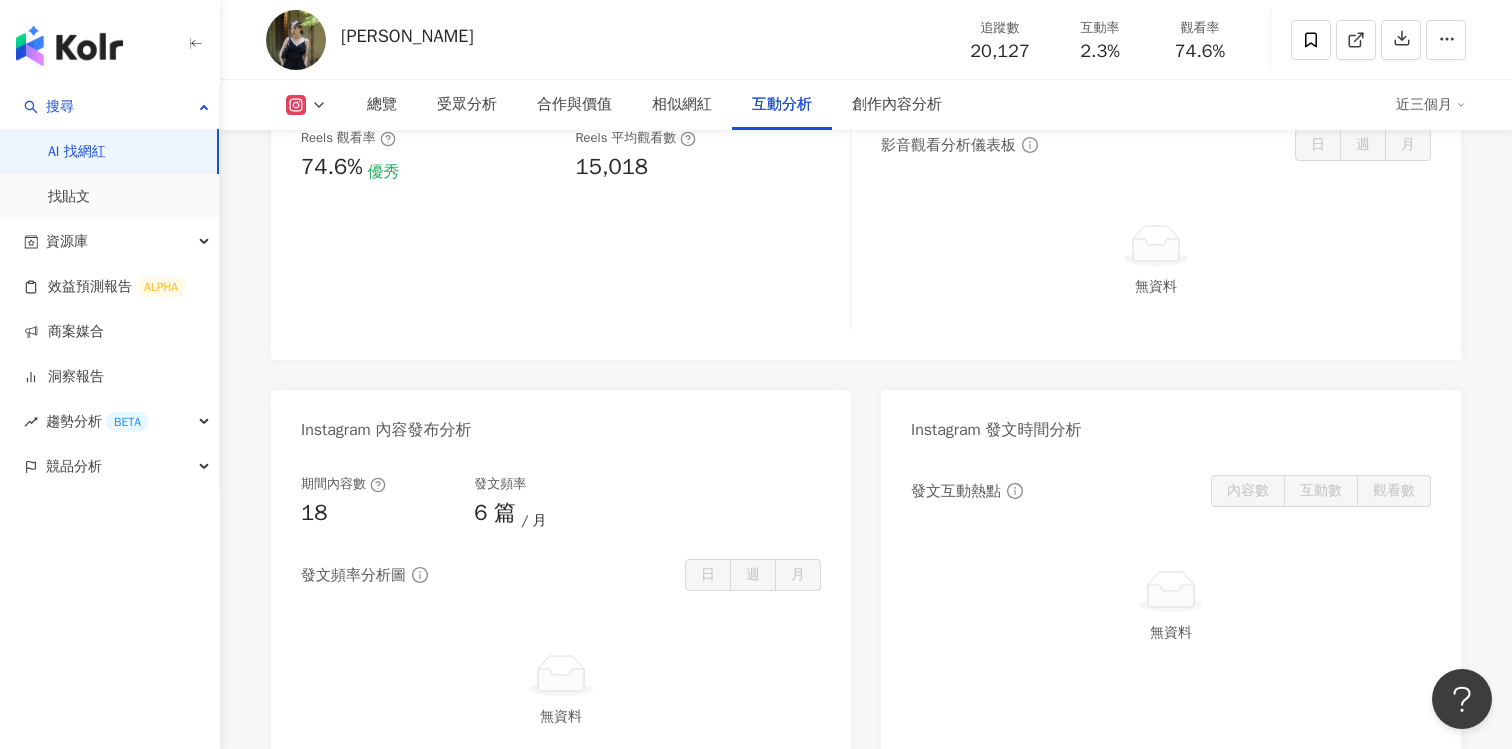 scroll, scrollTop: 4520, scrollLeft: 0, axis: vertical 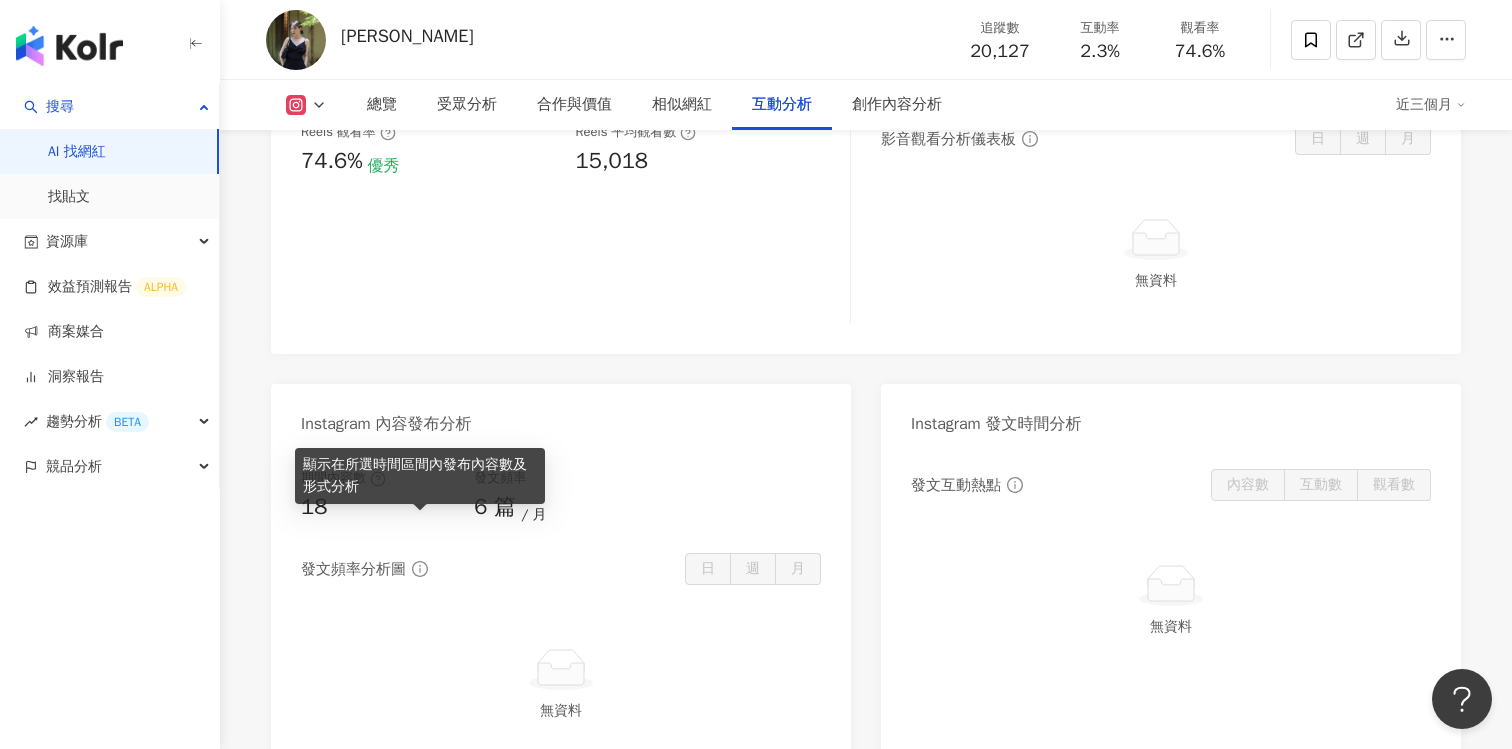 click 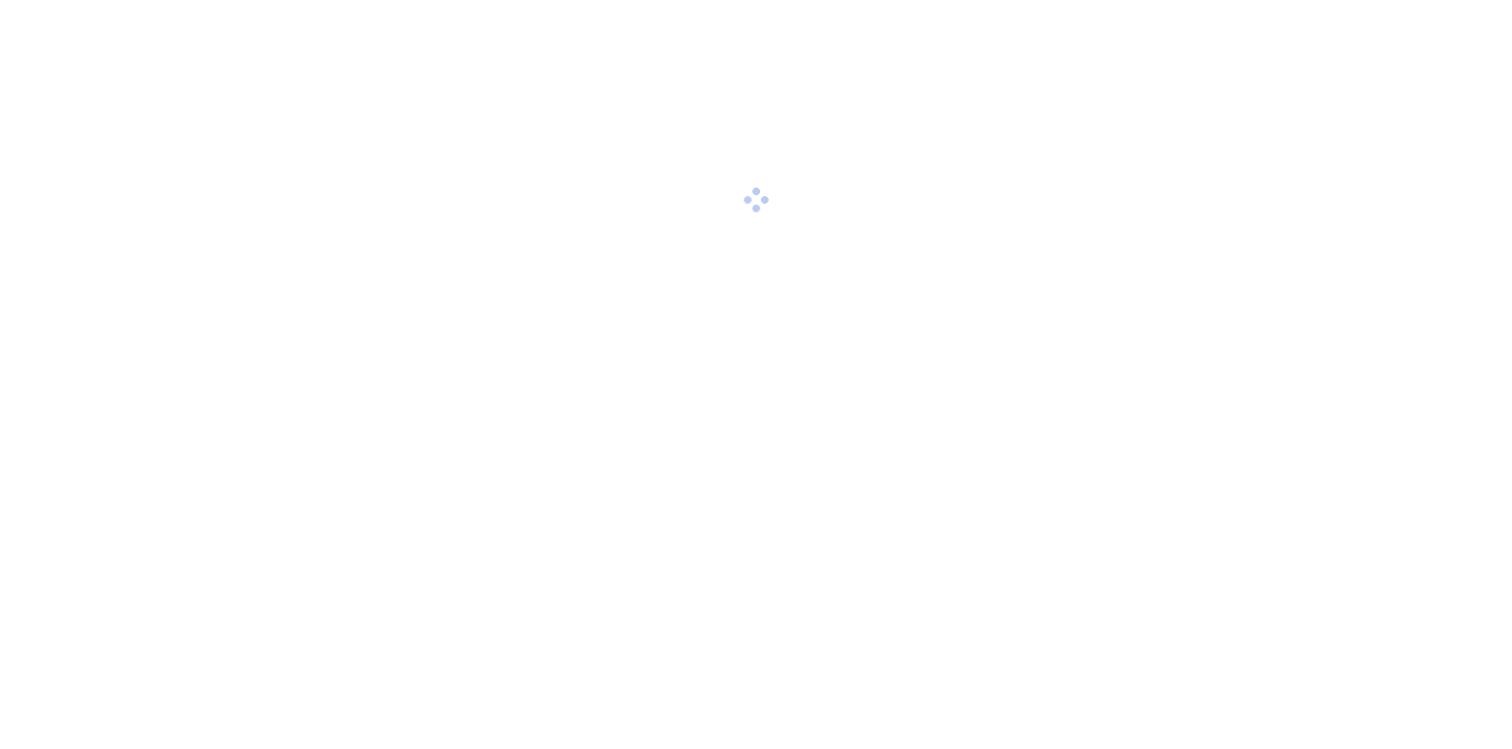 scroll, scrollTop: 0, scrollLeft: 0, axis: both 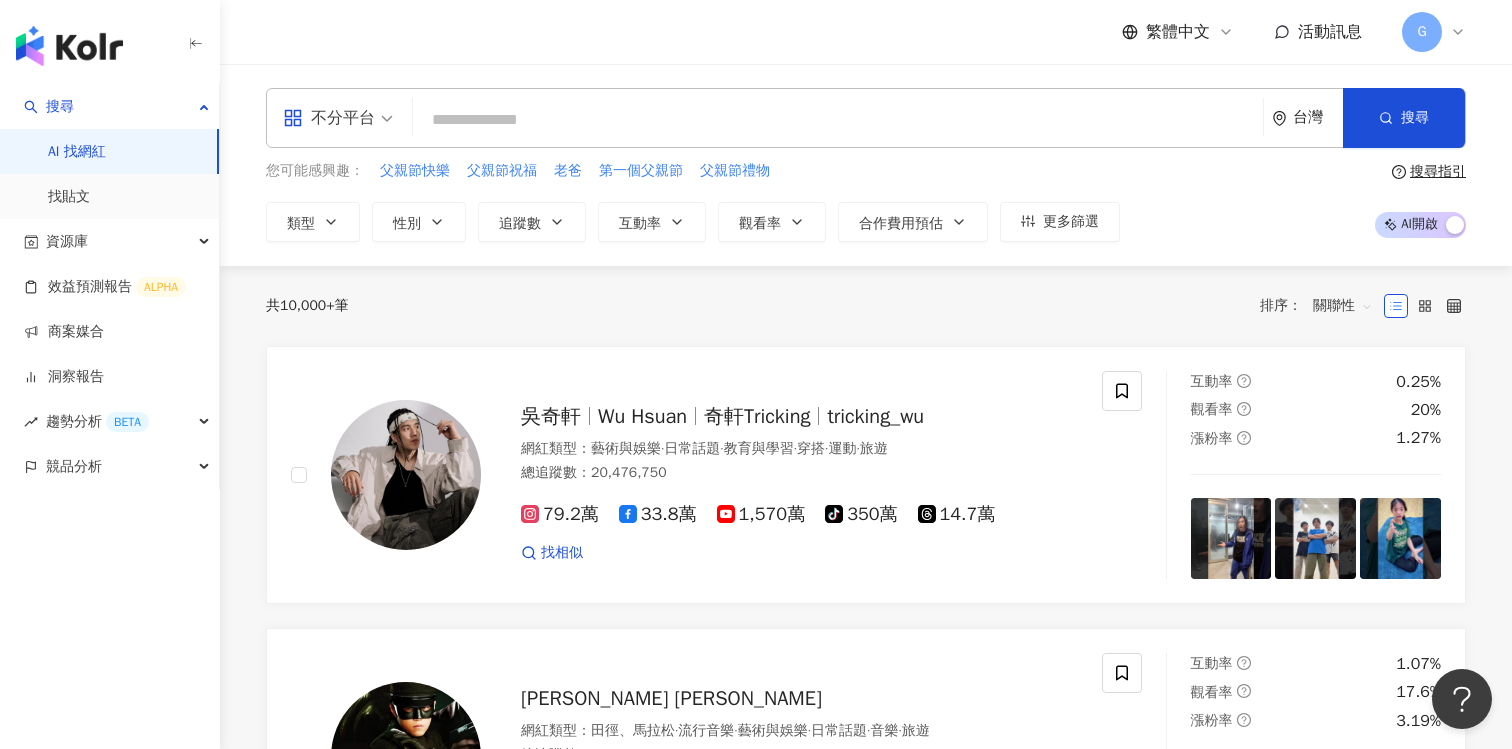 click at bounding box center (838, 120) 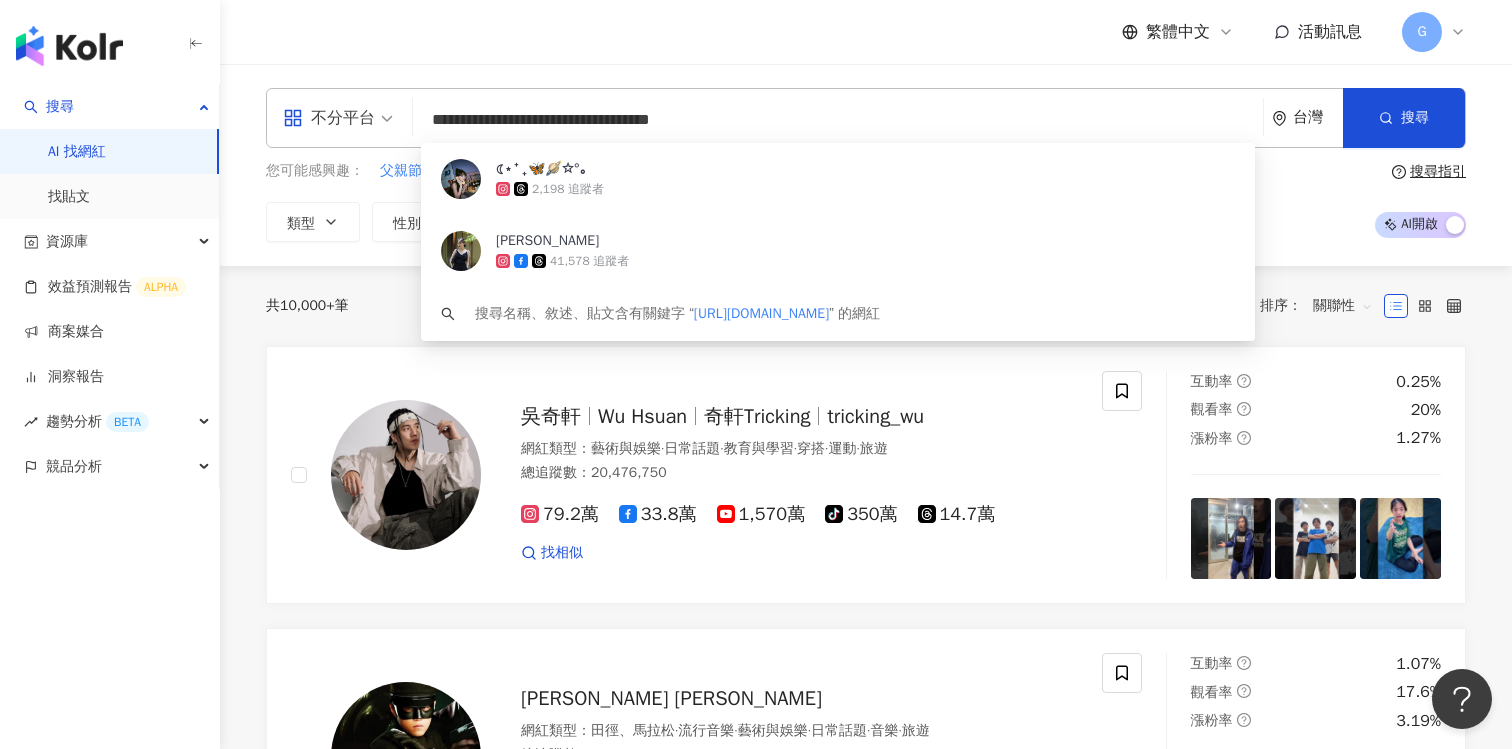 drag, startPoint x: 633, startPoint y: 105, endPoint x: 332, endPoint y: 107, distance: 301.00665 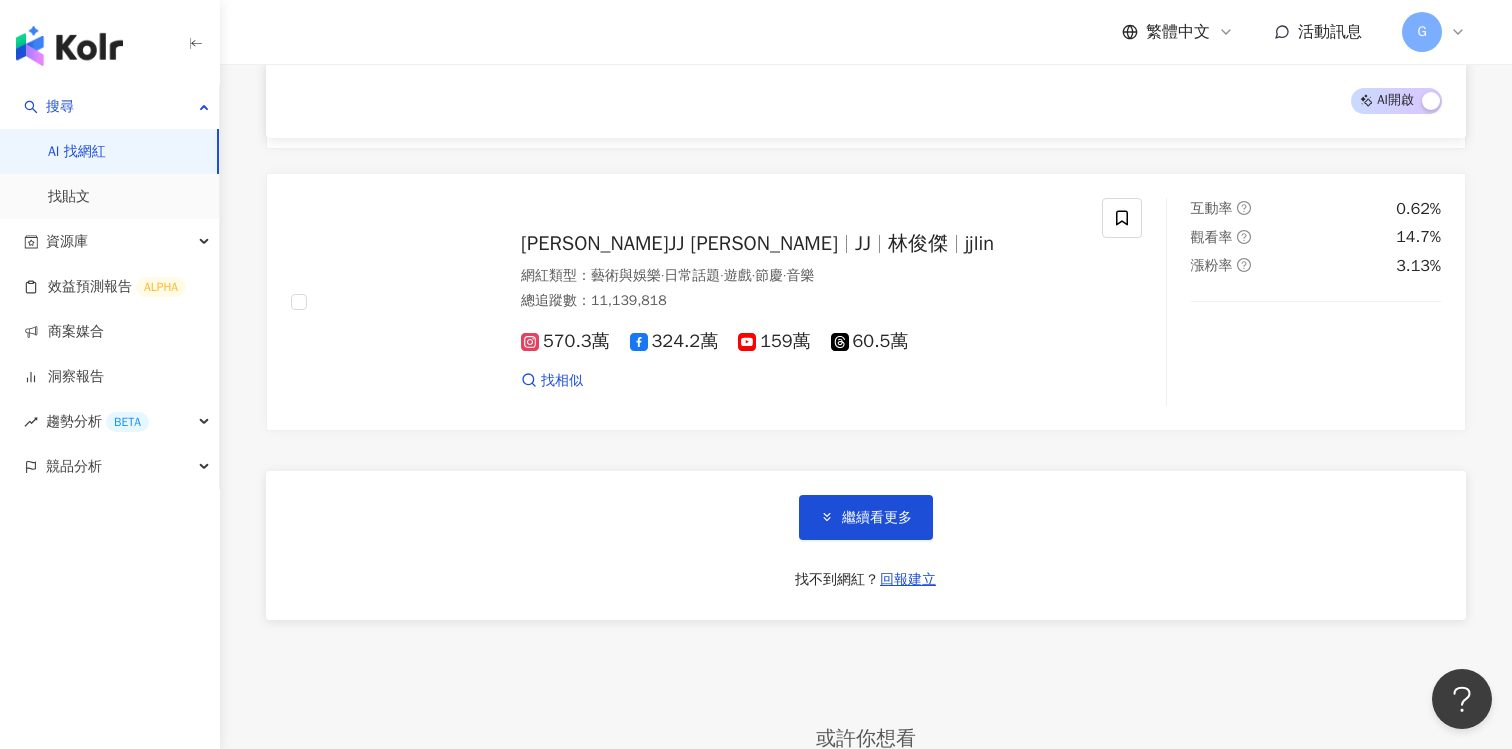 scroll, scrollTop: 3272, scrollLeft: 0, axis: vertical 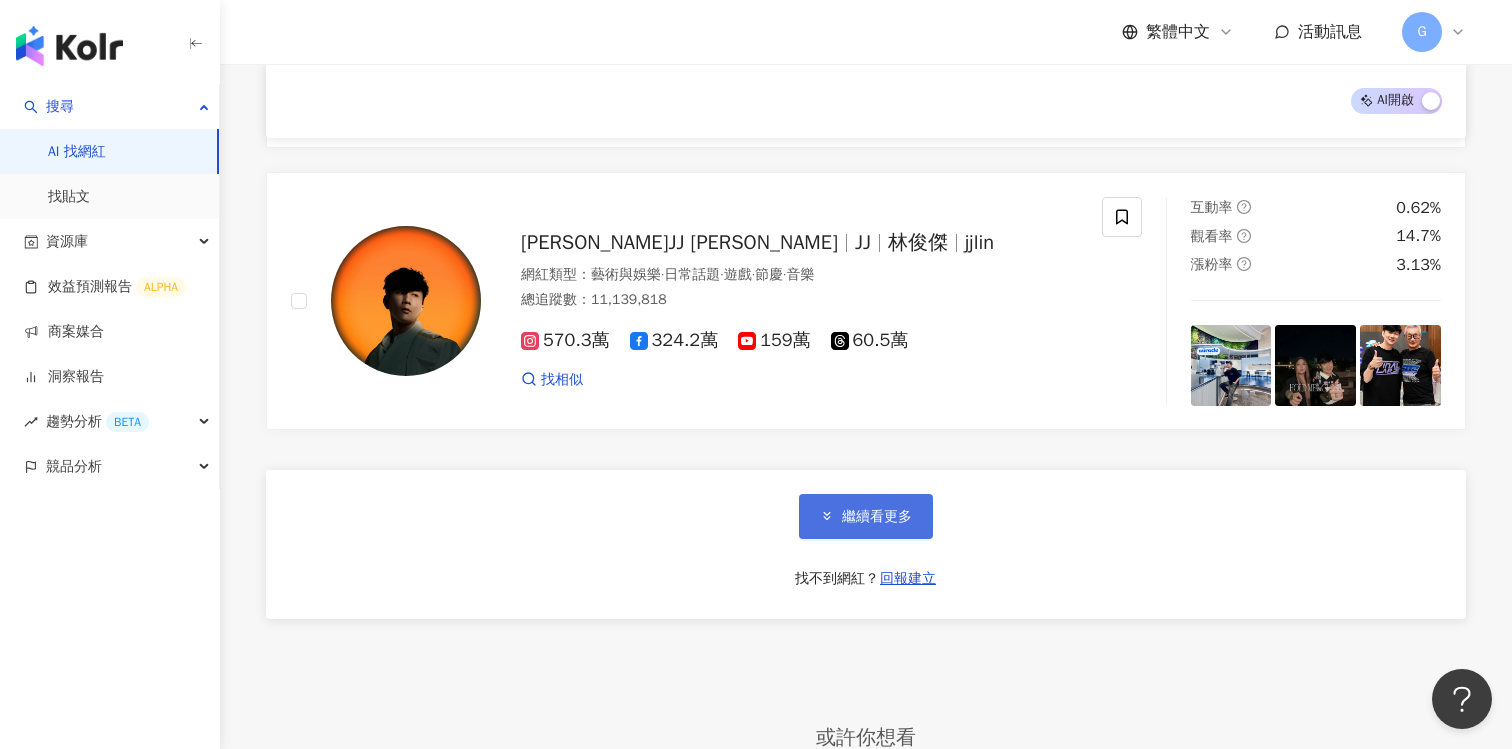 click on "繼續看更多" at bounding box center (866, 516) 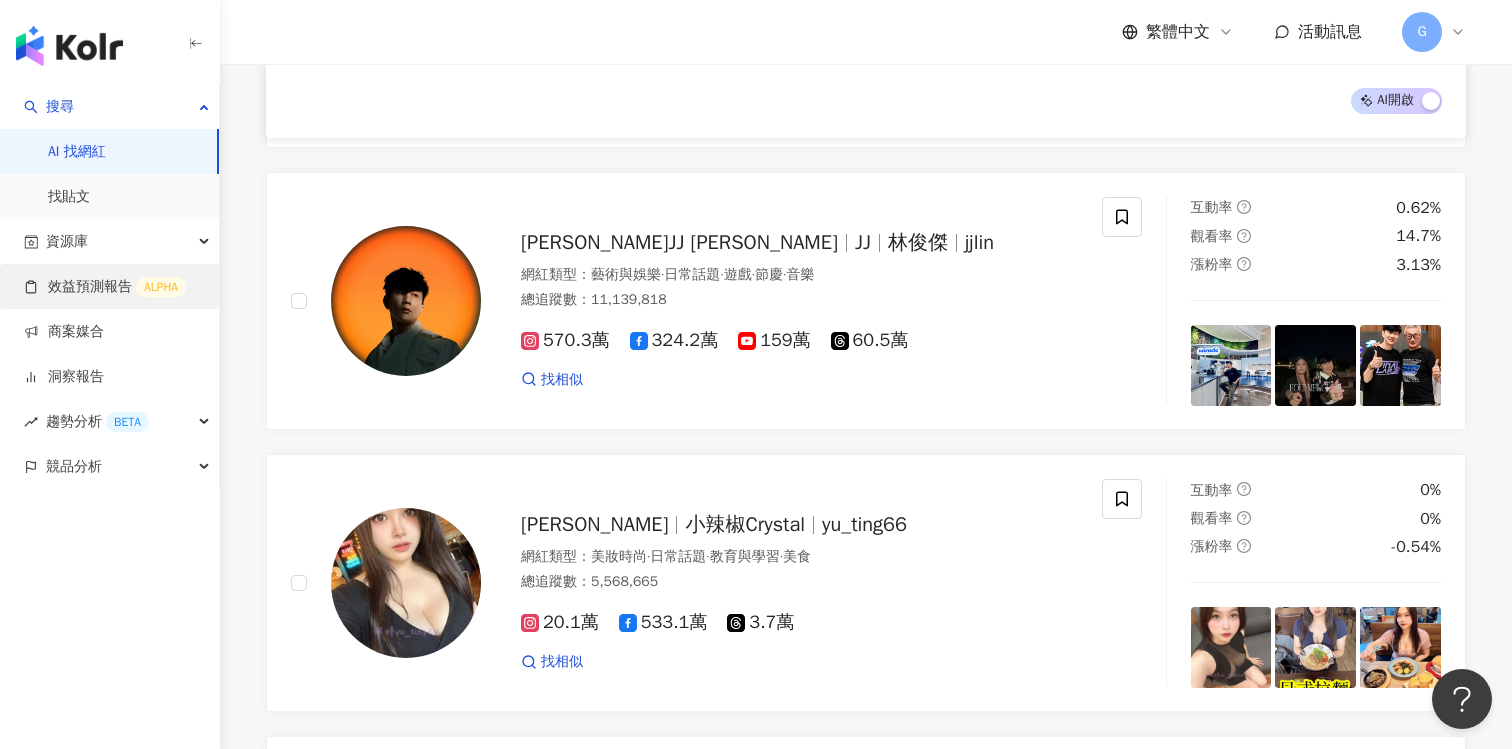 click on "效益預測報告 ALPHA" at bounding box center [105, 287] 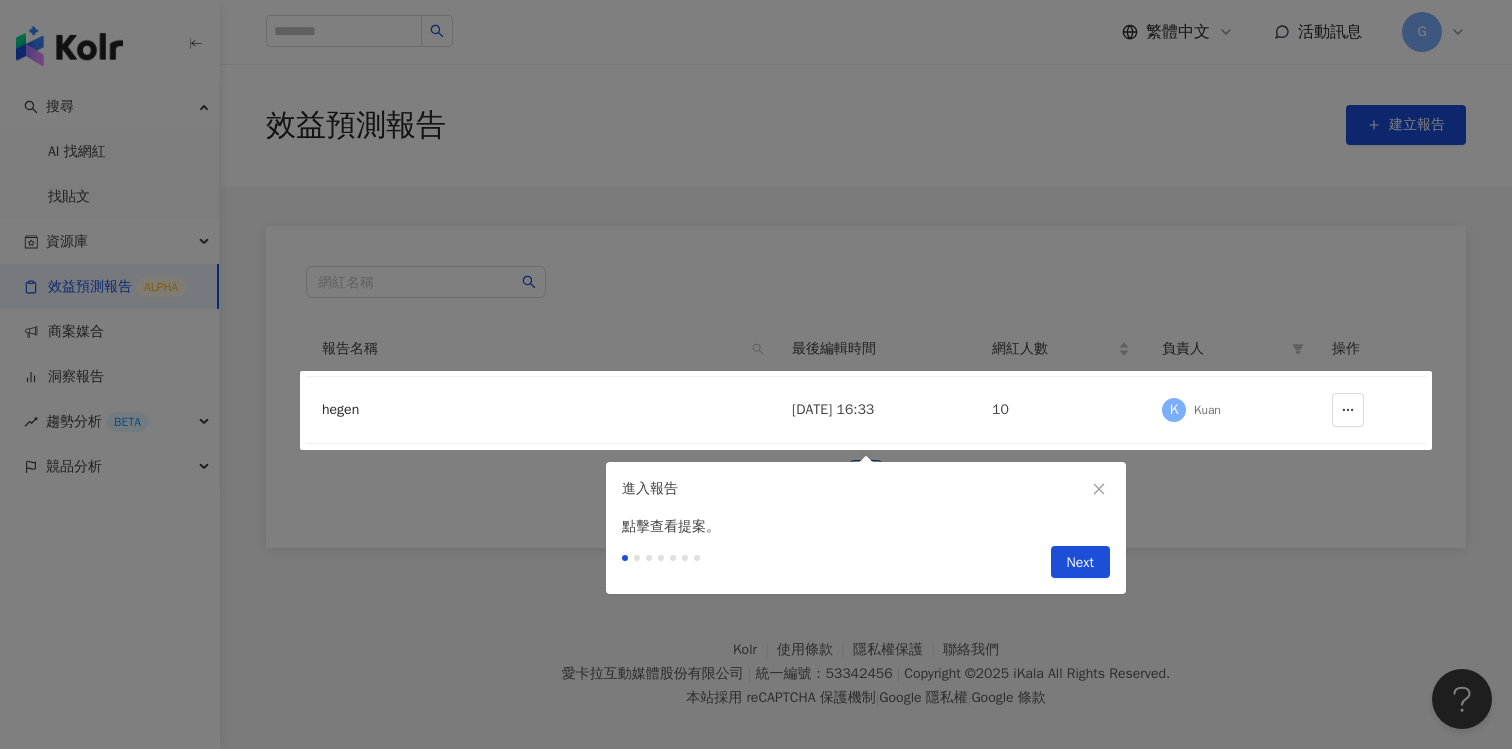click at bounding box center (756, 374) 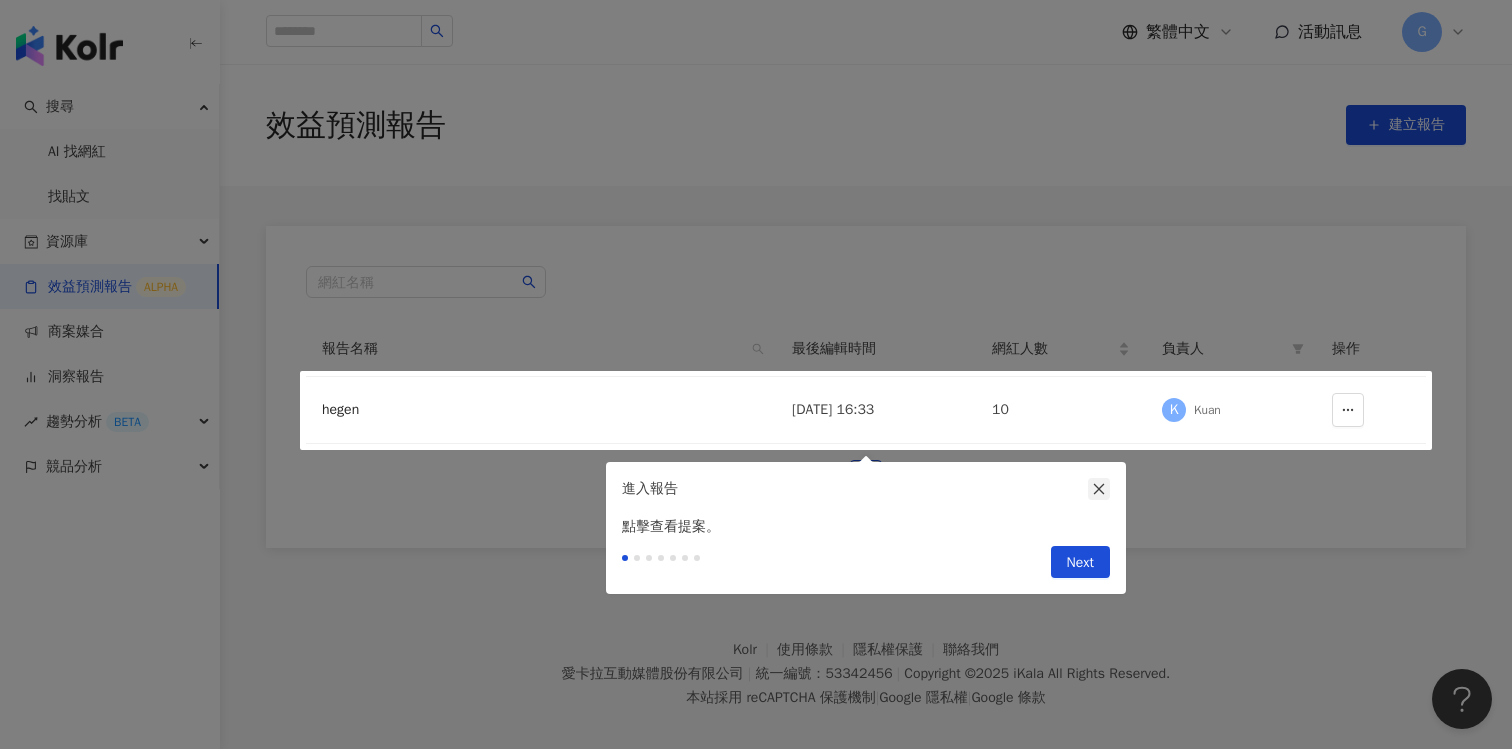 click 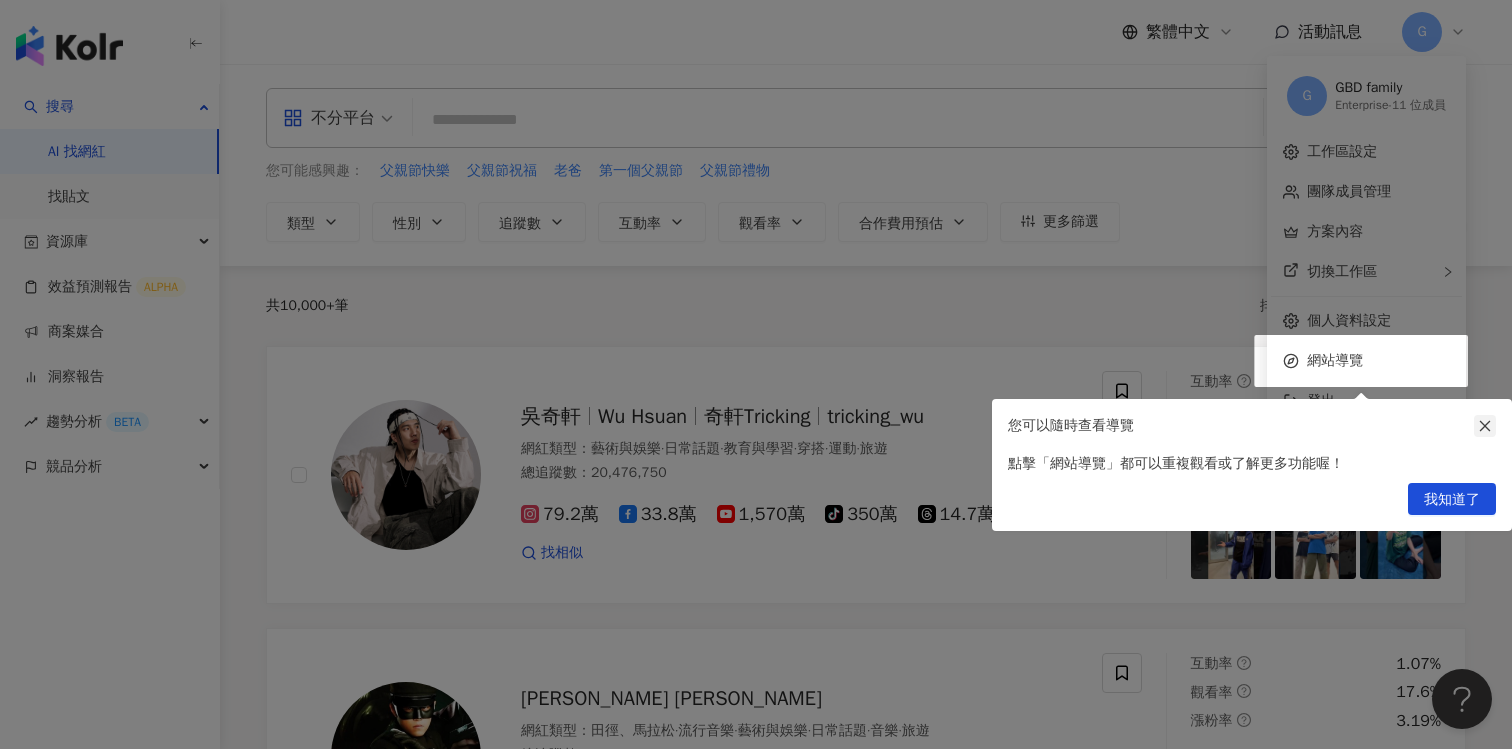 click 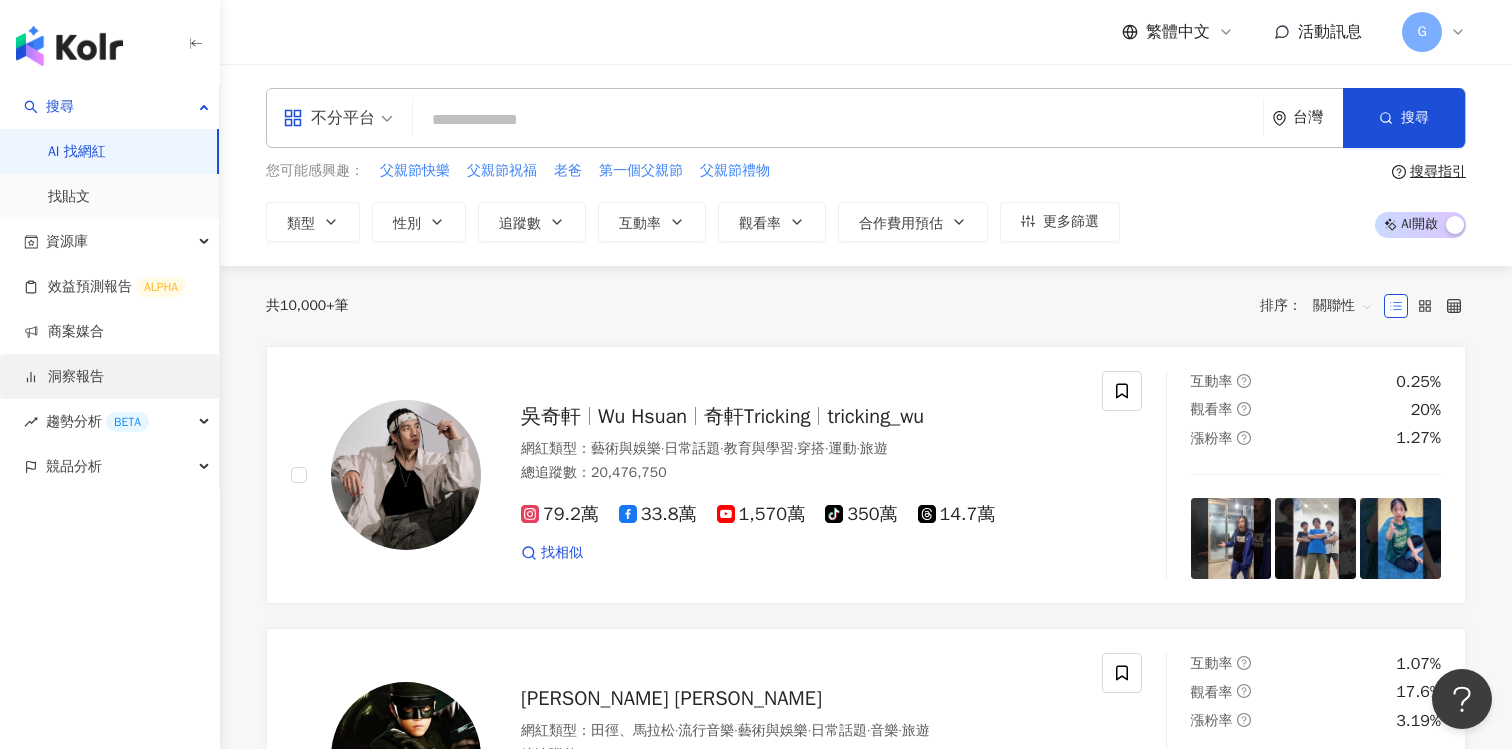 click on "洞察報告" at bounding box center (64, 377) 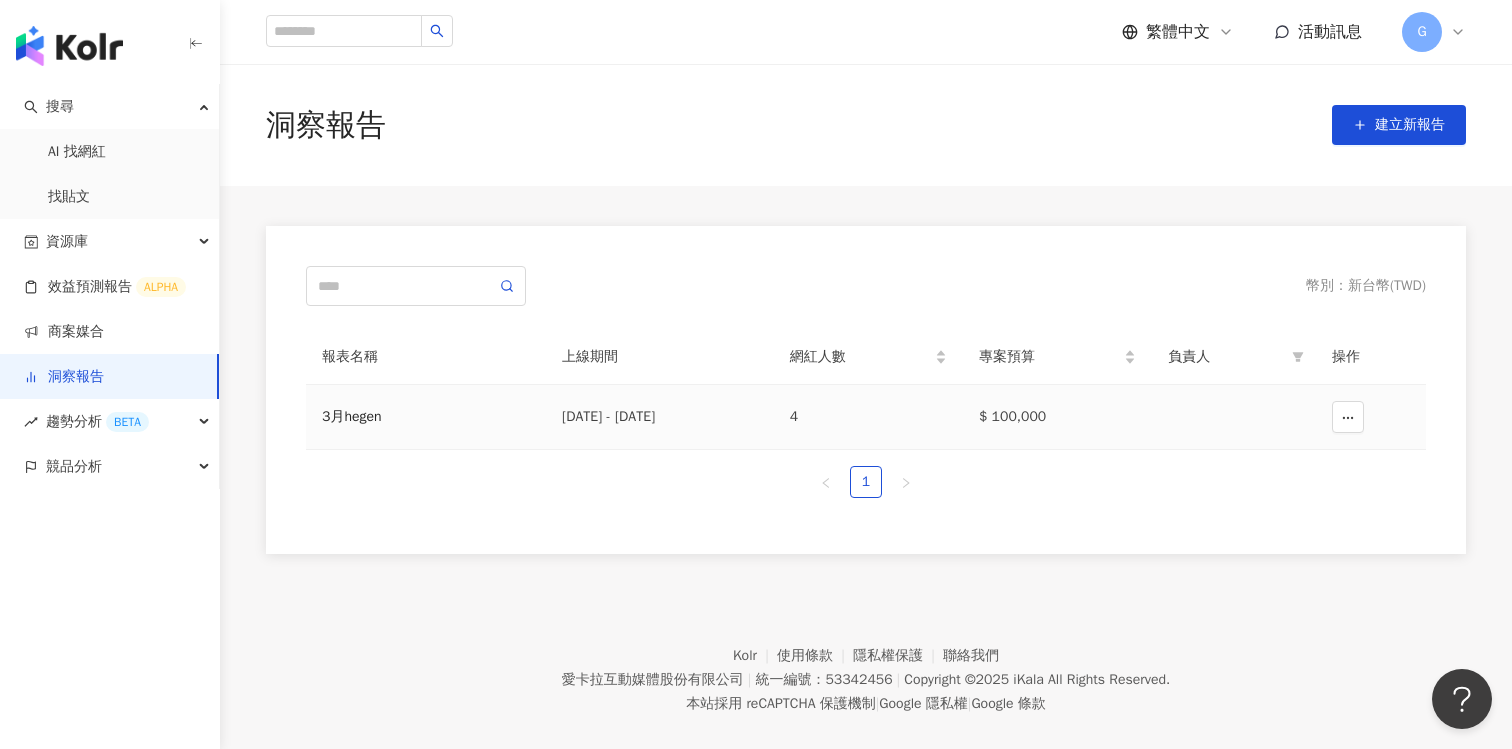 click on "2025/3/1 - 2025/3/31" at bounding box center [660, 417] 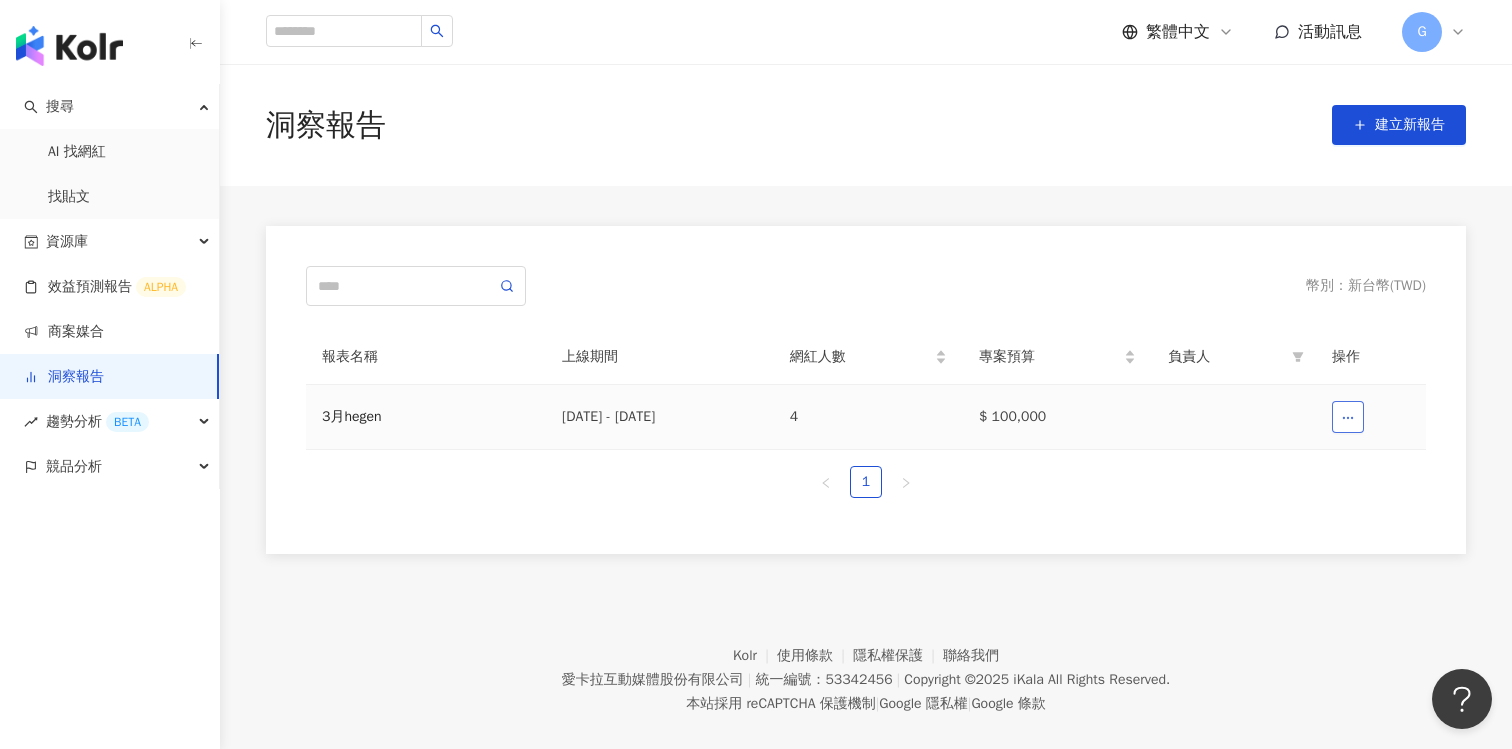 click 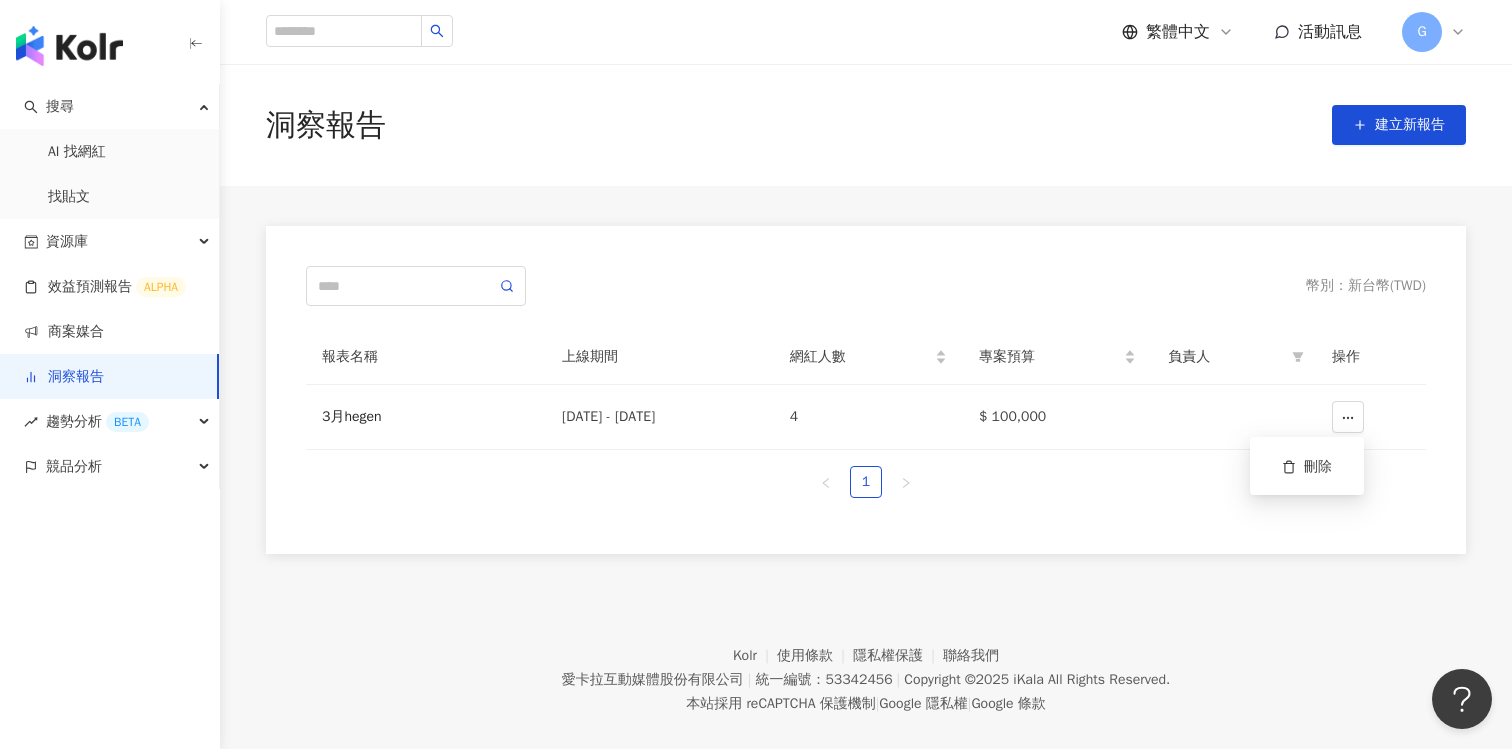 click on "幣別 ： 新台幣 ( TWD ) 報表名稱 上線期間 網紅人數 專案預算 負責人 操作             3月hegen 2025/3/1 - 2025/3/31 4 $   100,000 1" at bounding box center [866, 390] 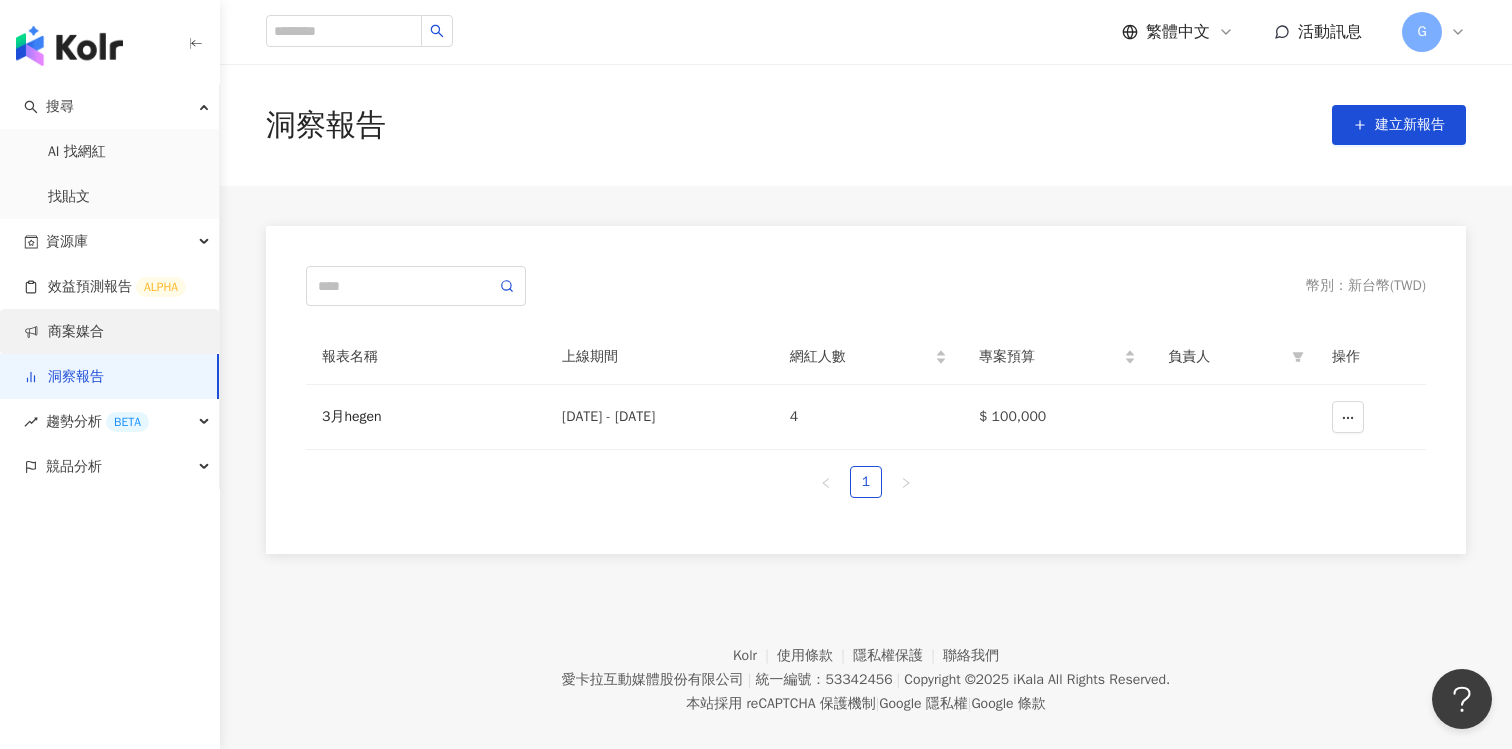 click on "商案媒合" at bounding box center [64, 332] 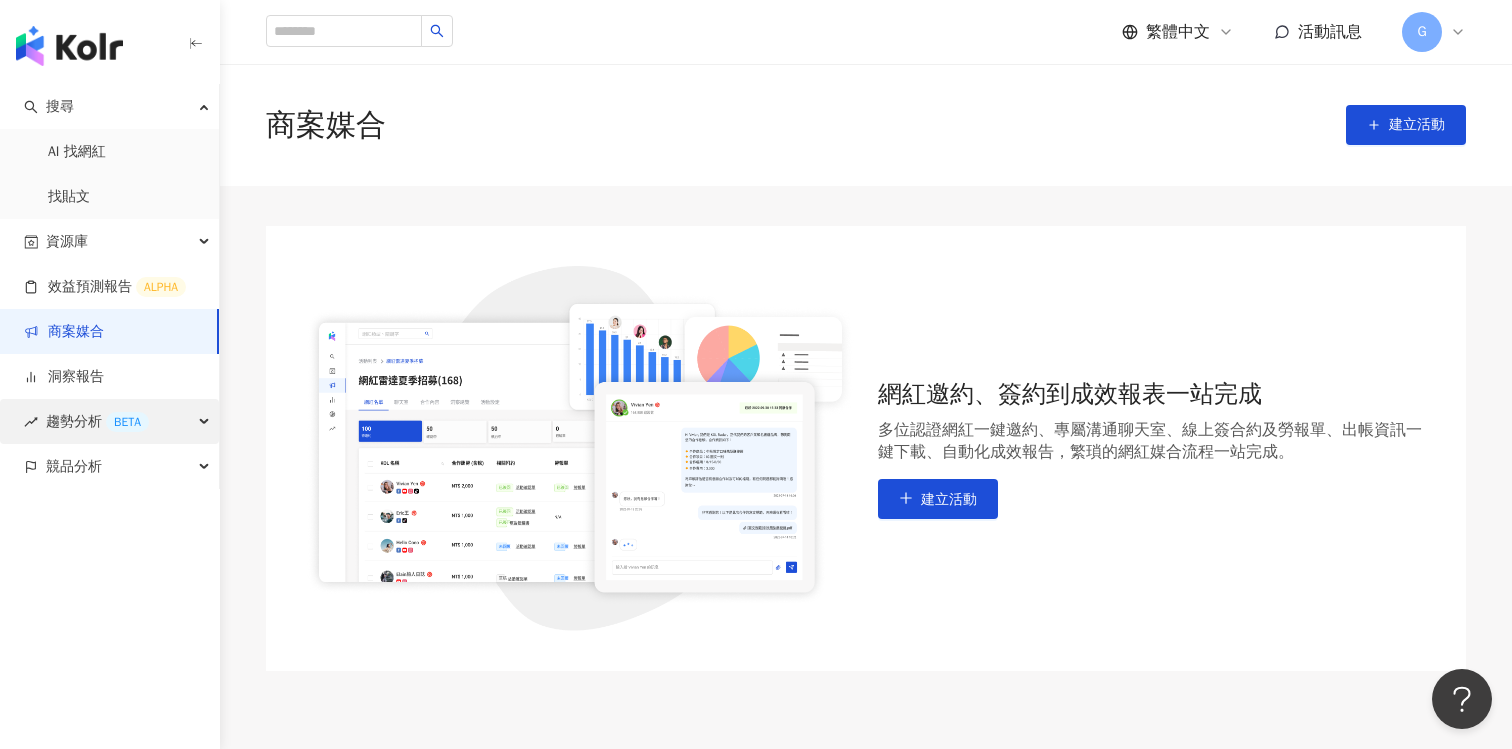 click on "趨勢分析 BETA" at bounding box center [97, 421] 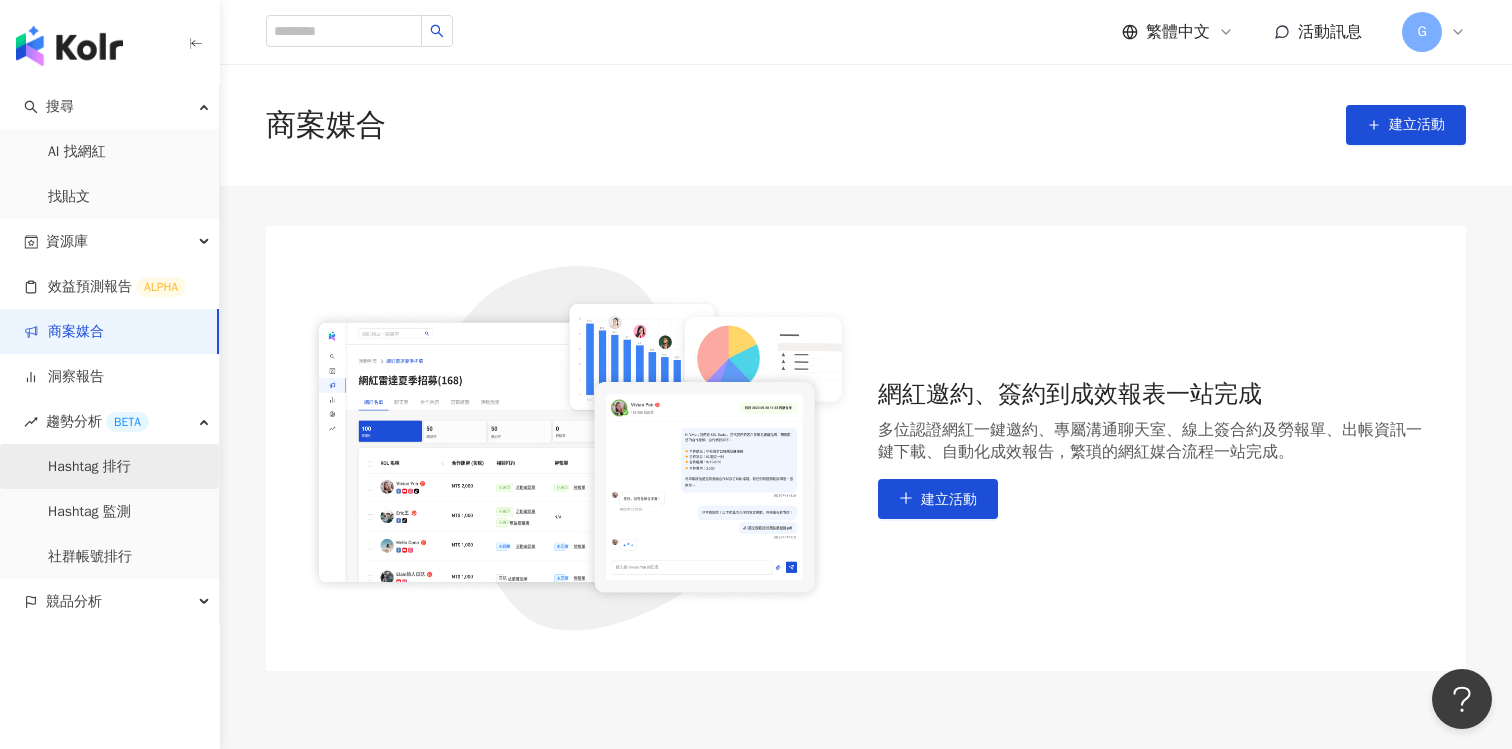 click on "Hashtag 排行" at bounding box center [89, 467] 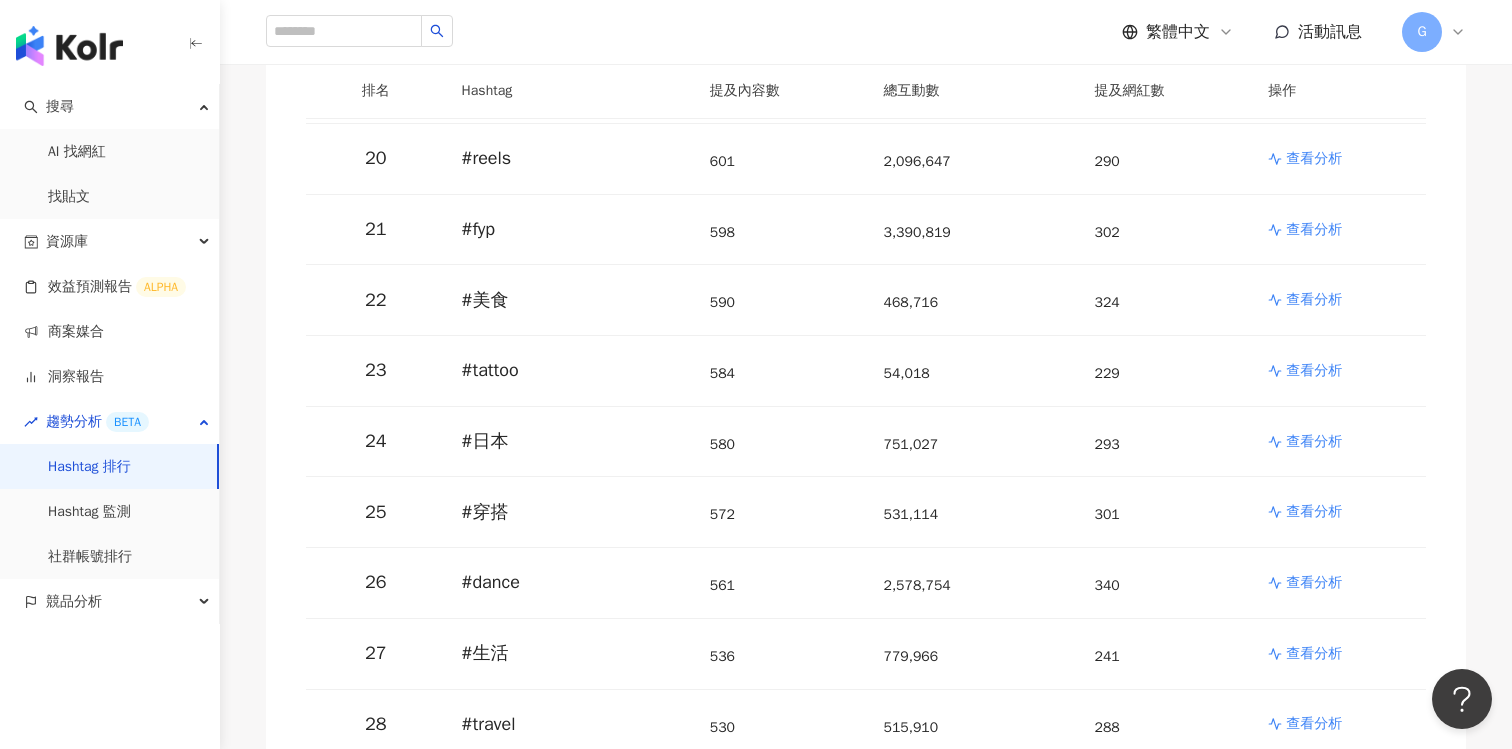 scroll, scrollTop: 1642, scrollLeft: 0, axis: vertical 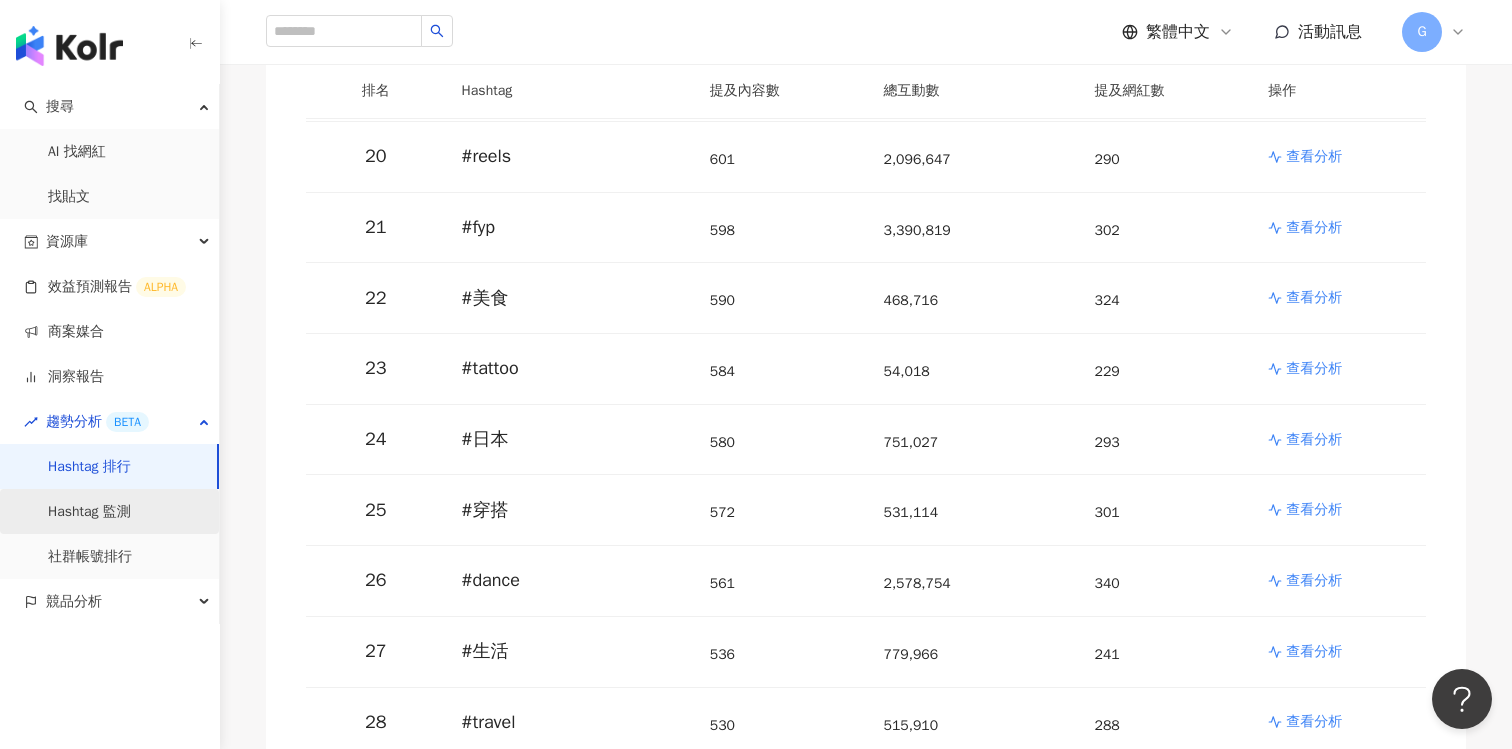 click on "Hashtag 監測" at bounding box center [89, 512] 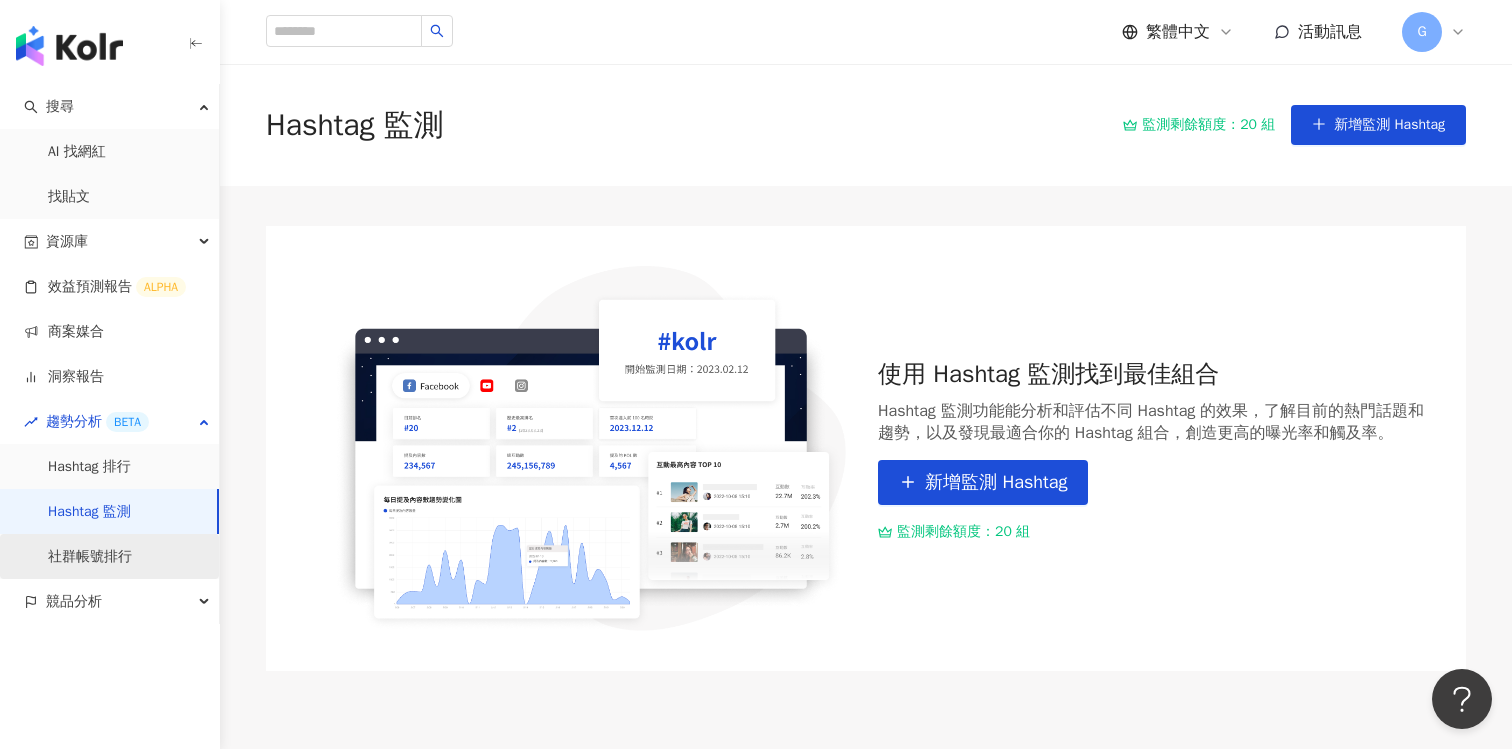 click on "社群帳號排行" at bounding box center (90, 557) 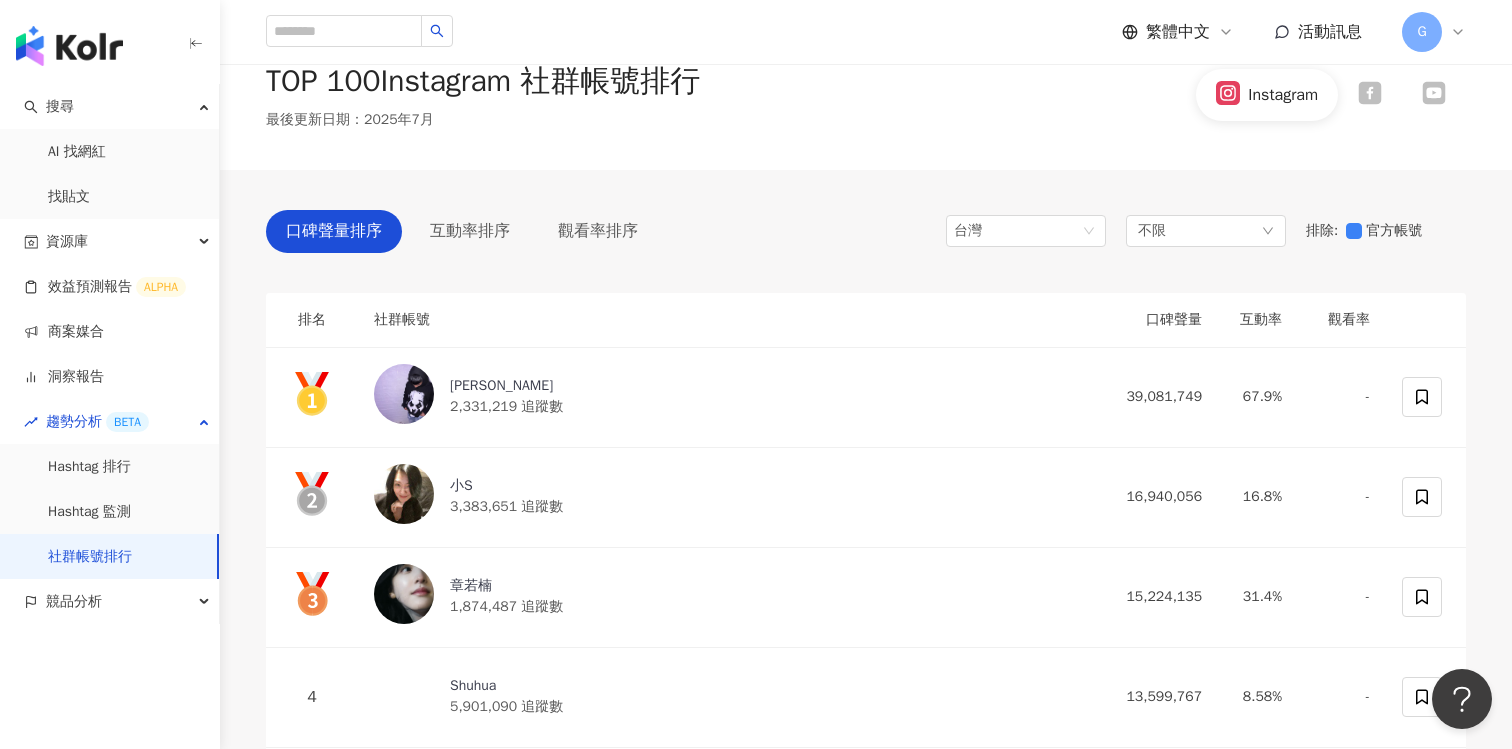 scroll, scrollTop: 0, scrollLeft: 0, axis: both 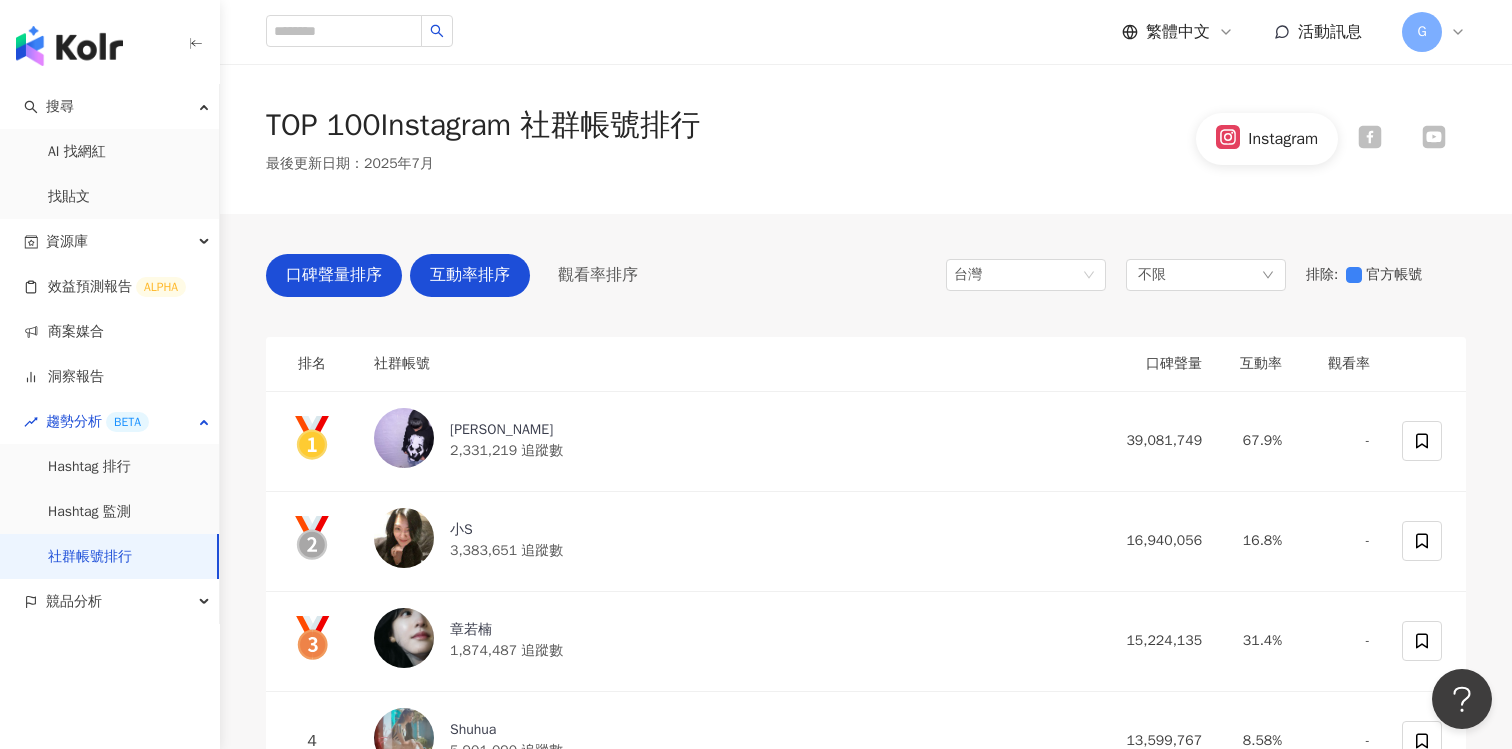 click on "互動率排序" at bounding box center (470, 275) 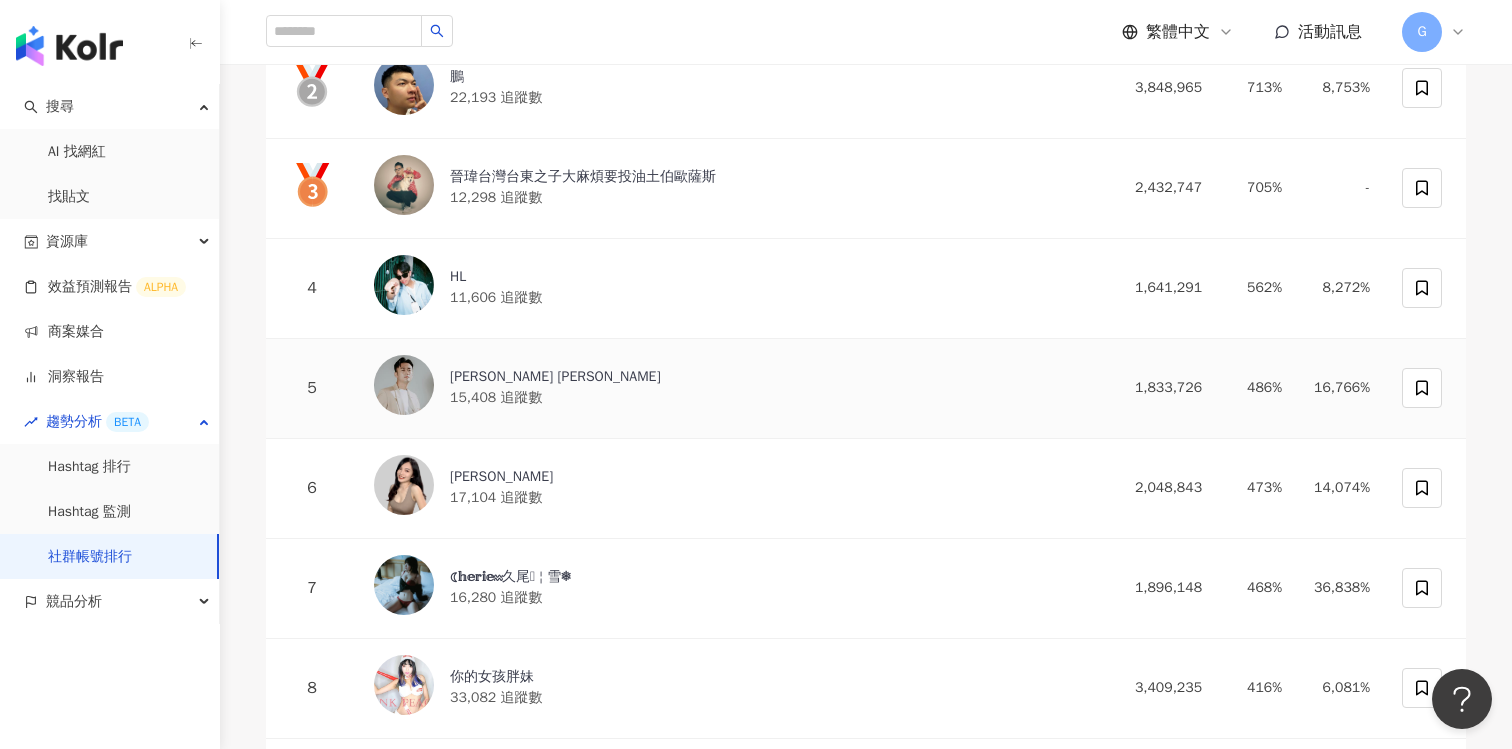 scroll, scrollTop: 454, scrollLeft: 0, axis: vertical 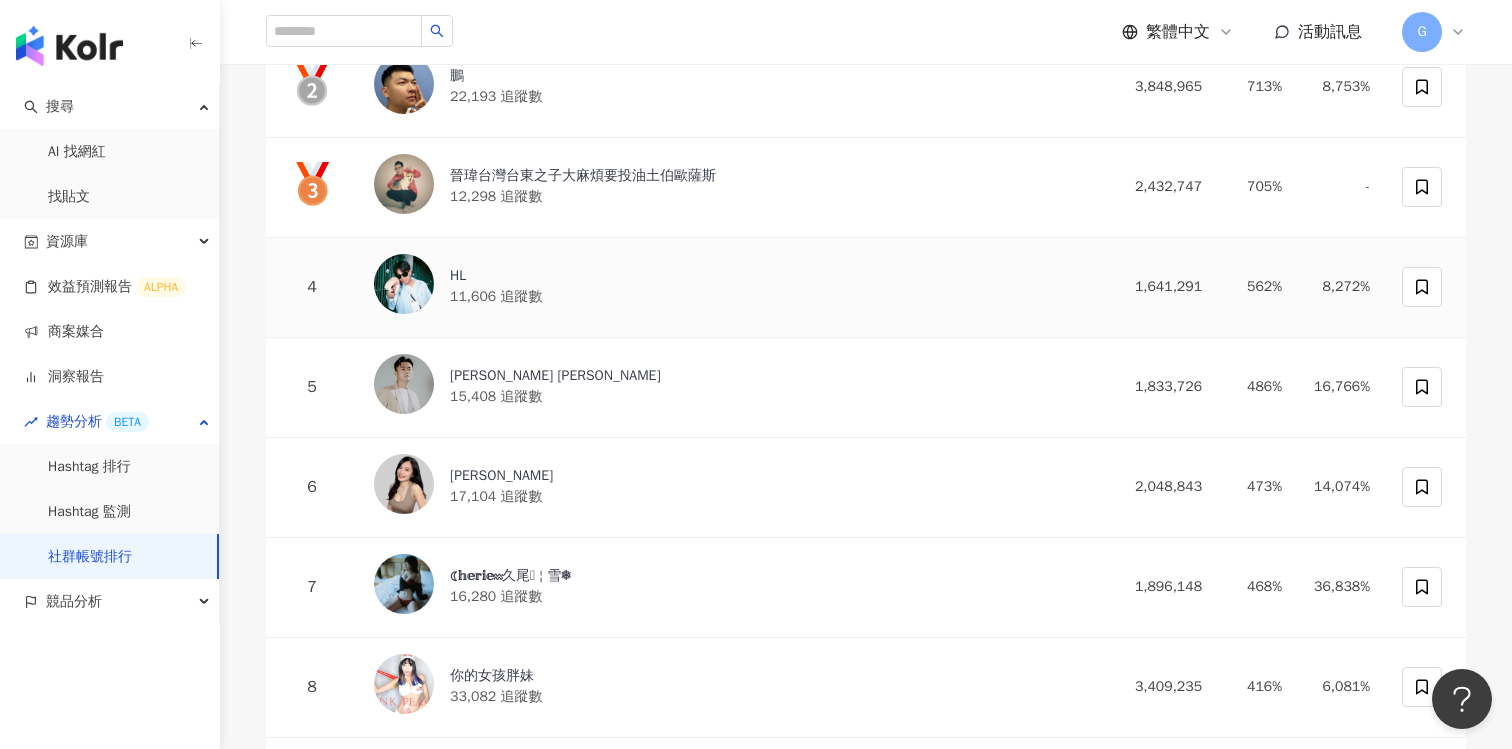 click at bounding box center (404, 284) 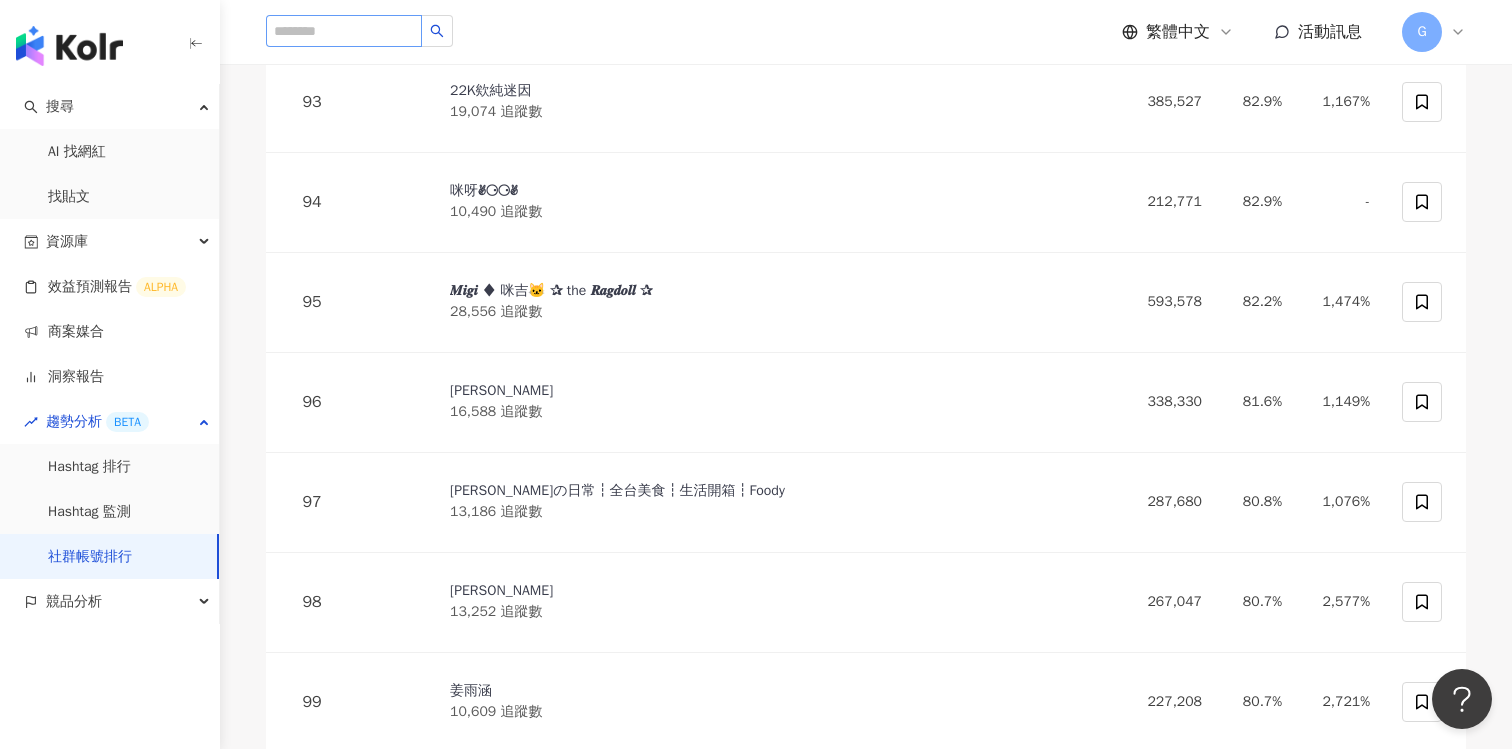 scroll, scrollTop: 9754, scrollLeft: 0, axis: vertical 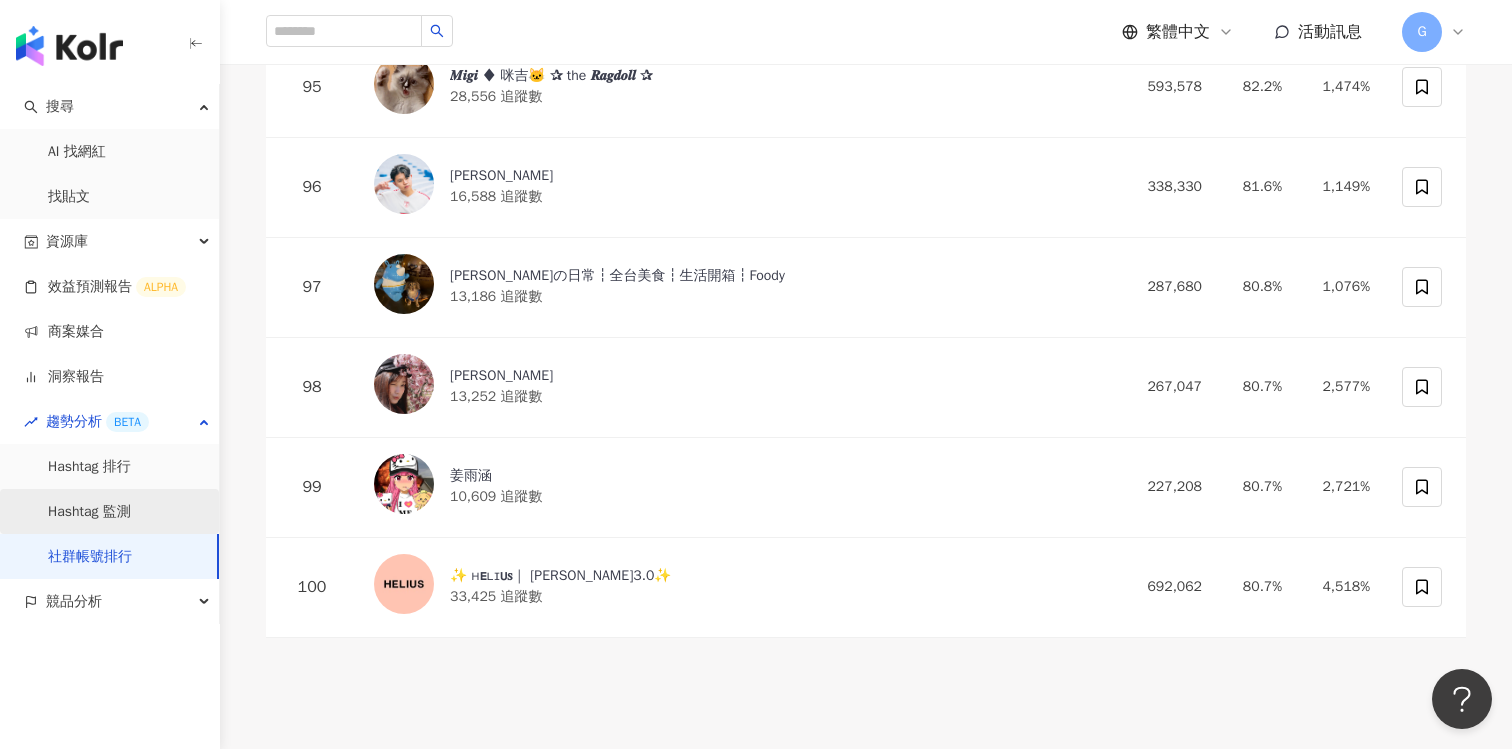 click on "Hashtag 監測" at bounding box center (89, 512) 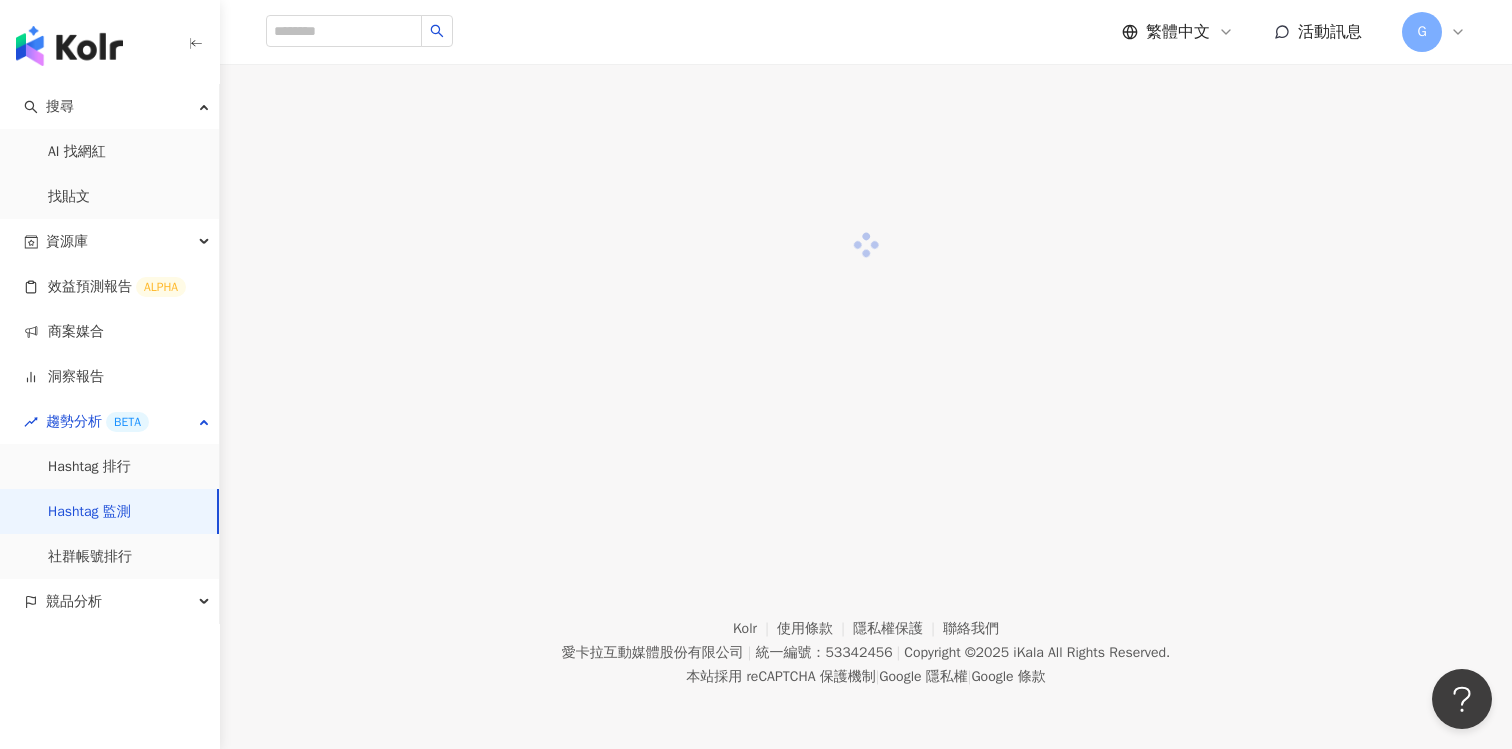 scroll, scrollTop: 0, scrollLeft: 0, axis: both 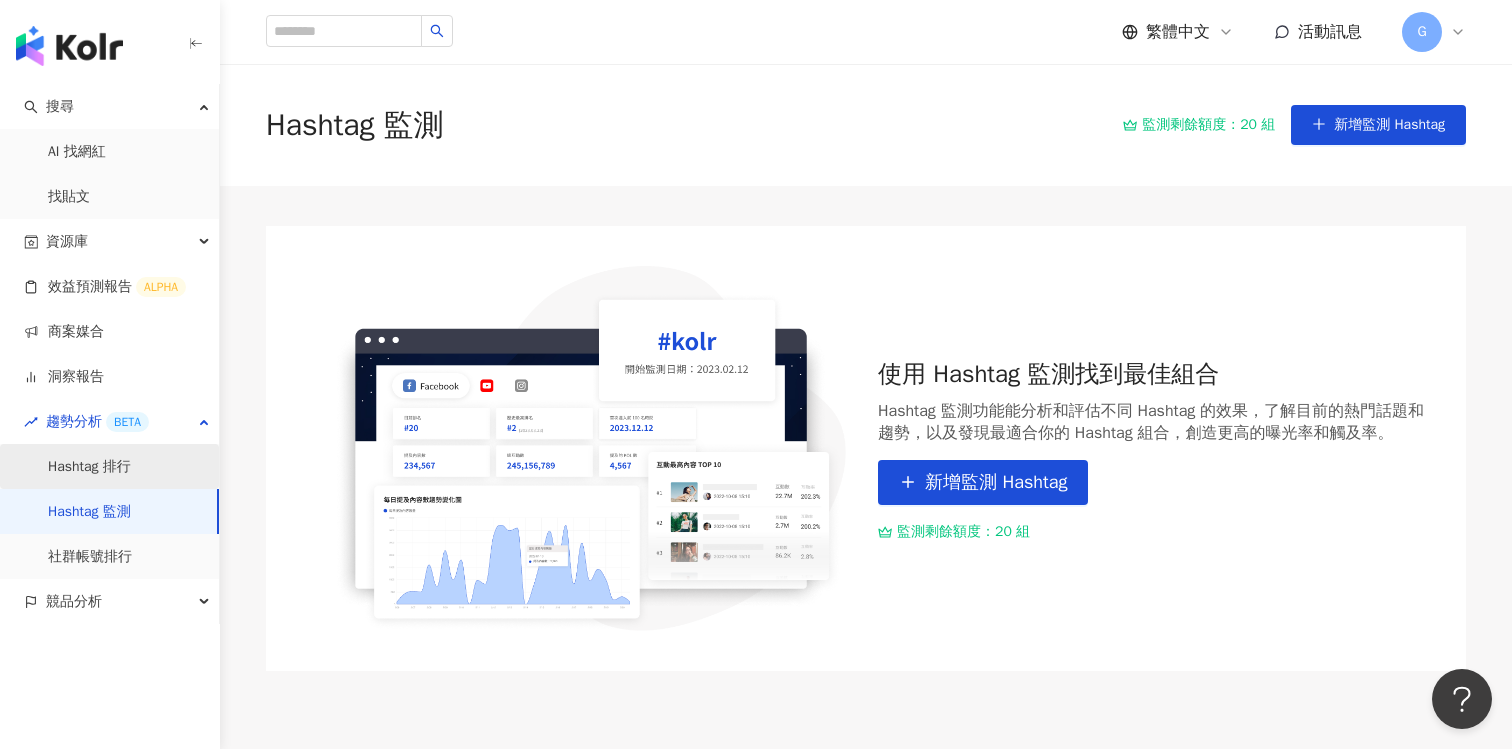 click on "Hashtag 排行" at bounding box center [89, 467] 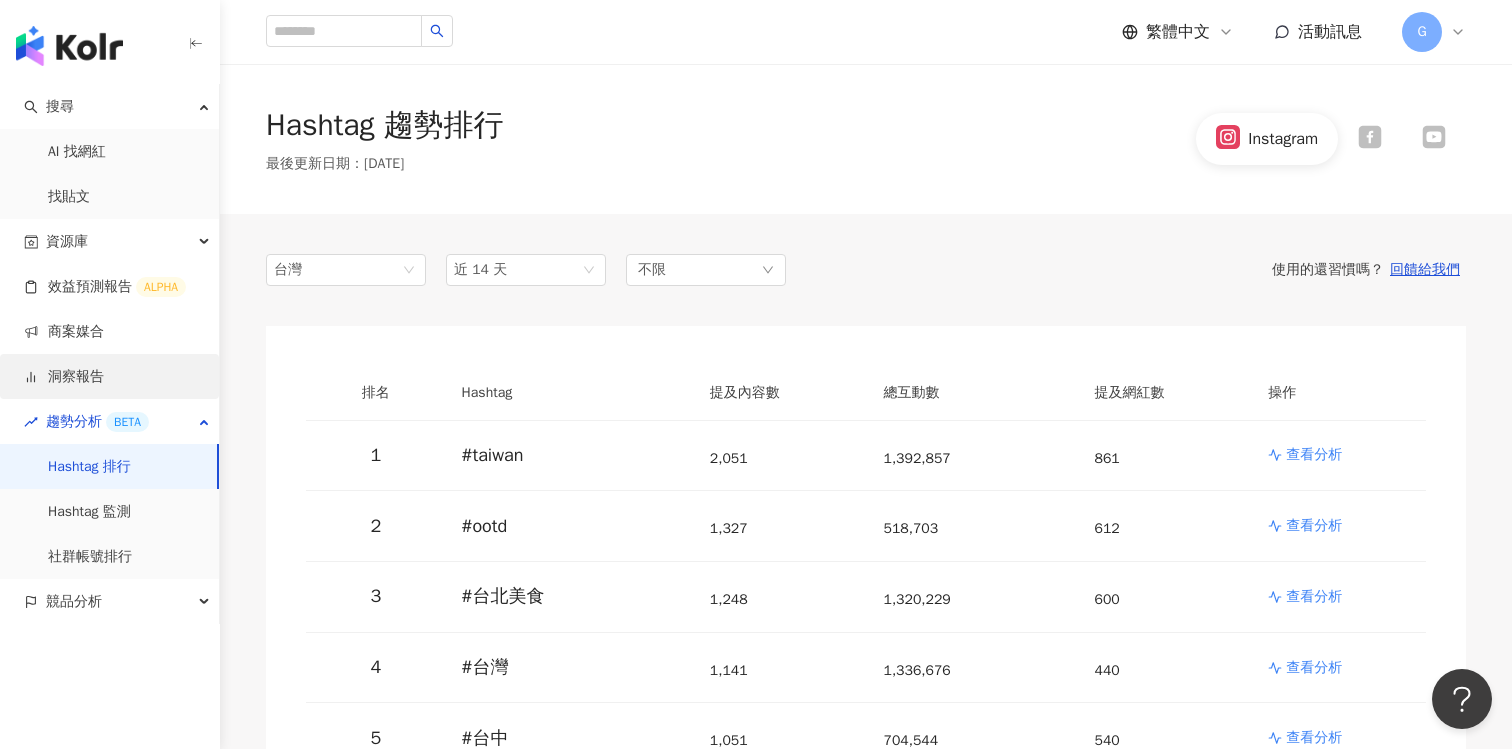 click on "洞察報告" at bounding box center [64, 377] 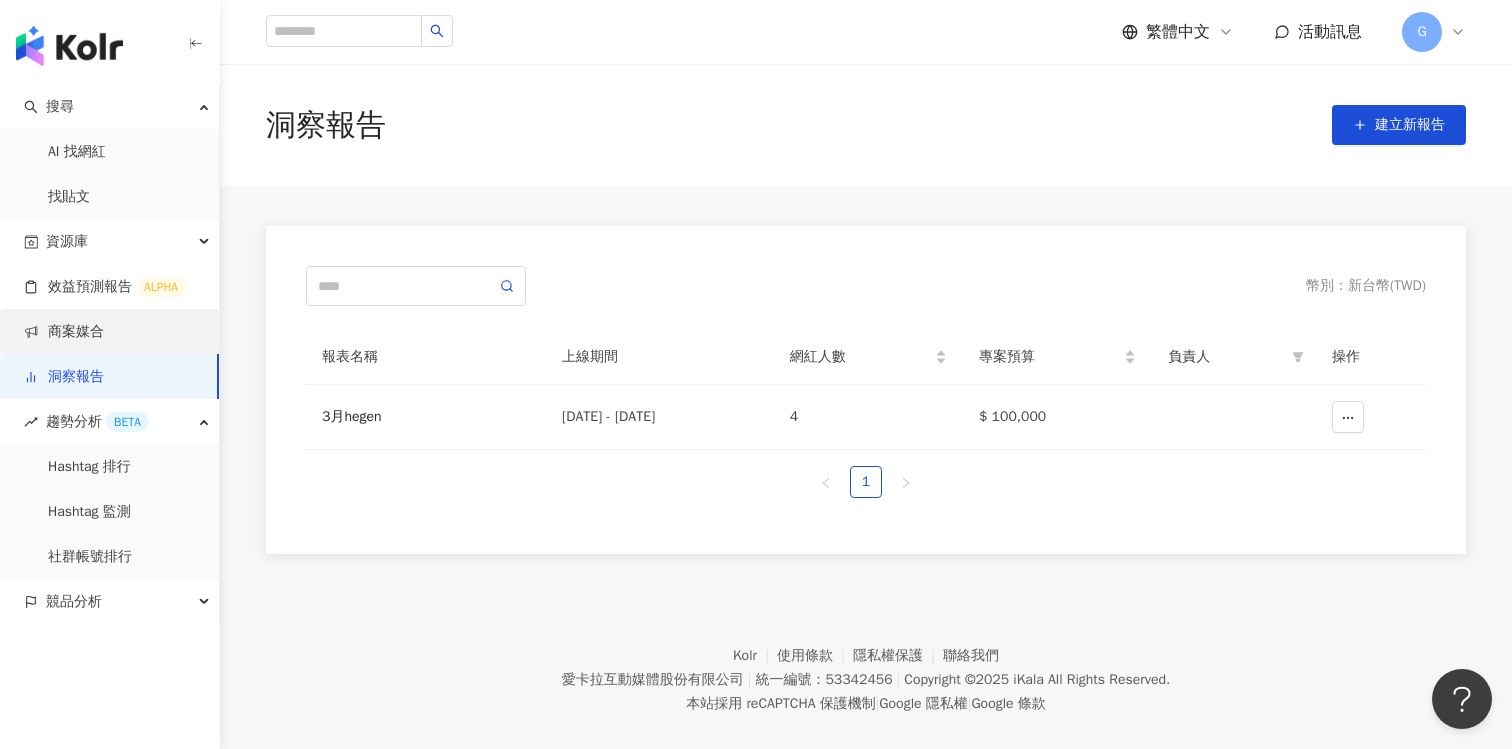click on "商案媒合" at bounding box center [64, 332] 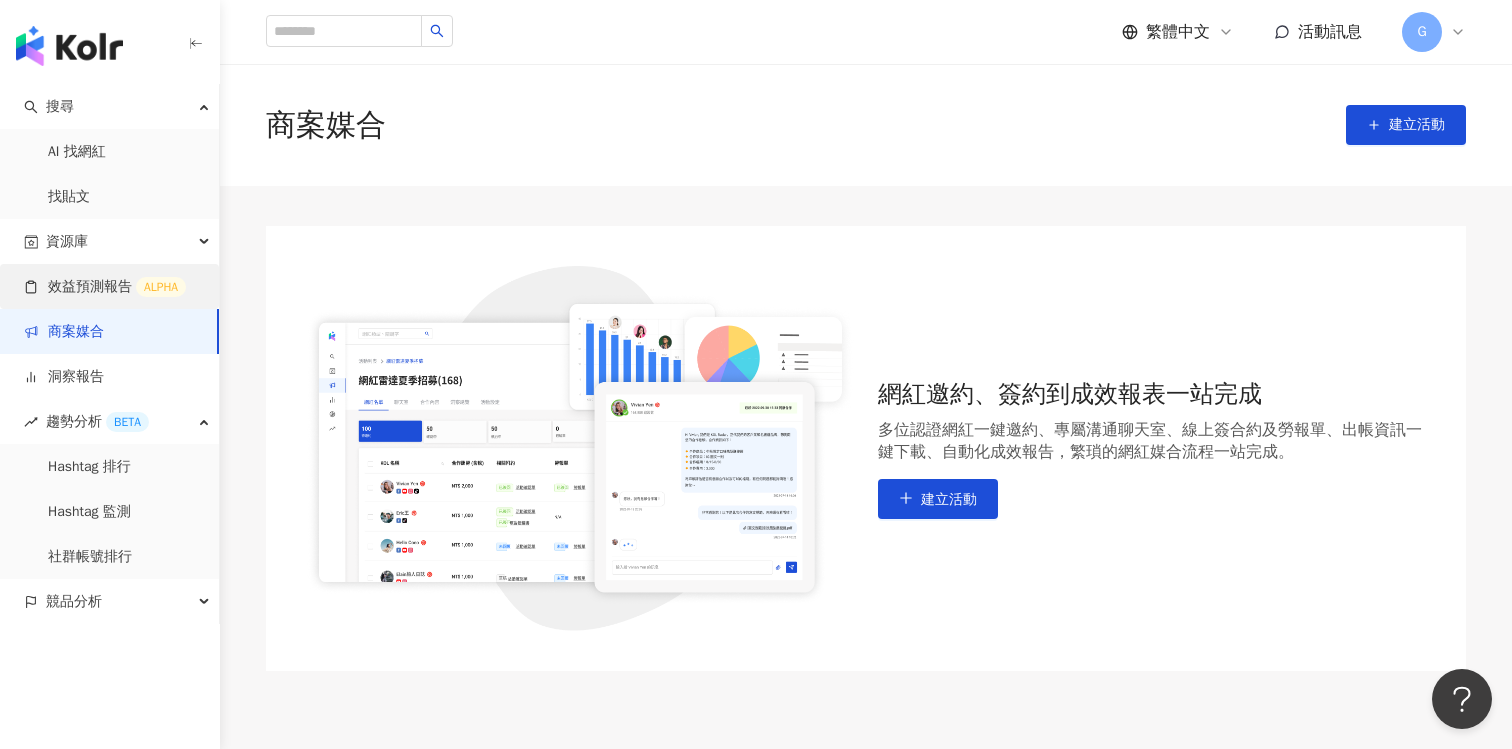 click on "效益預測報告 ALPHA" at bounding box center (105, 287) 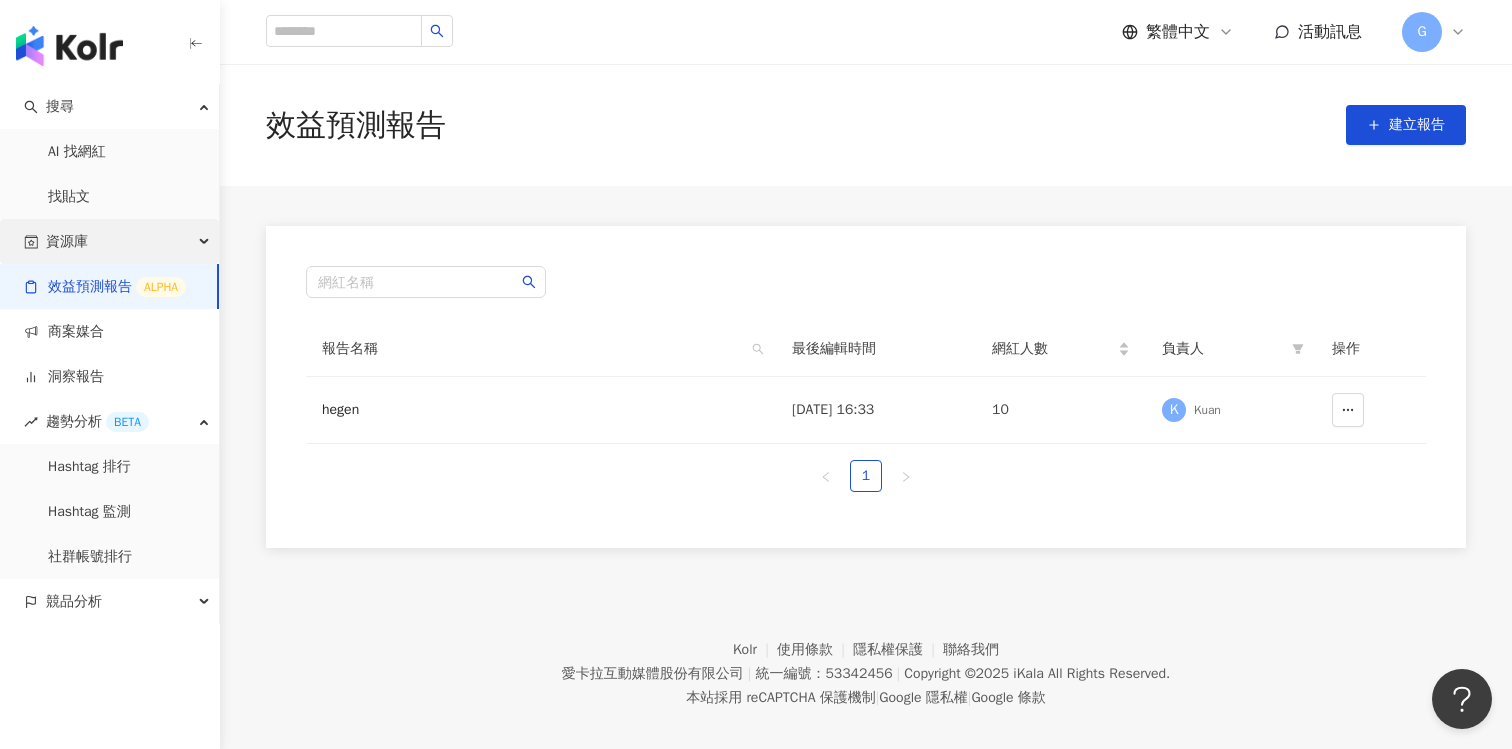 click on "資源庫" at bounding box center (67, 241) 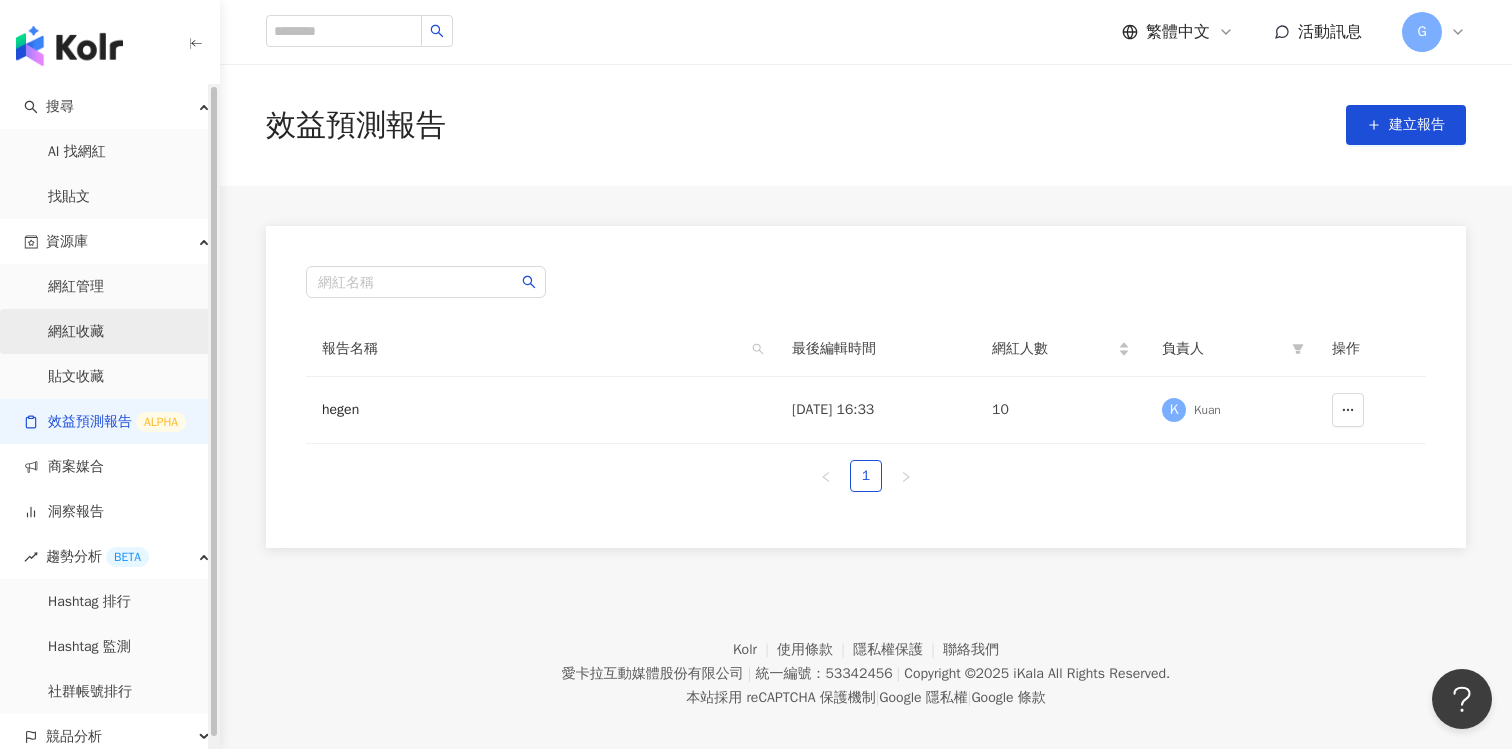 click on "網紅收藏" at bounding box center (76, 332) 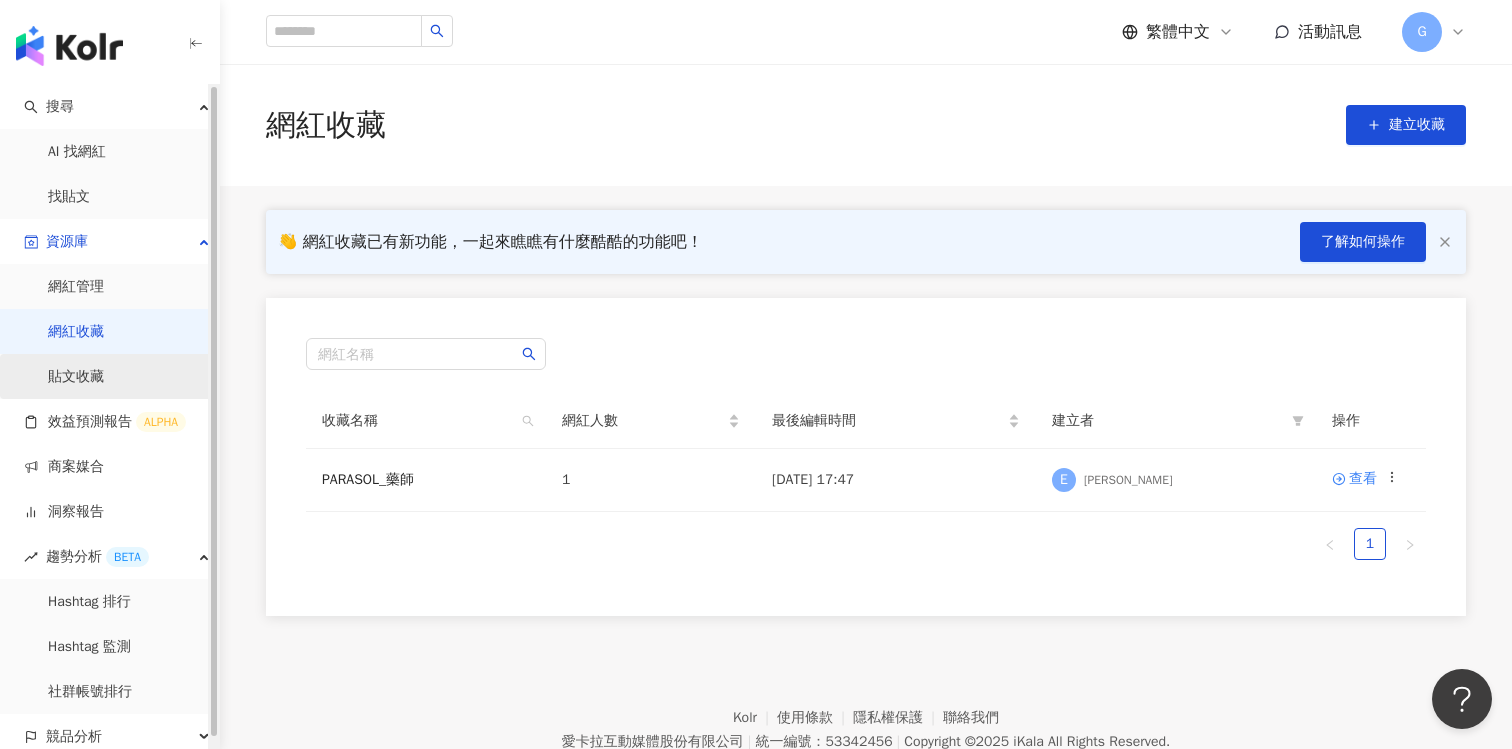 click on "貼文收藏" at bounding box center [76, 377] 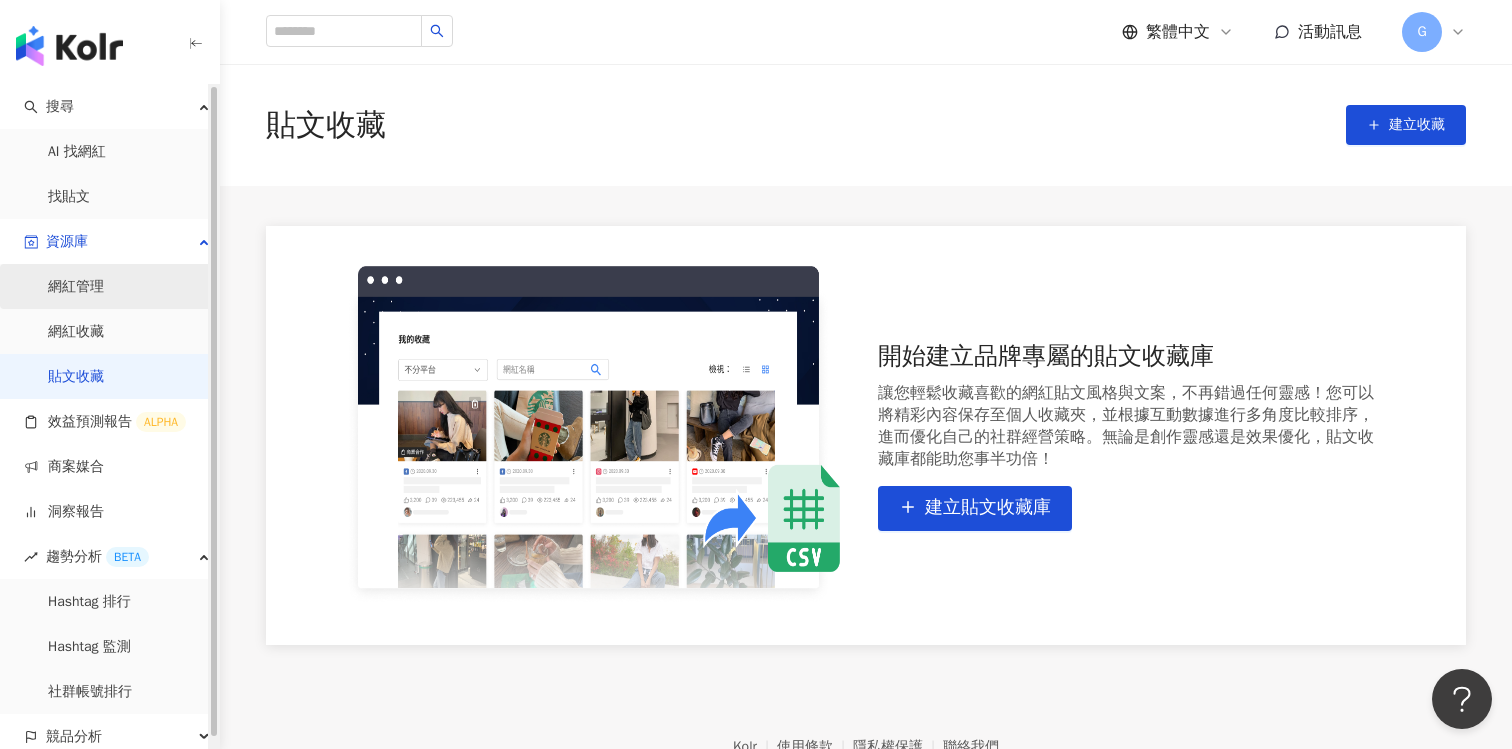 click on "網紅管理" at bounding box center [76, 287] 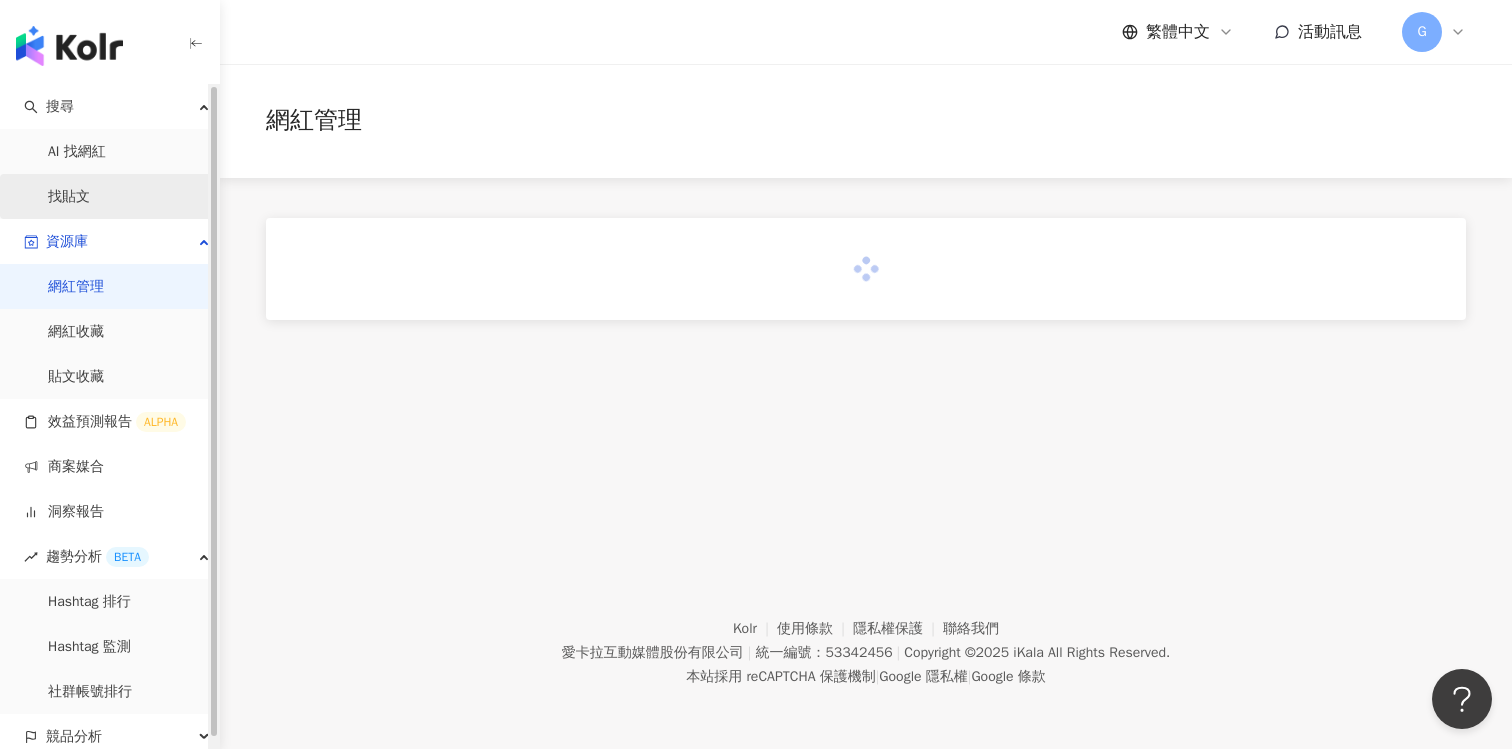 click on "找貼文" at bounding box center (69, 197) 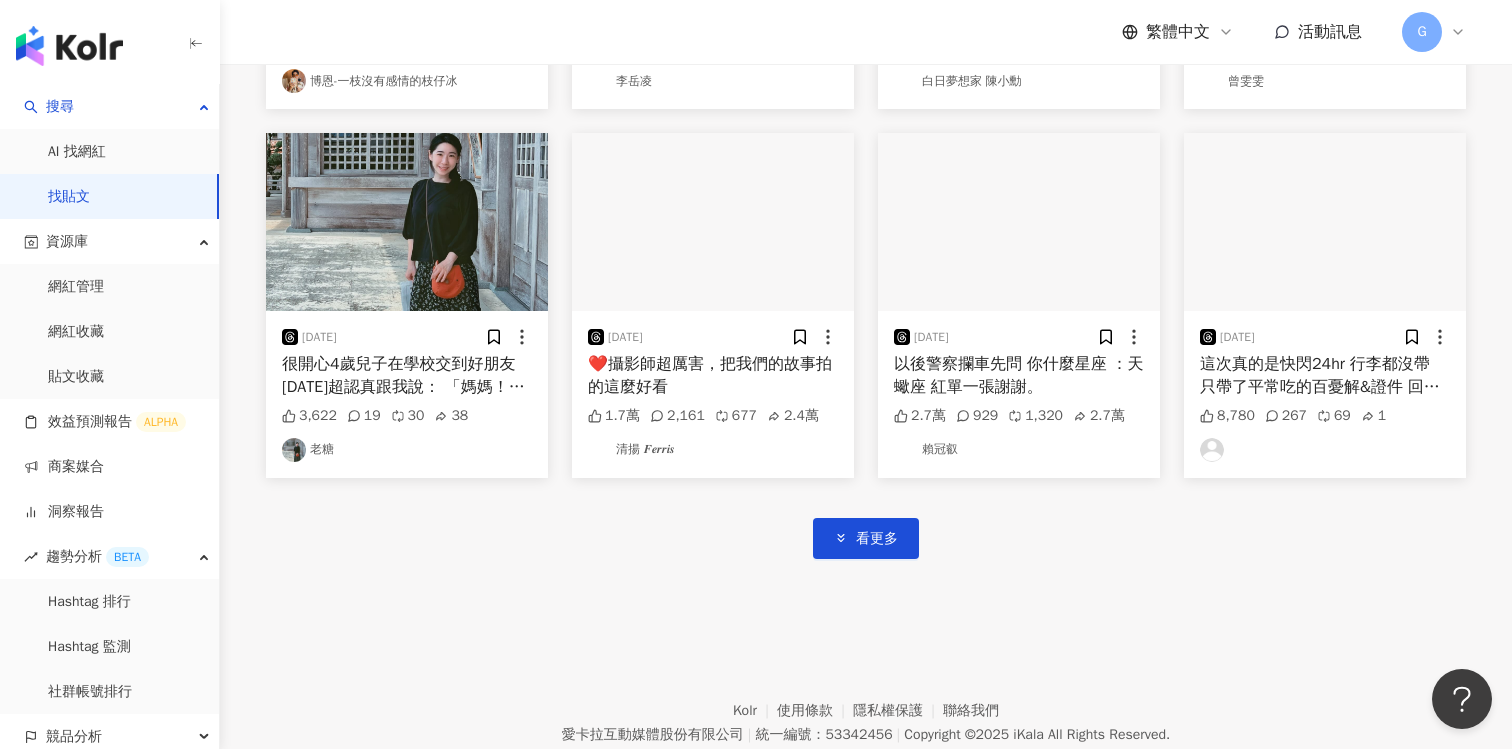 scroll, scrollTop: 936, scrollLeft: 0, axis: vertical 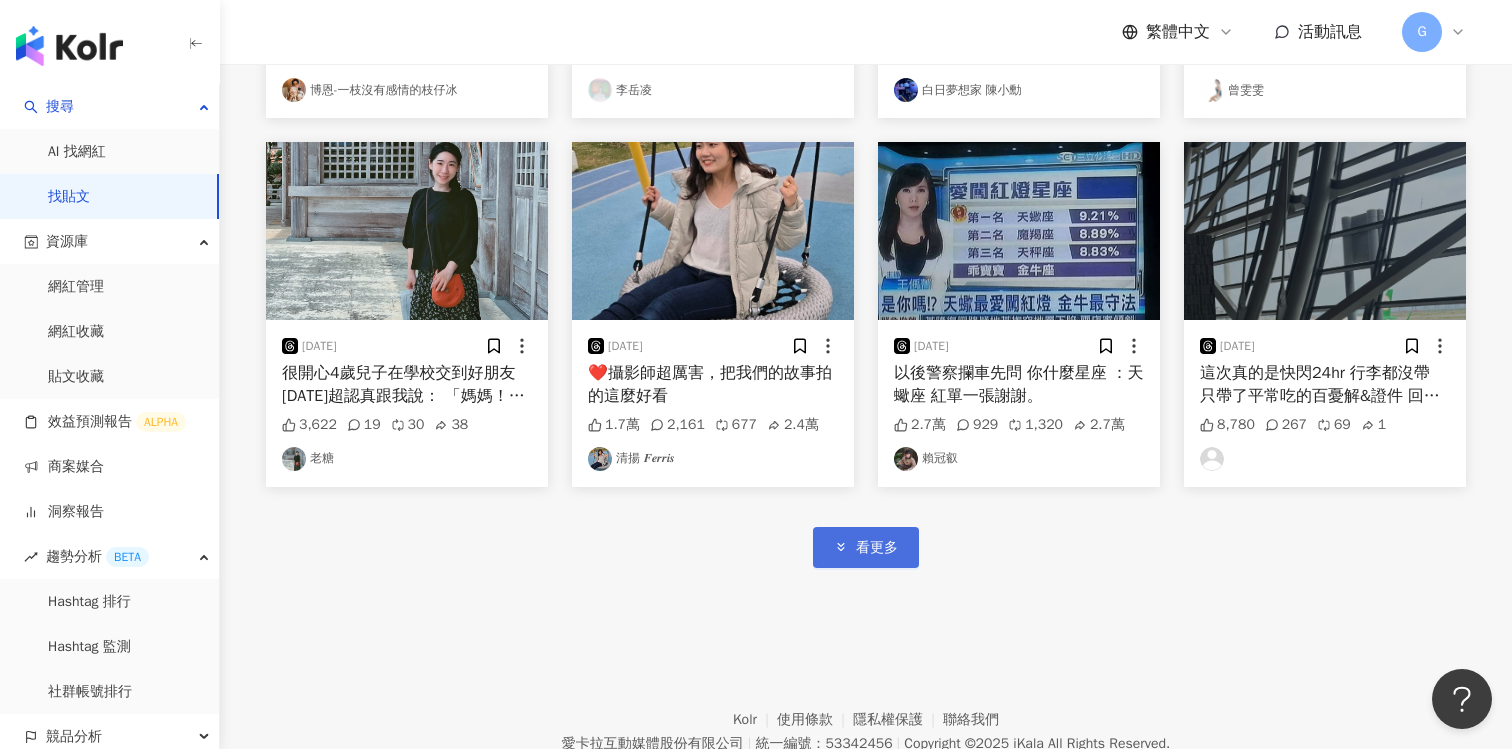 click on "看更多" at bounding box center [866, 547] 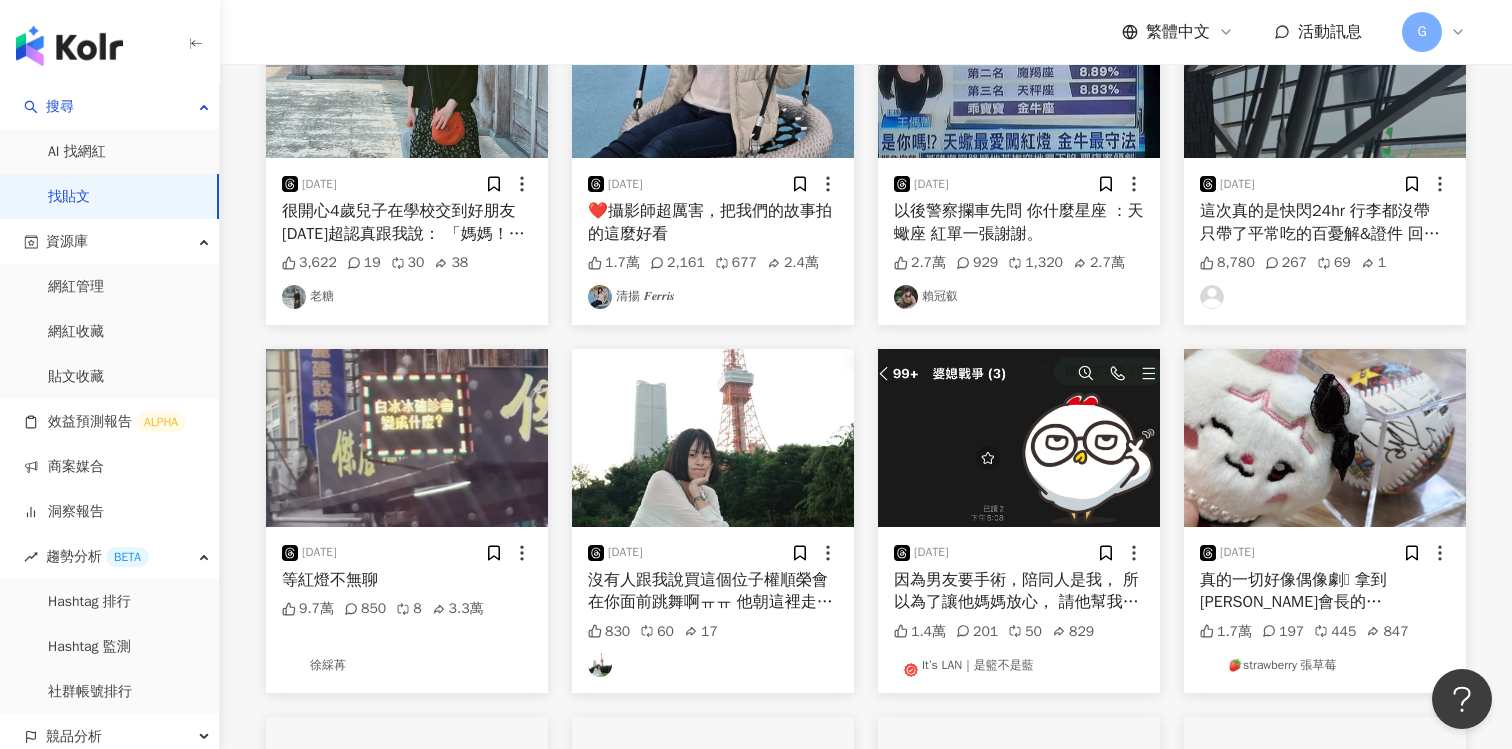 scroll, scrollTop: 1104, scrollLeft: 0, axis: vertical 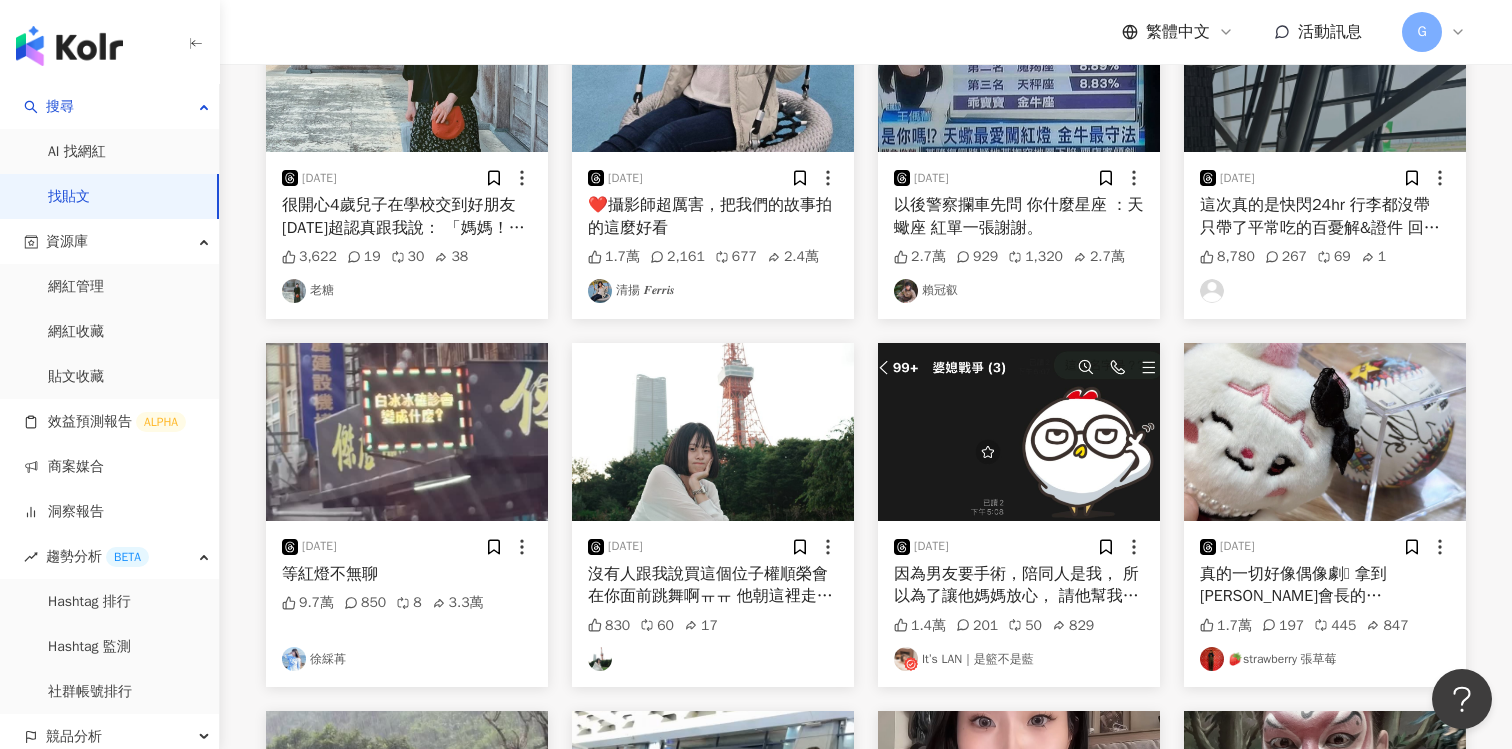 click at bounding box center [713, 432] 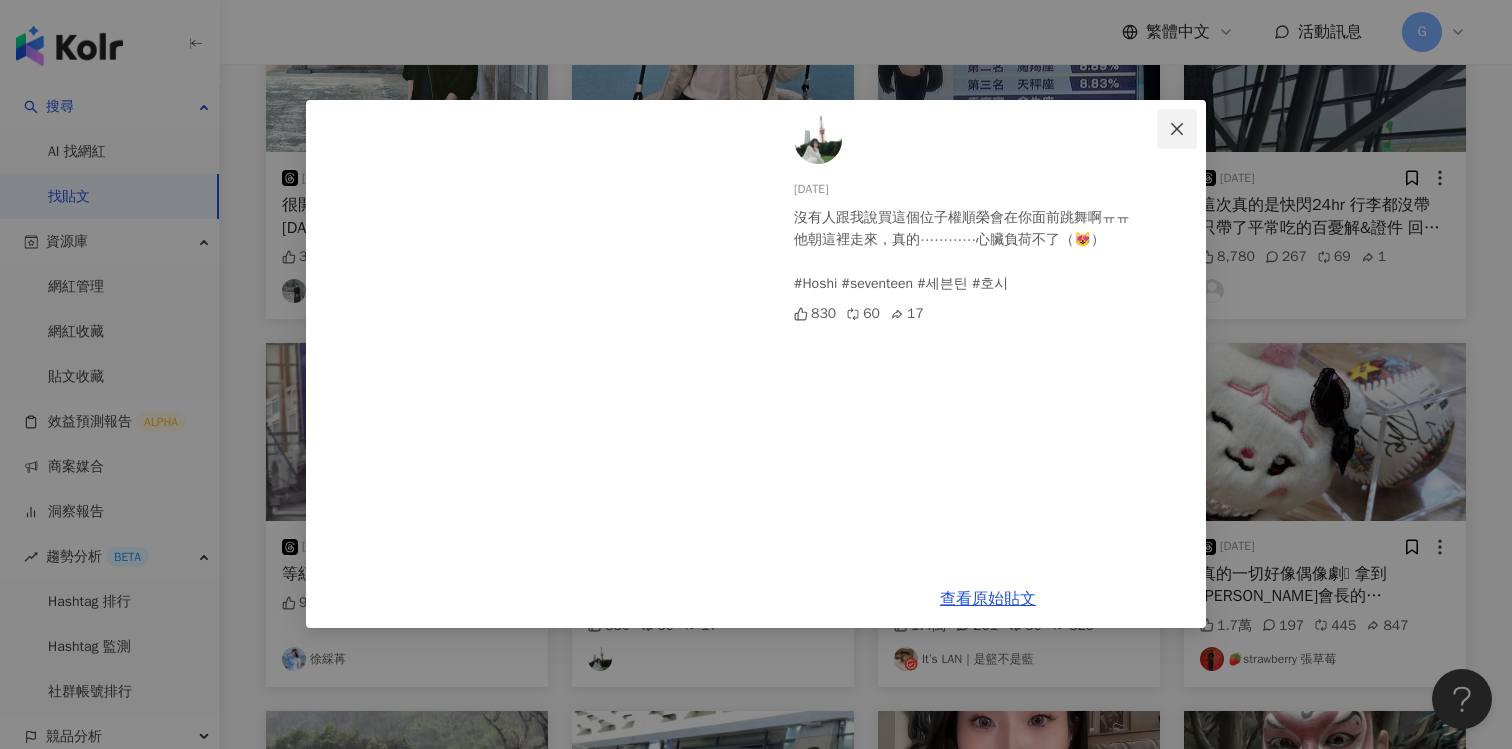 click 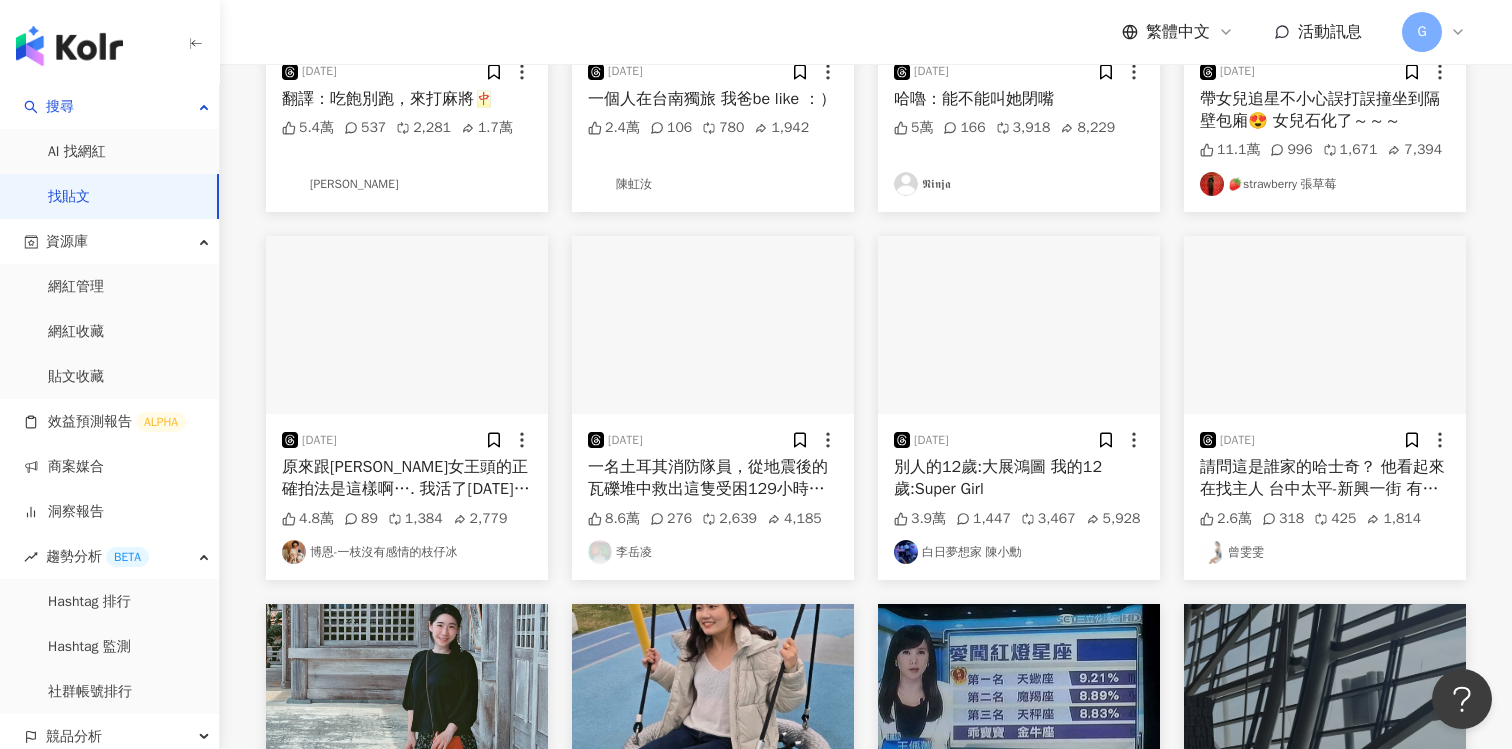 scroll, scrollTop: 0, scrollLeft: 0, axis: both 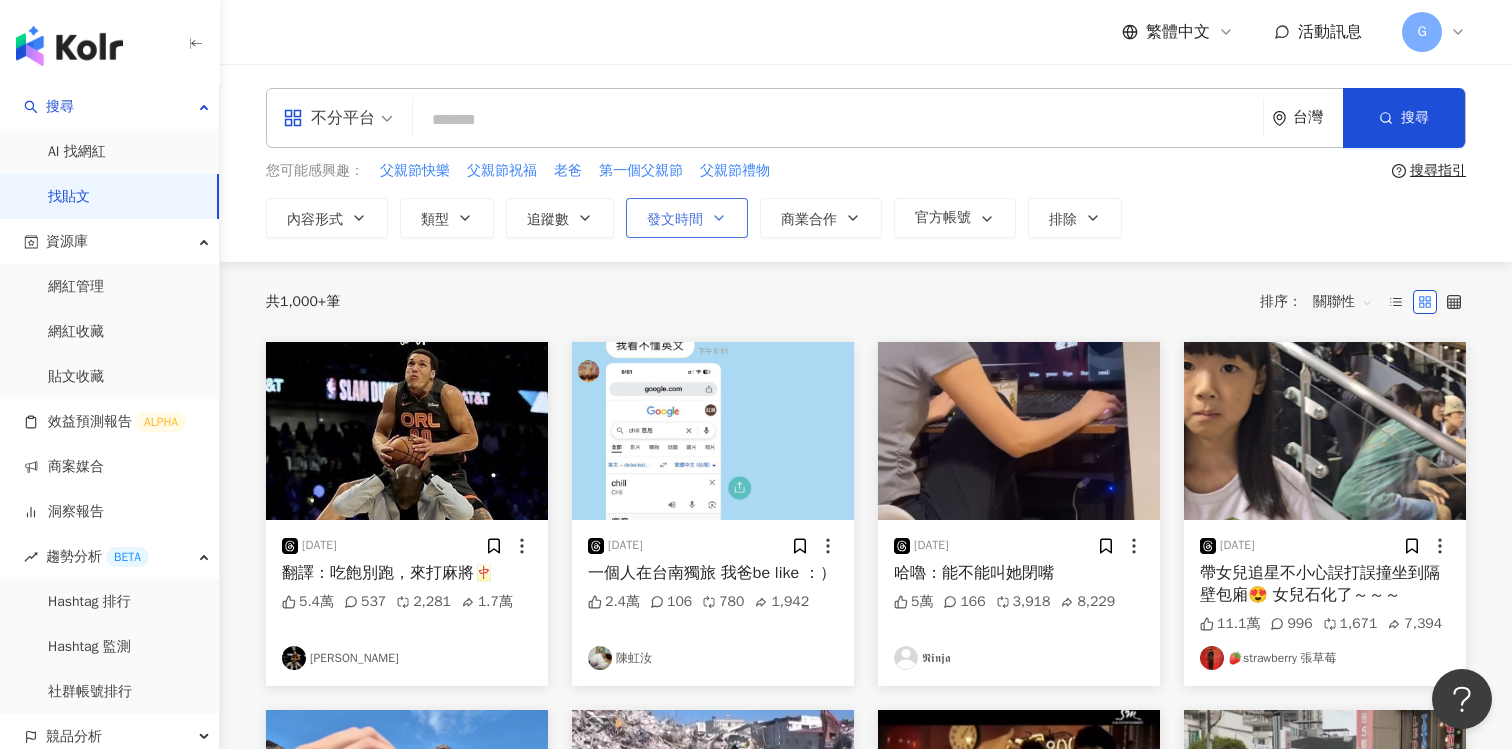 click on "發文時間" at bounding box center [687, 218] 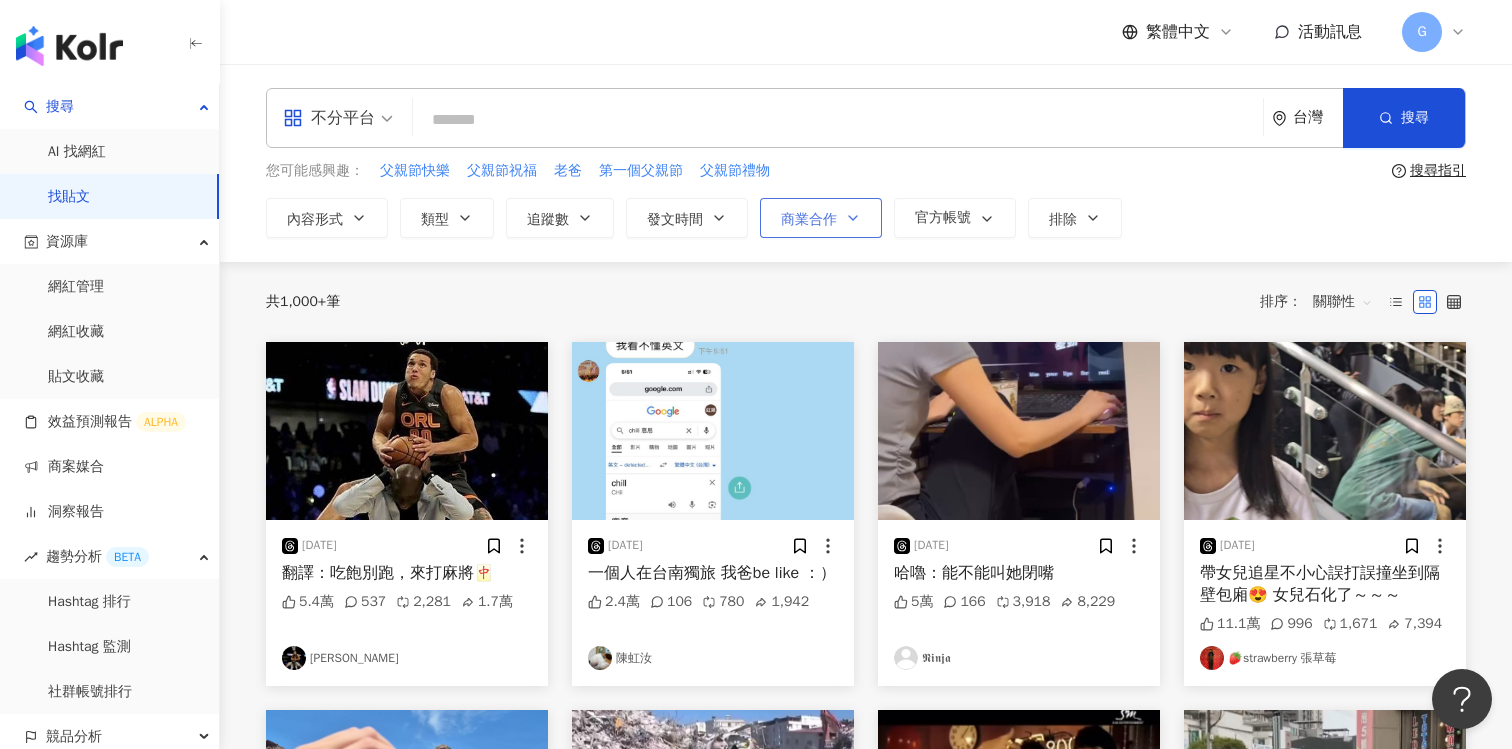 click on "商業合作" at bounding box center [821, 218] 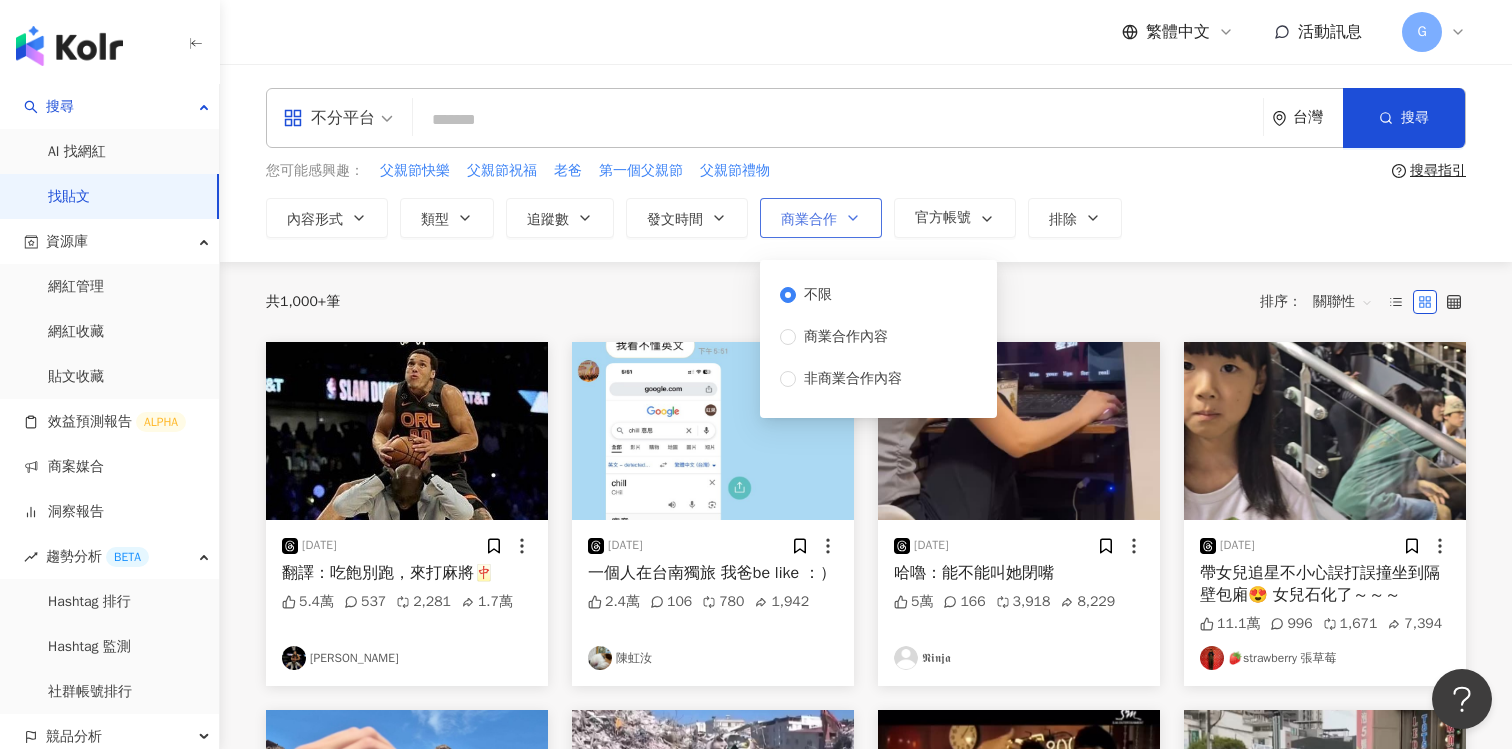 click on "商業合作" at bounding box center (821, 218) 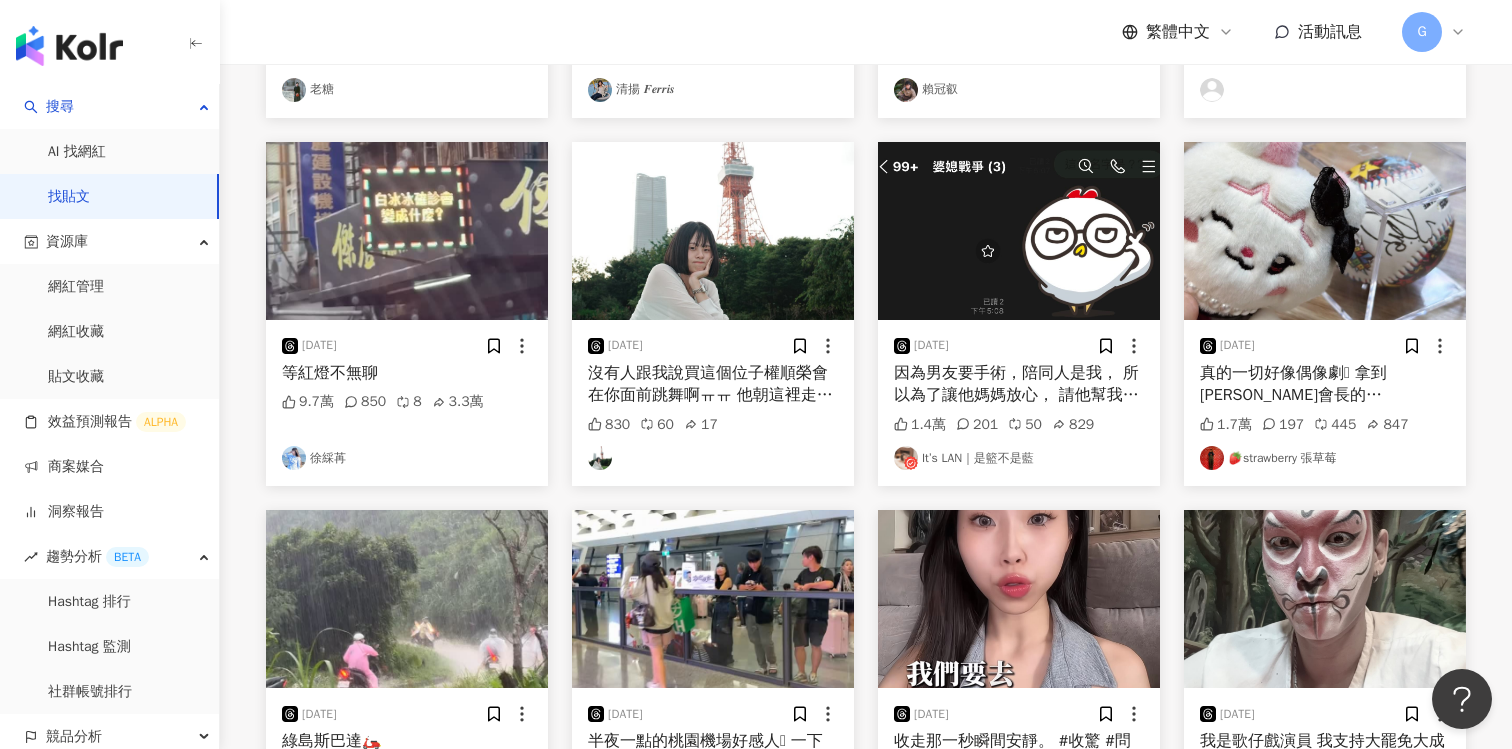 scroll, scrollTop: 1329, scrollLeft: 0, axis: vertical 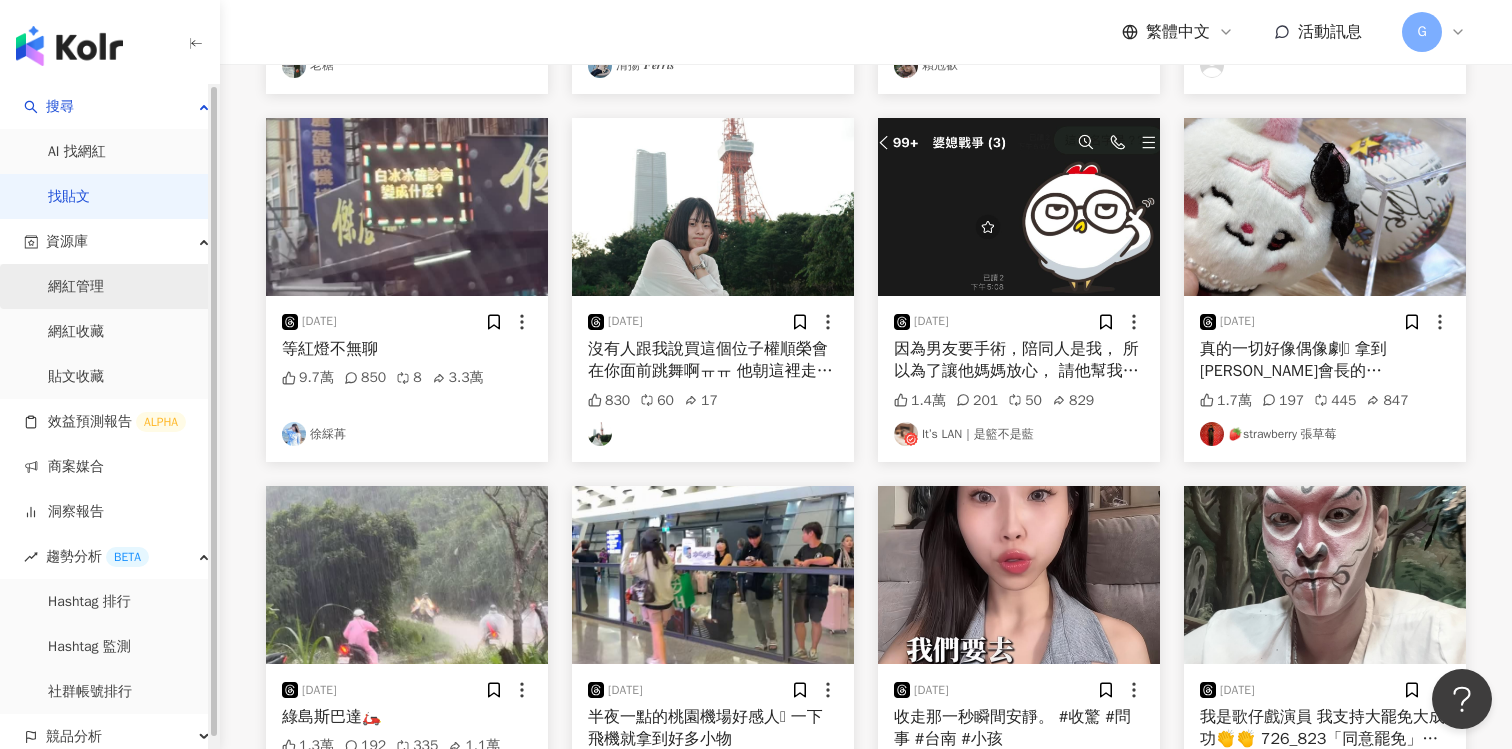 click on "網紅管理" at bounding box center [76, 287] 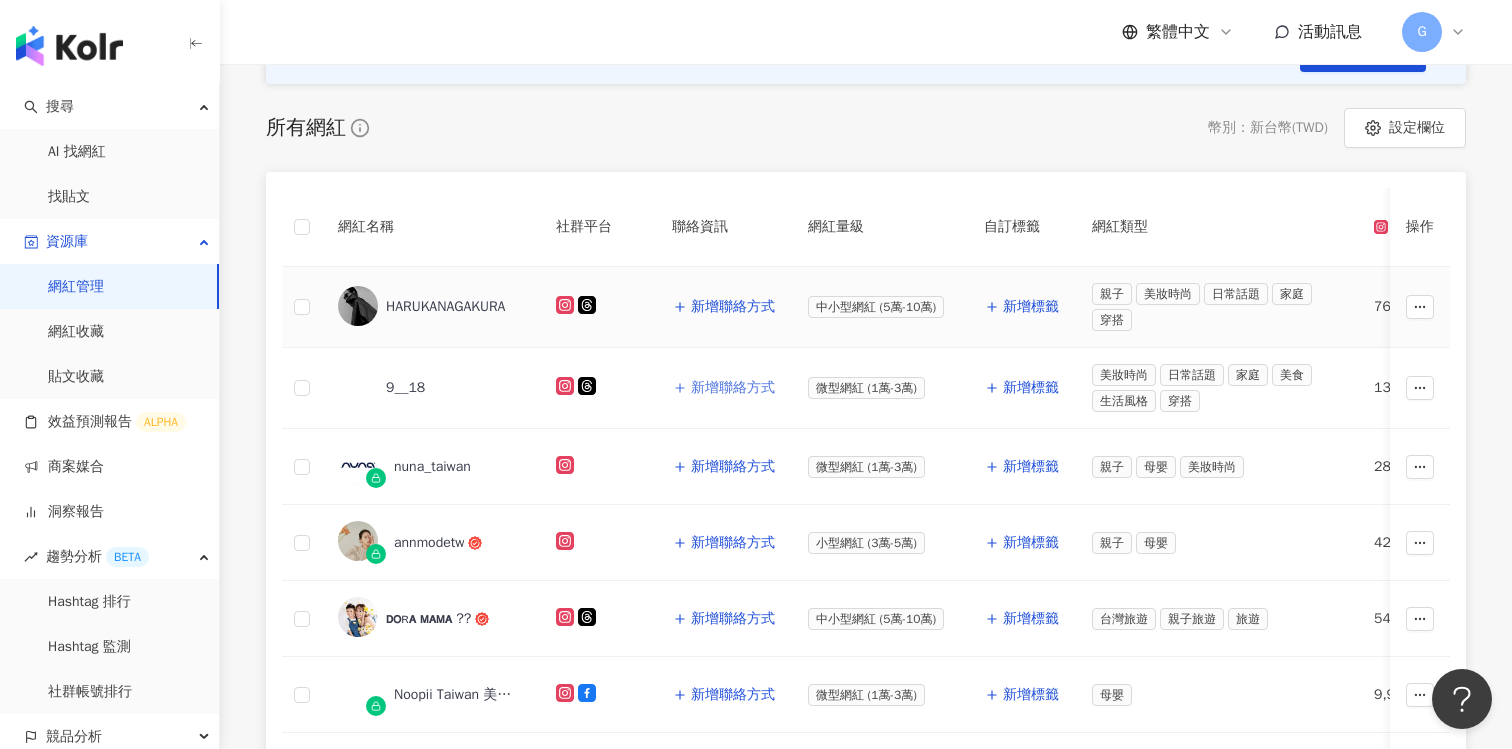 scroll, scrollTop: 293, scrollLeft: 0, axis: vertical 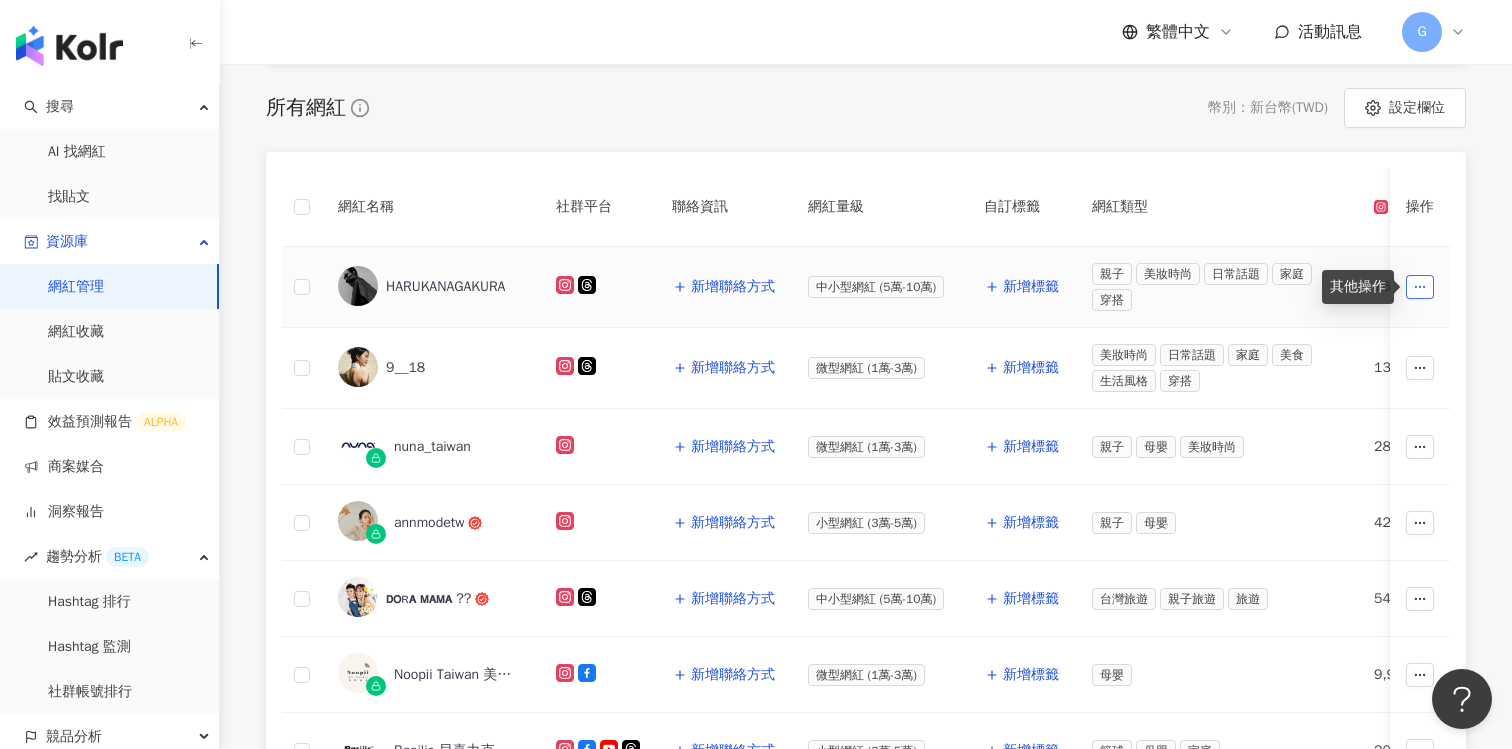 click 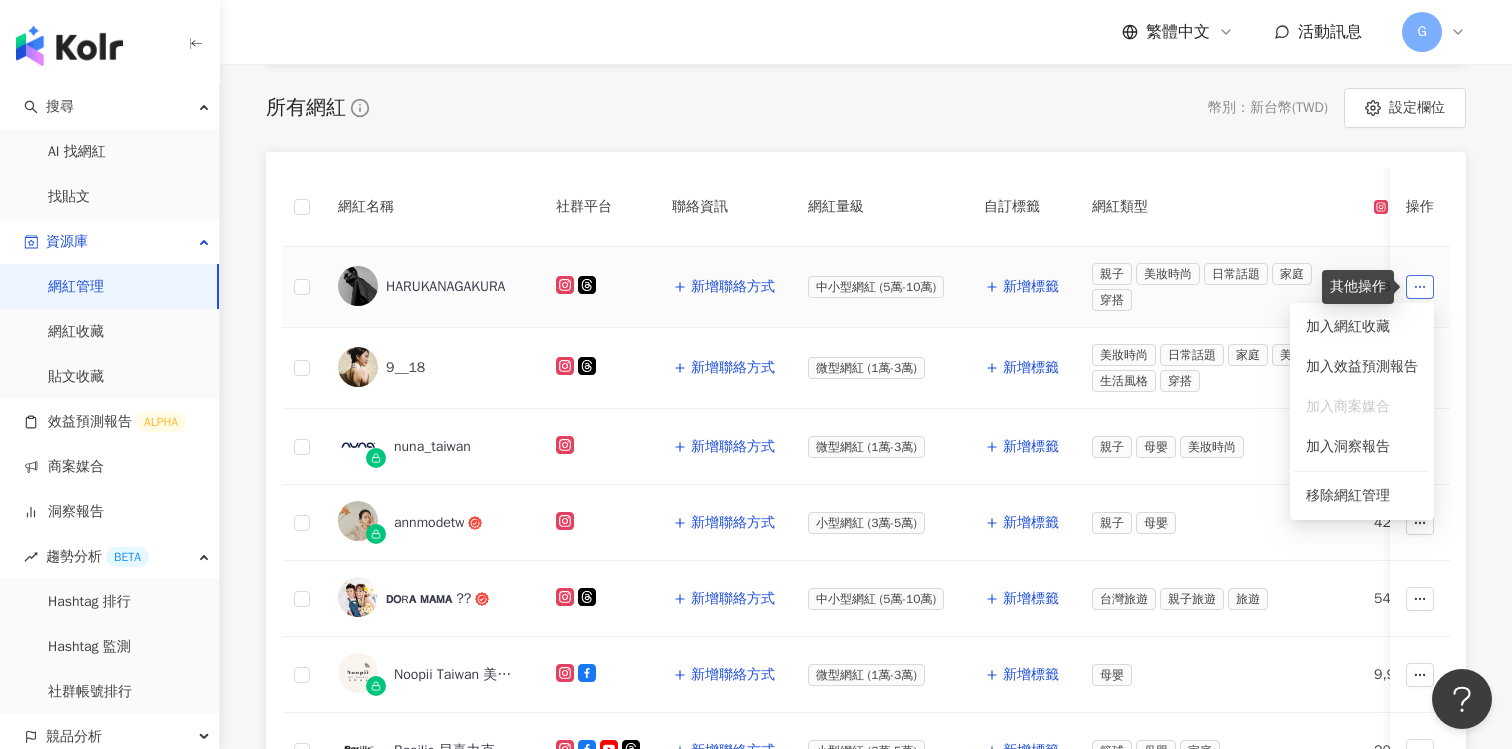 click 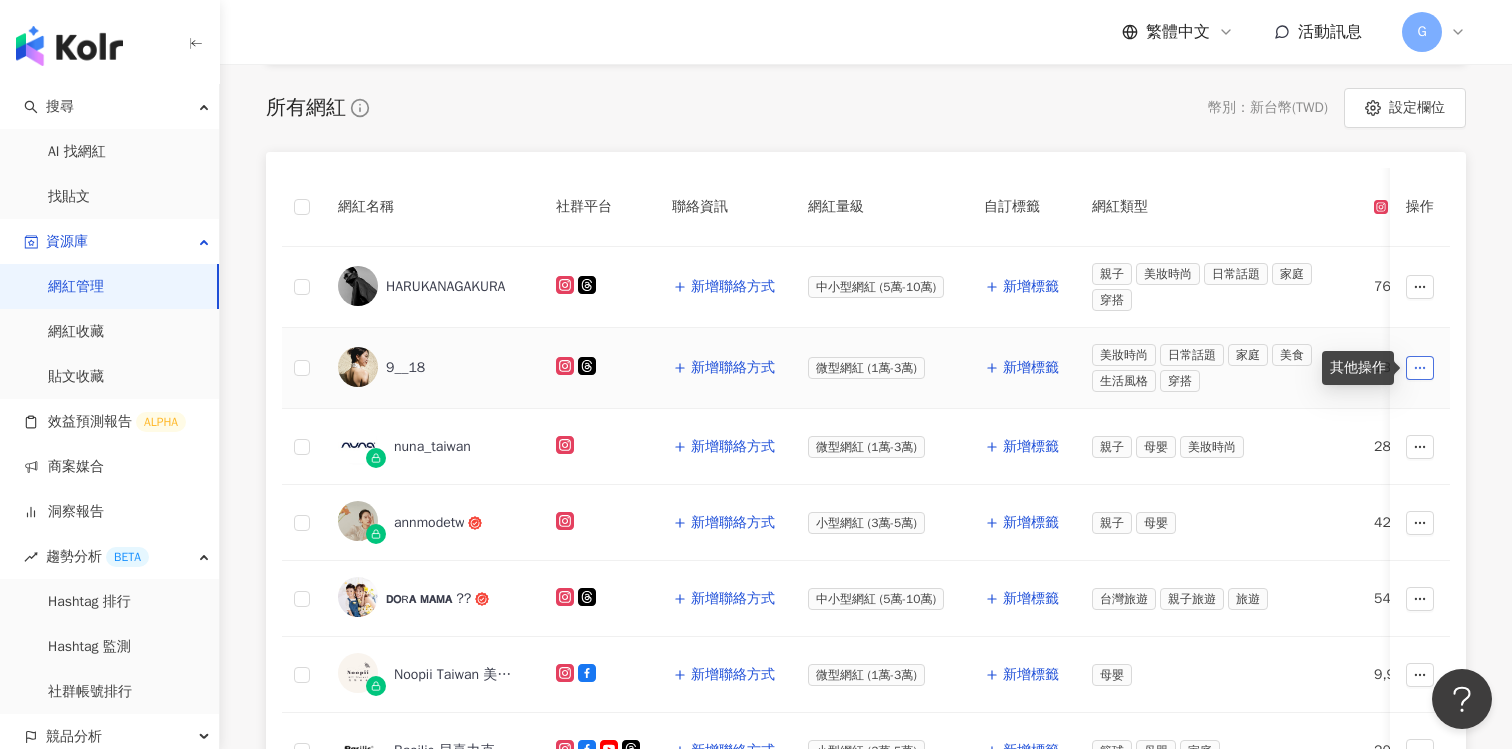 click 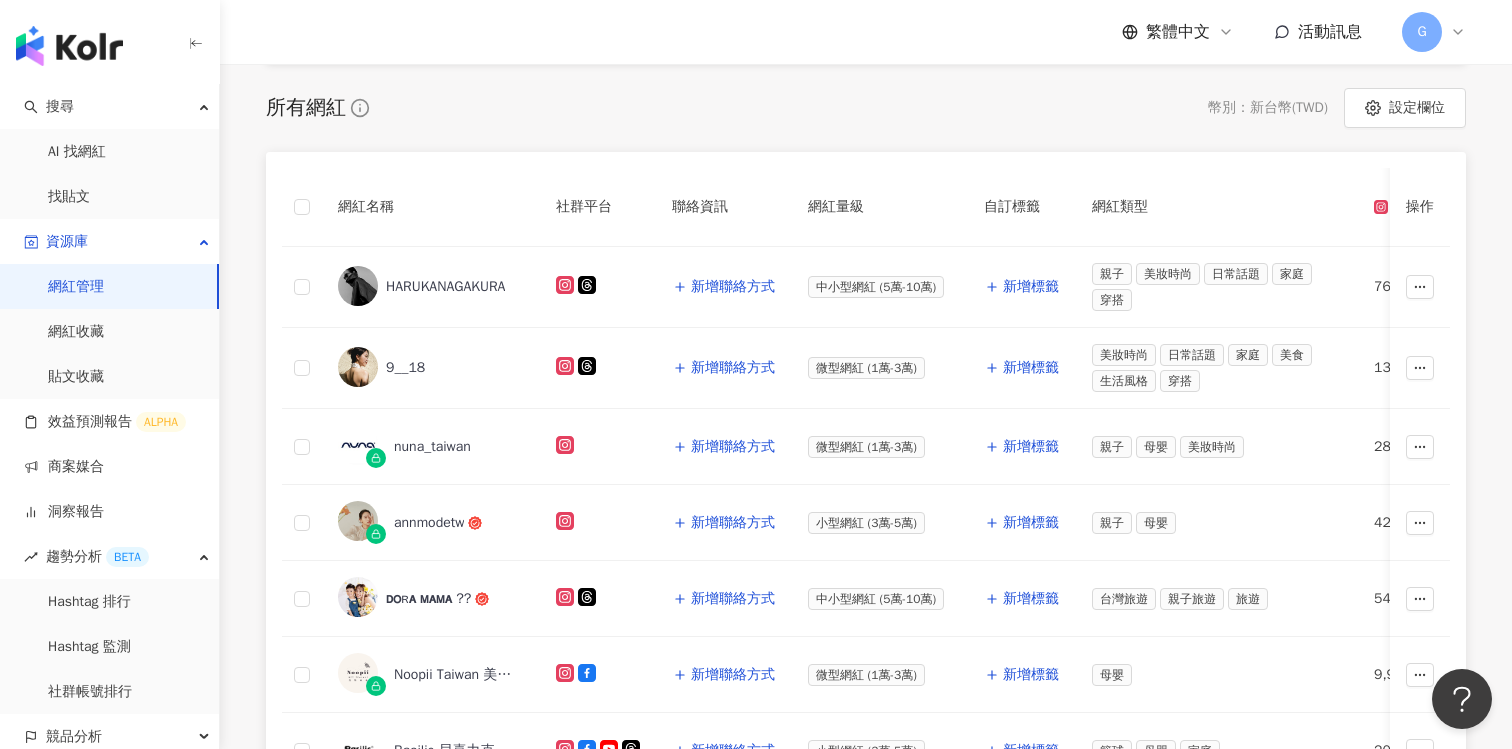 click on "網紅名稱 社群平台 聯絡資訊 網紅量級 自訂標籤 網紅類型 追蹤數 K-Score 近三個月 受眾主要年齡 受眾主要性別 互動率 近三個月 Reels 互動率 近三個月 Reels 觀看率 近三個月 漲粉率 近三個月 已加入的收藏夾 已加入的商案媒合 已加入的洞察報告 最新足跡 操作                                         HARUKANAGAKURA 新增聯絡方式 中小型網紅 (5萬-10萬) 新增標籤 親子 美妝時尚 日常話題 家庭 穿搭 76,325 88 25-34 歲 (47.2%) 女性 (89.9%) 0% 0% 19.5% -0.75% - - - 新增至網紅管理 9__18 新增聯絡方式 微型網紅 (1萬-3萬) 新增標籤 美妝時尚 日常話題 家庭 美食 生活風格 穿搭 13,110 84 25-34 歲 (52%) 女性 (87.2%) 0.22% 0.8% 141% 1.15% - - - 新增至網紅管理 nuna_taiwan 新增聯絡方式 微型網紅 (1萬-3萬) 新增標籤 親子 母嬰 美妝時尚 28,266 85 20-24 歲 (46.7%) 女性 (46.7%) 0.12% 0.02% 15.3% 50% - - - annmodetw 新增標籤 85 -" at bounding box center (866, 685) 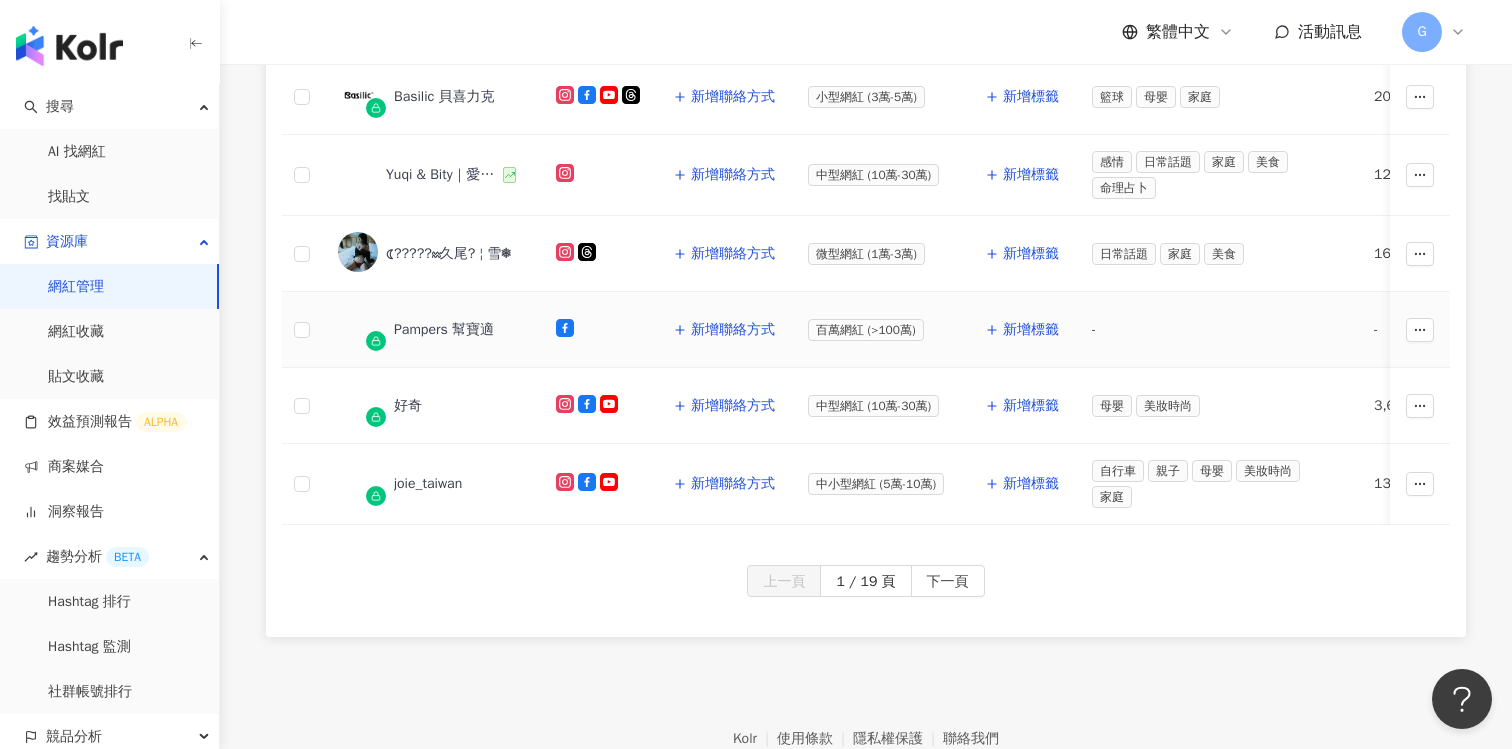 scroll, scrollTop: 950, scrollLeft: 0, axis: vertical 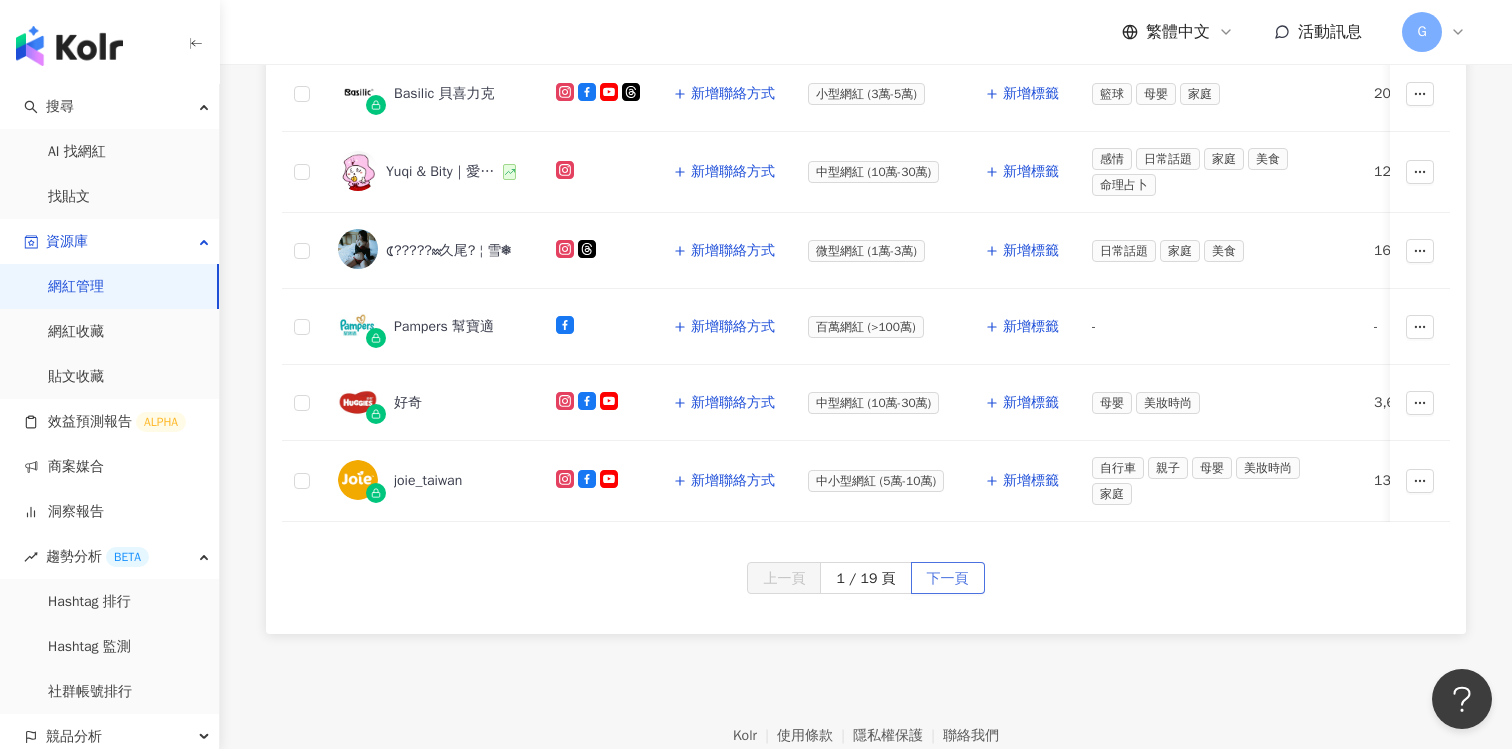 click on "下一頁" at bounding box center (948, 579) 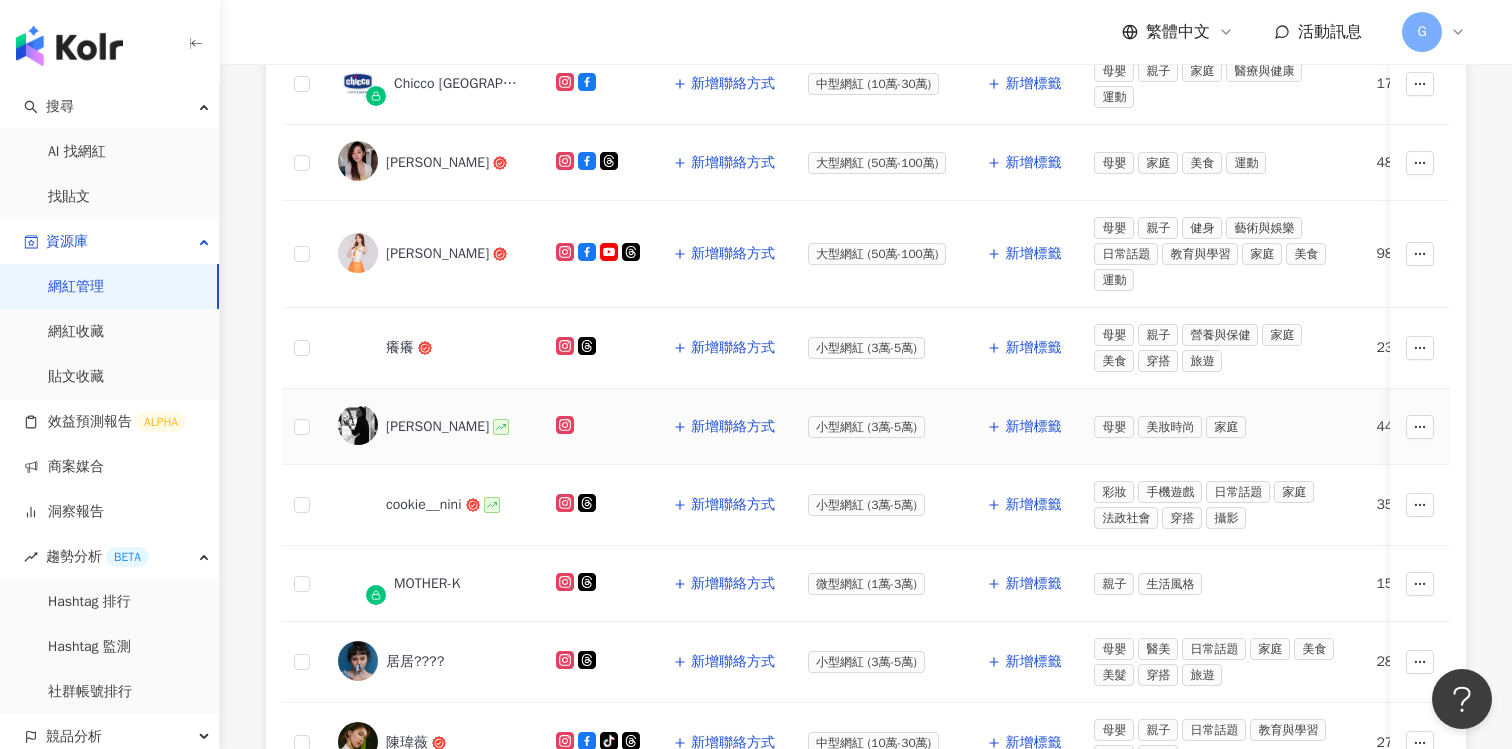 scroll, scrollTop: 1090, scrollLeft: 0, axis: vertical 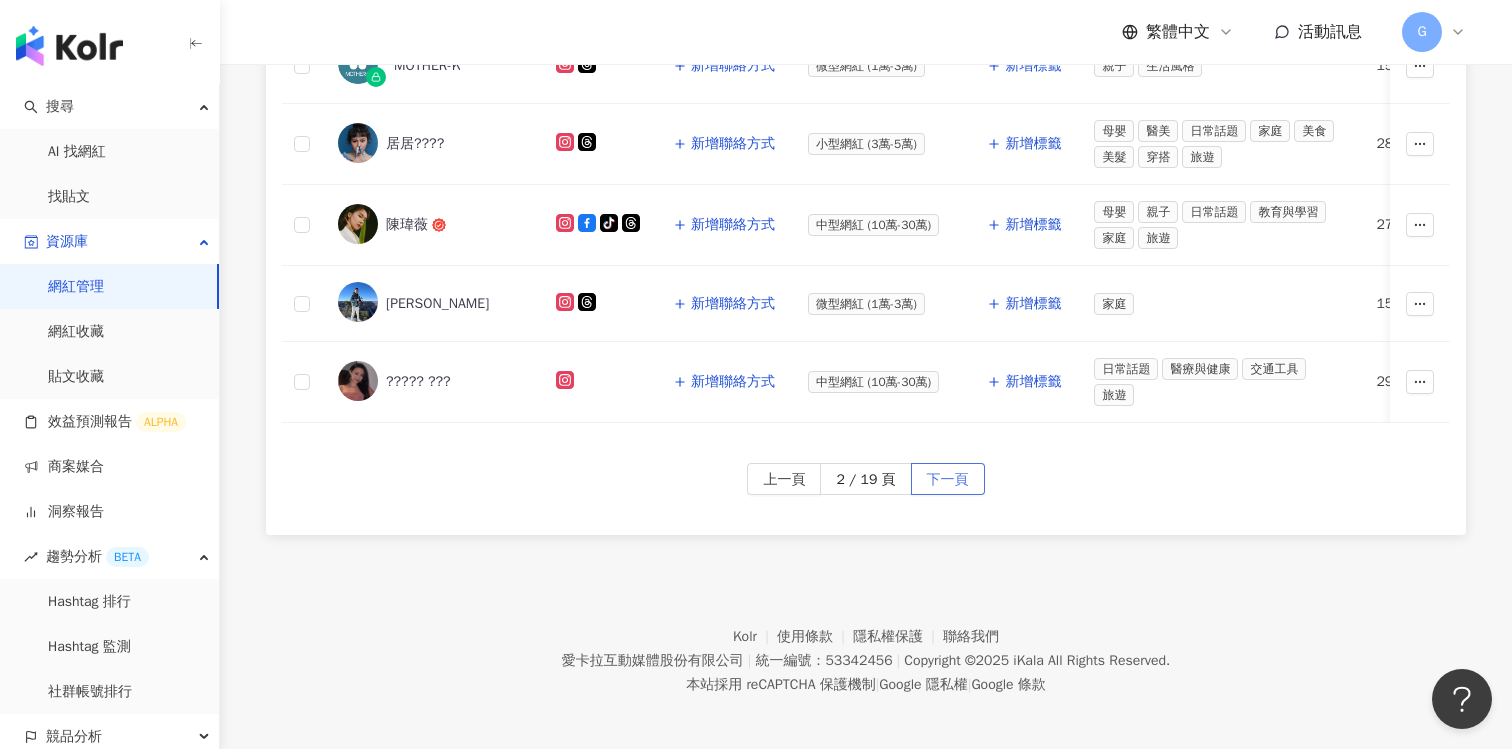 click on "下一頁" at bounding box center (948, 480) 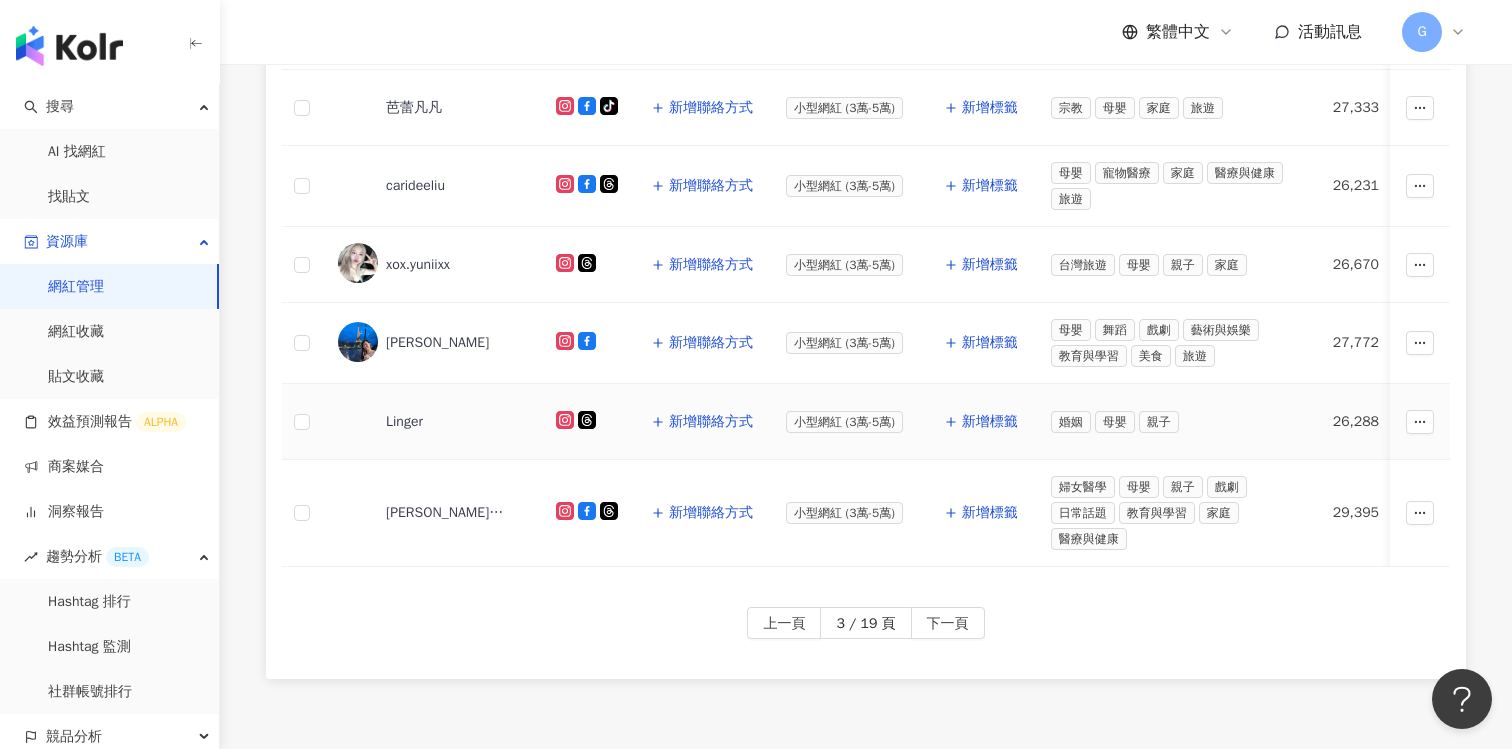 scroll, scrollTop: 939, scrollLeft: 0, axis: vertical 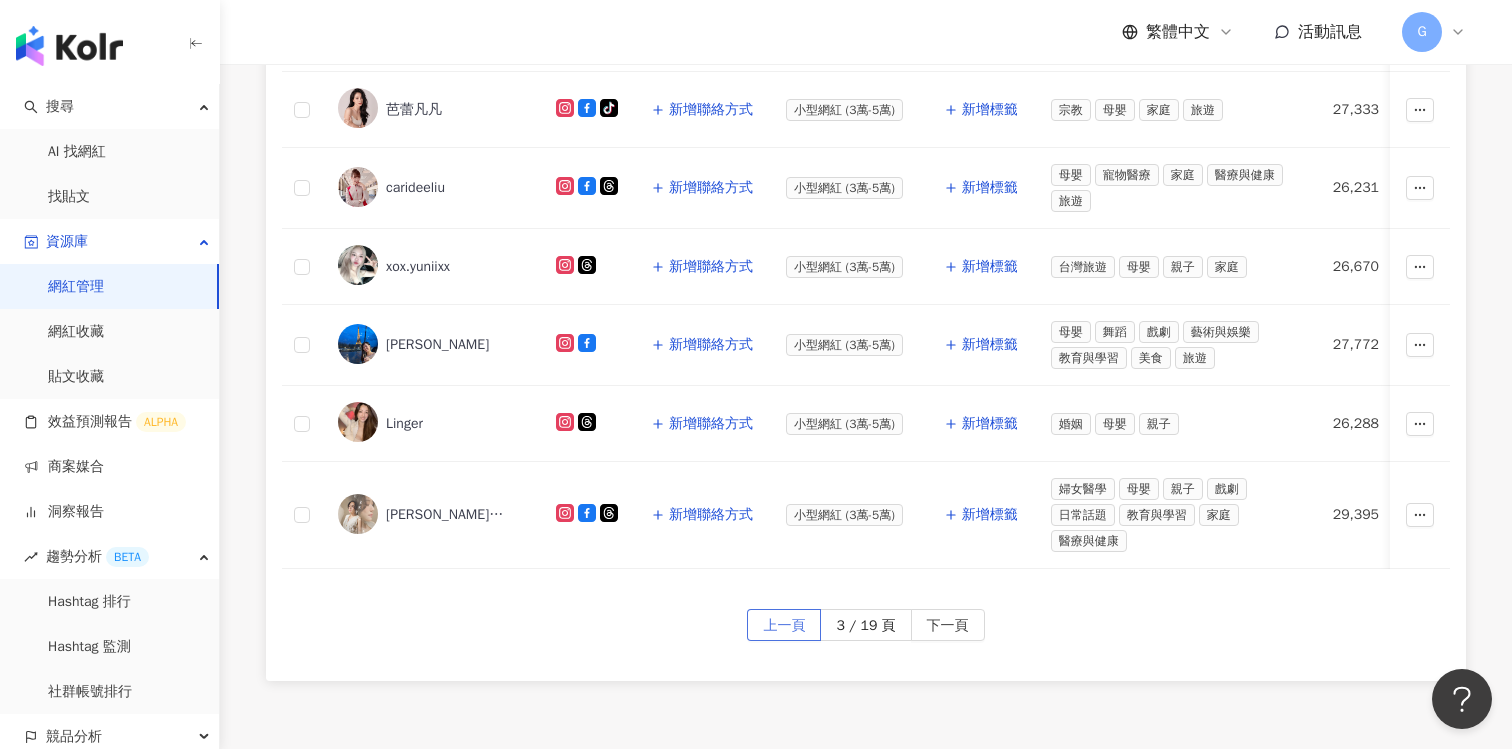 click on "上一頁" at bounding box center (784, 626) 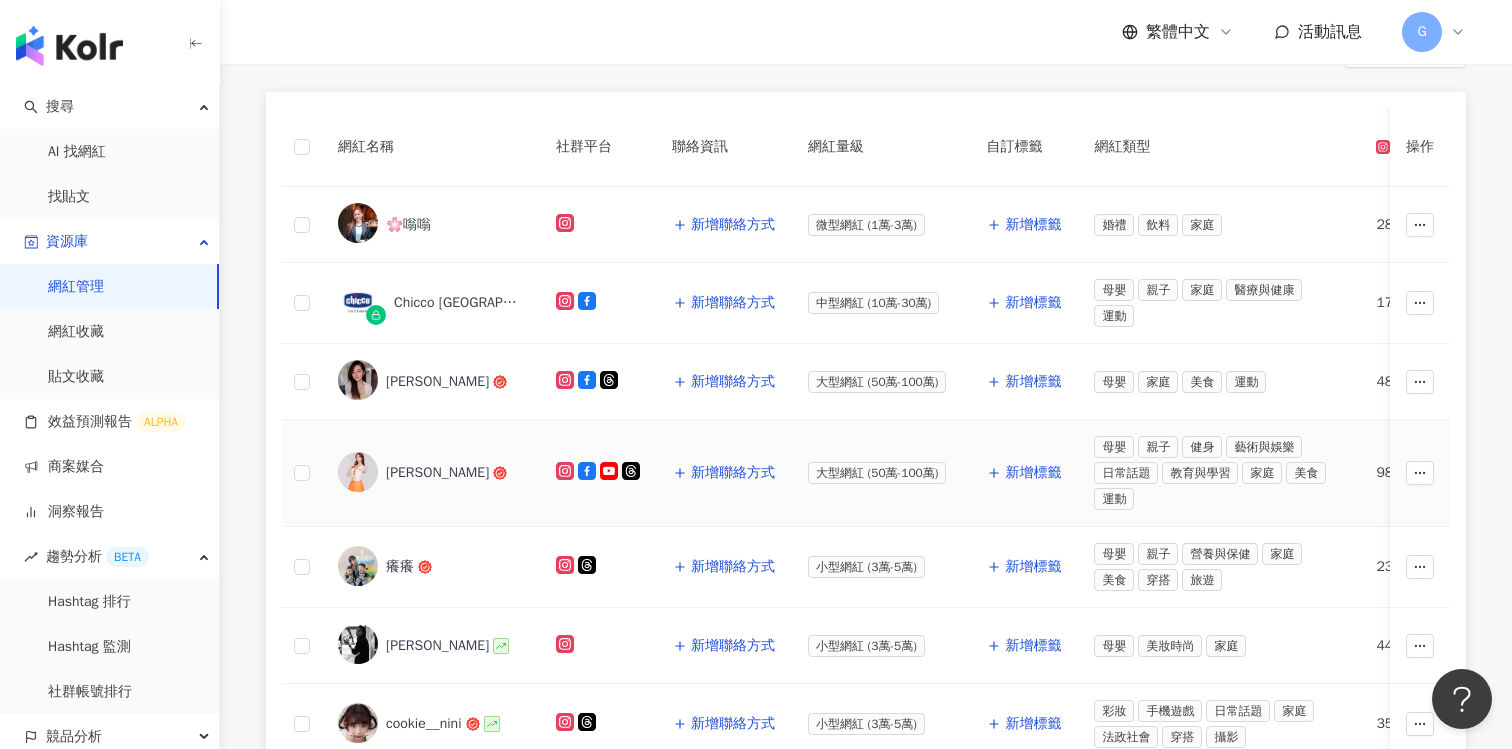 scroll, scrollTop: 1090, scrollLeft: 0, axis: vertical 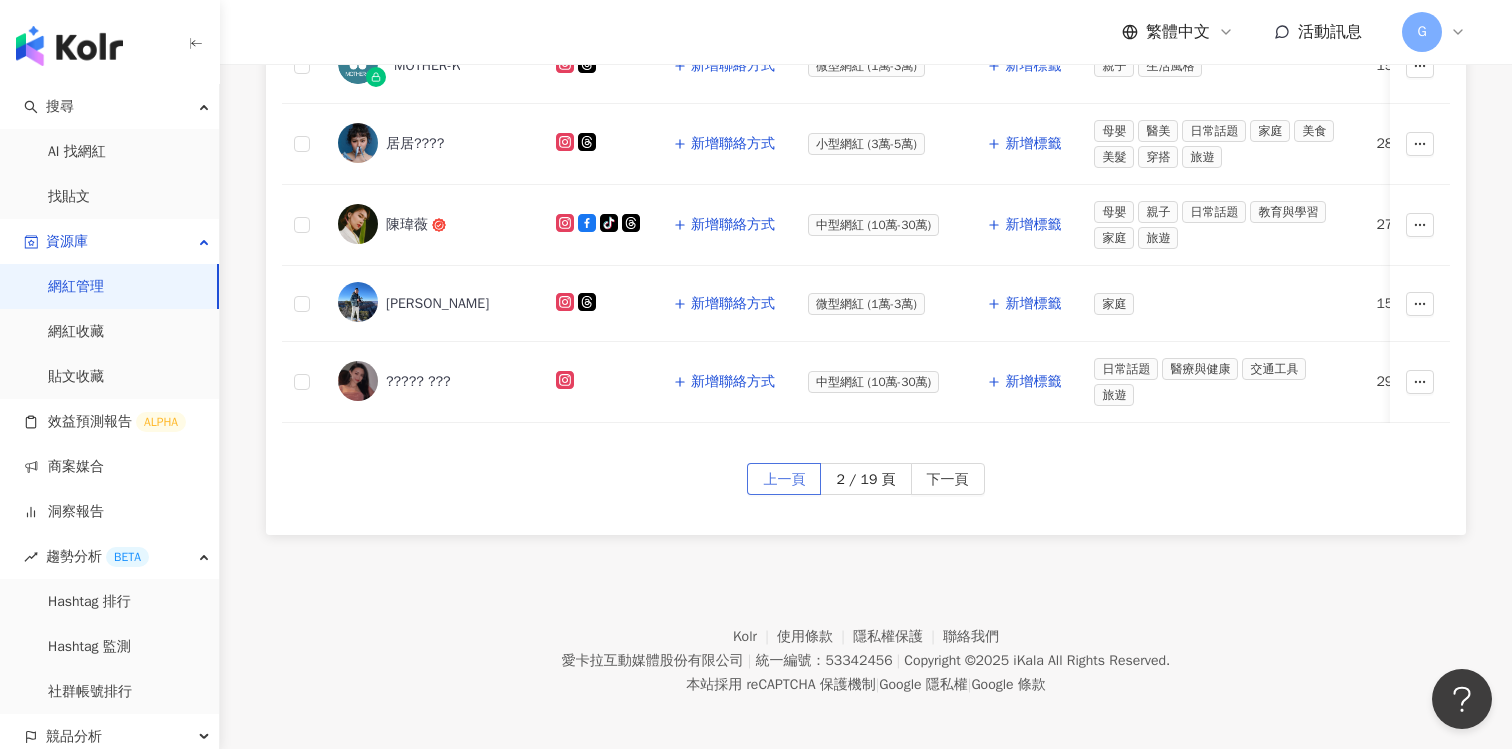 click on "上一頁" at bounding box center [784, 480] 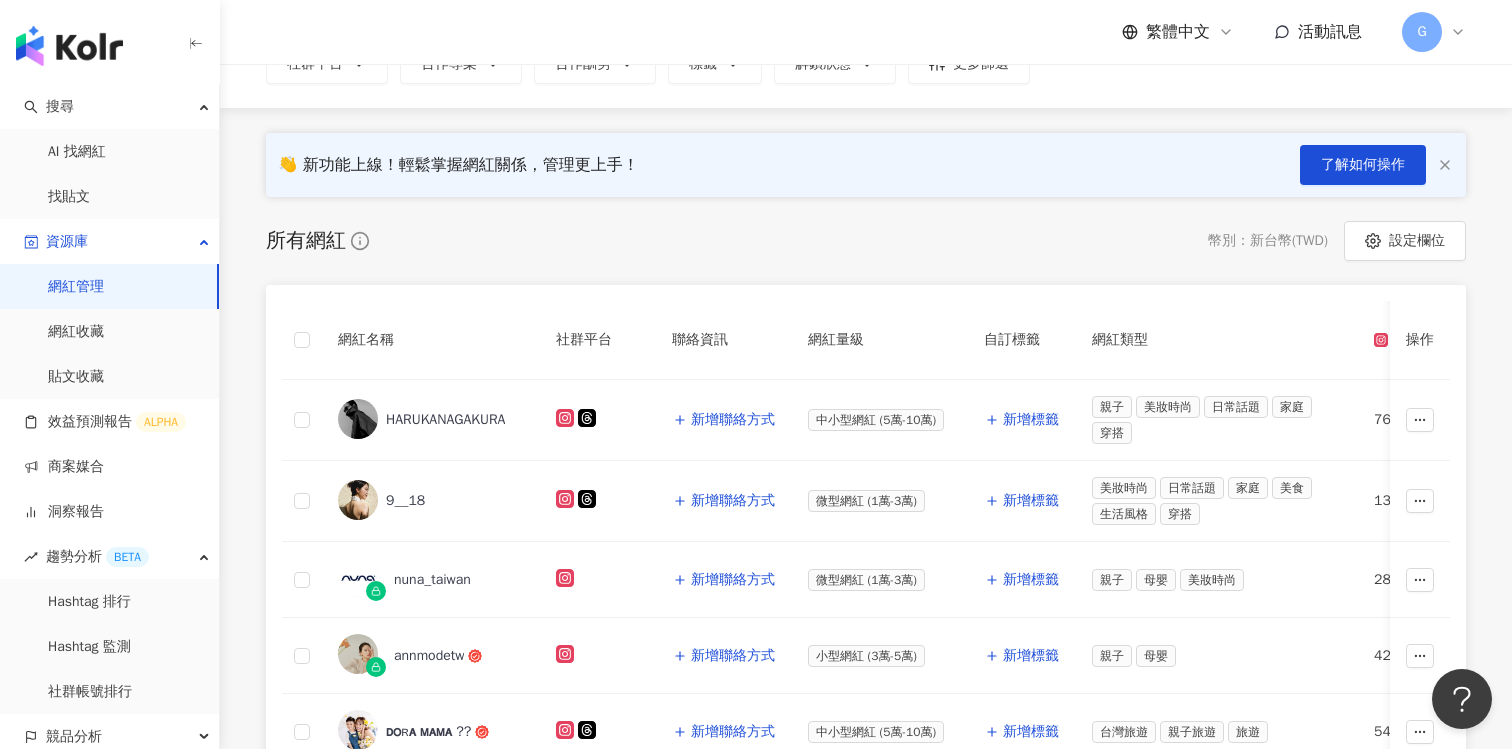 scroll, scrollTop: 183, scrollLeft: 0, axis: vertical 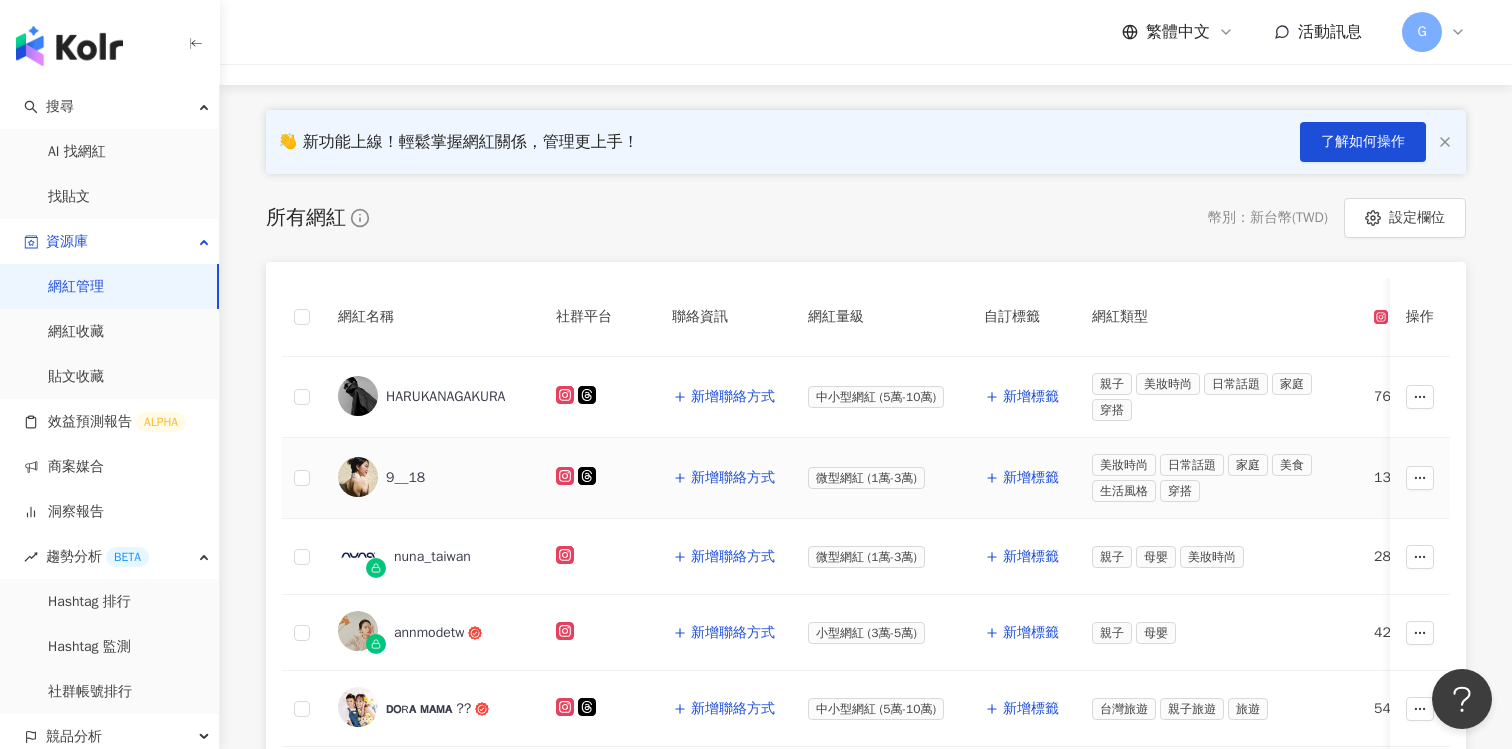 click on "9__18" at bounding box center [451, 478] 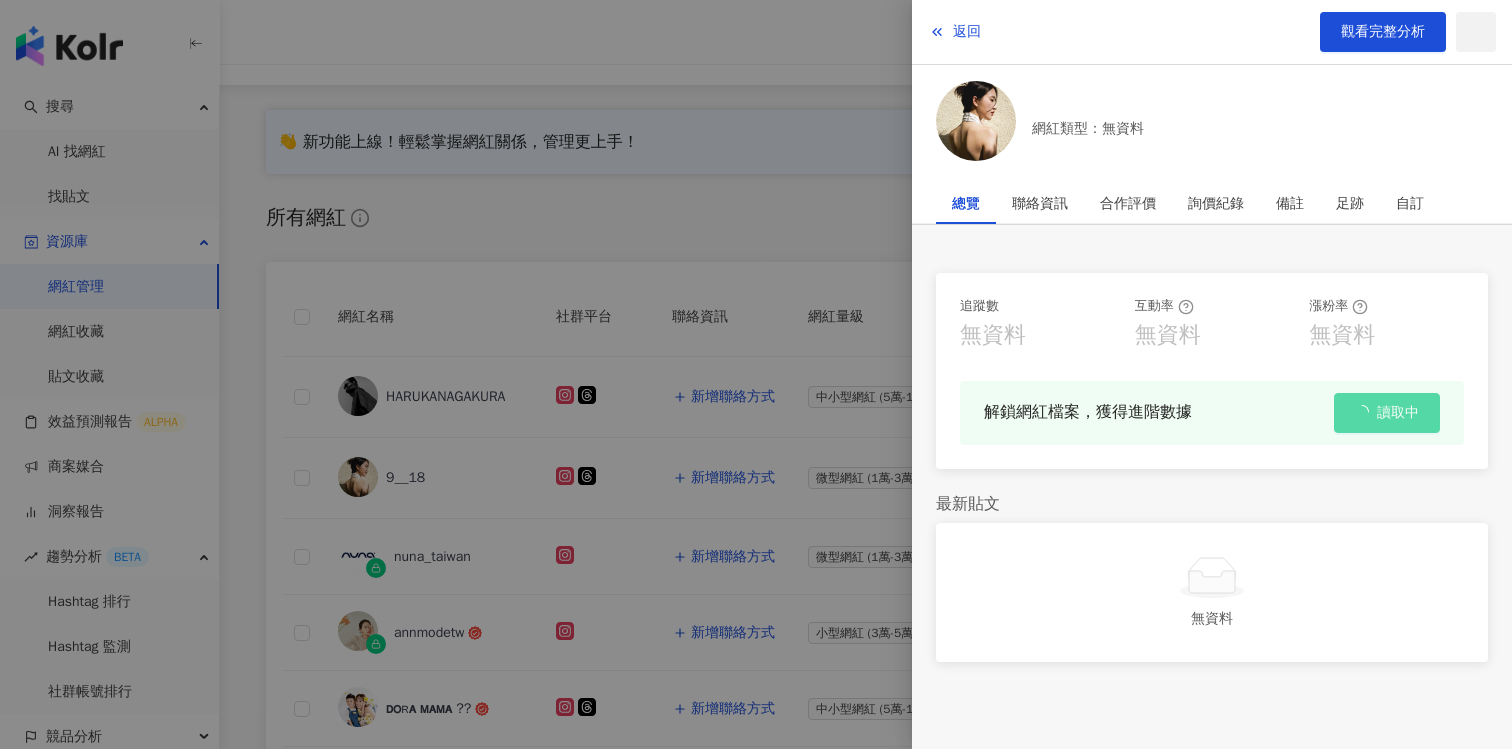 click at bounding box center [756, 374] 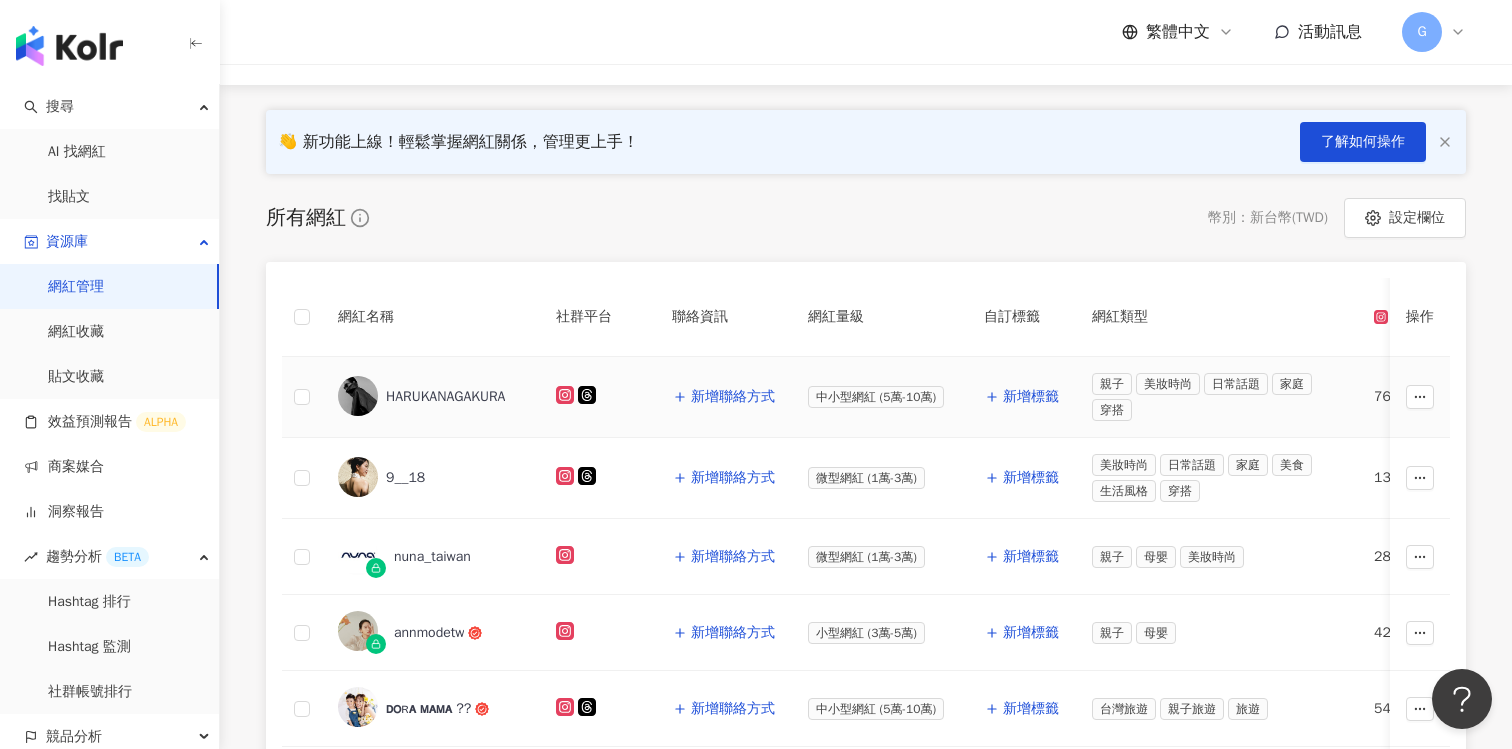 click 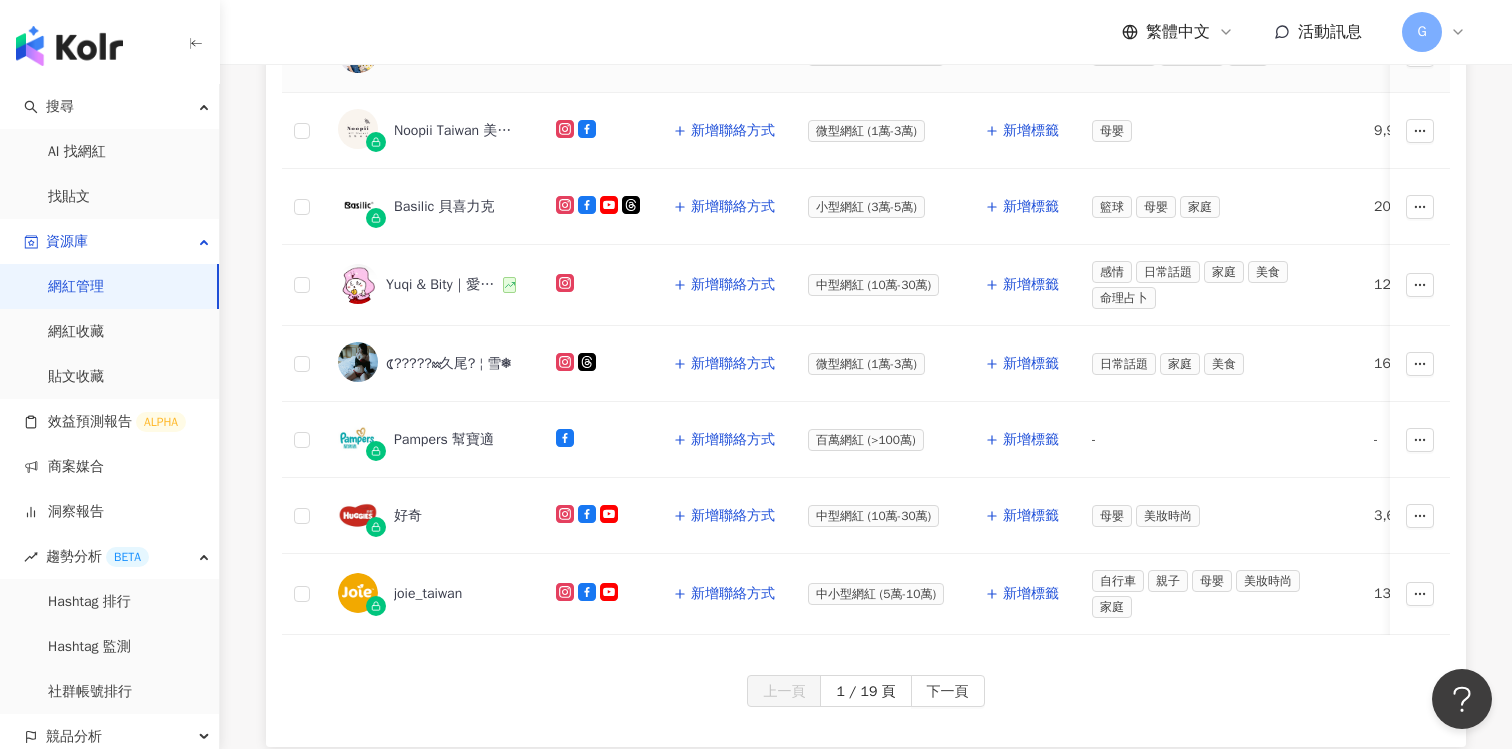 scroll, scrollTop: 835, scrollLeft: 0, axis: vertical 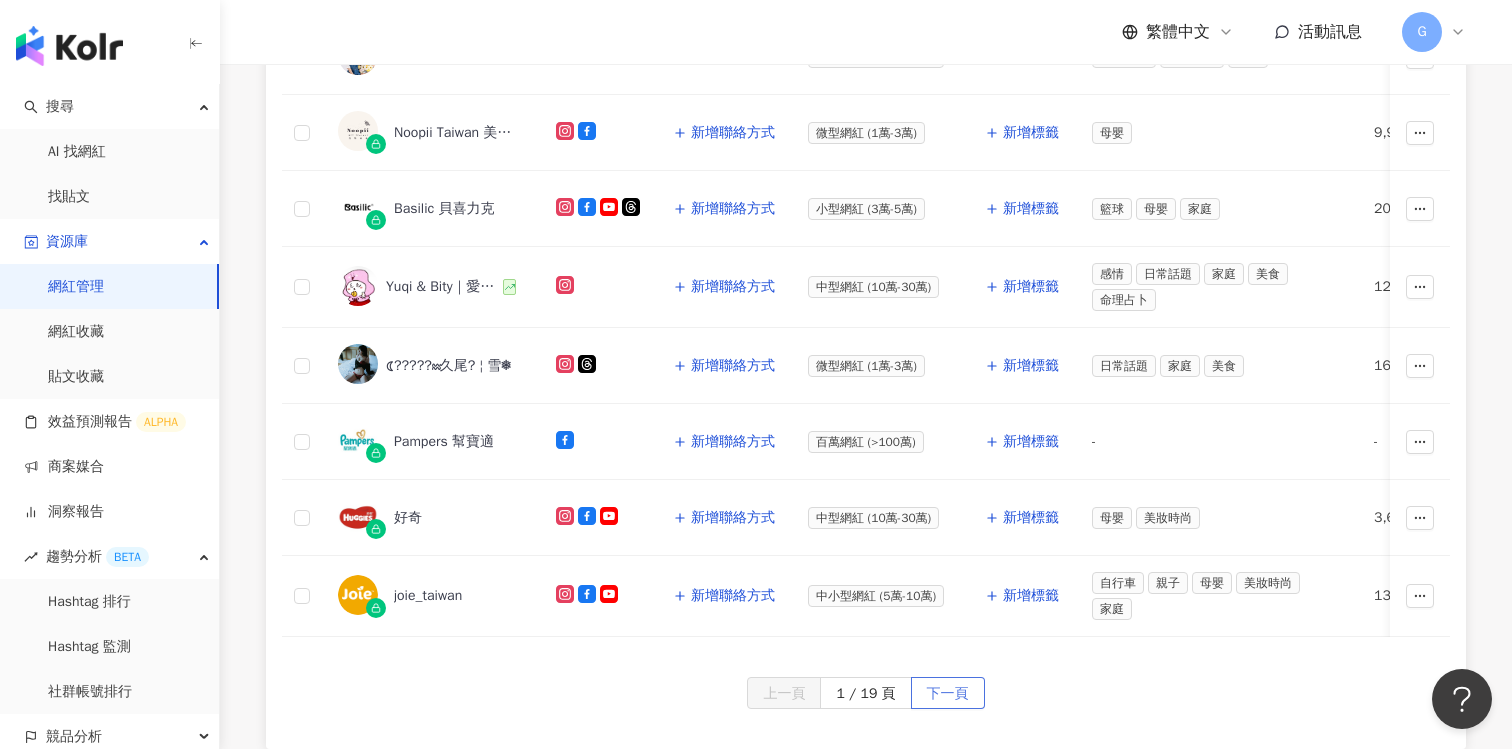 click on "下一頁" at bounding box center (948, 694) 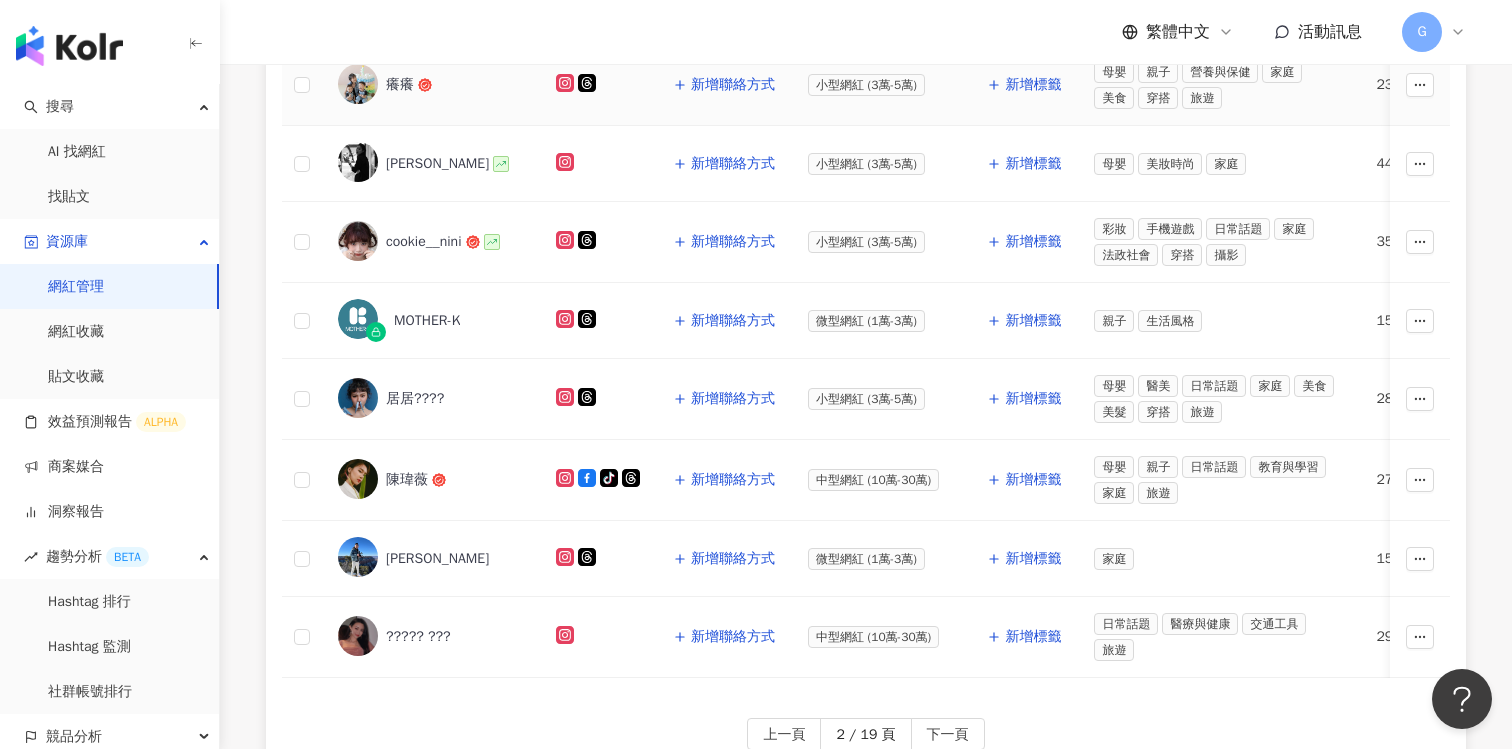 click on "新增聯絡方式" at bounding box center [724, 85] 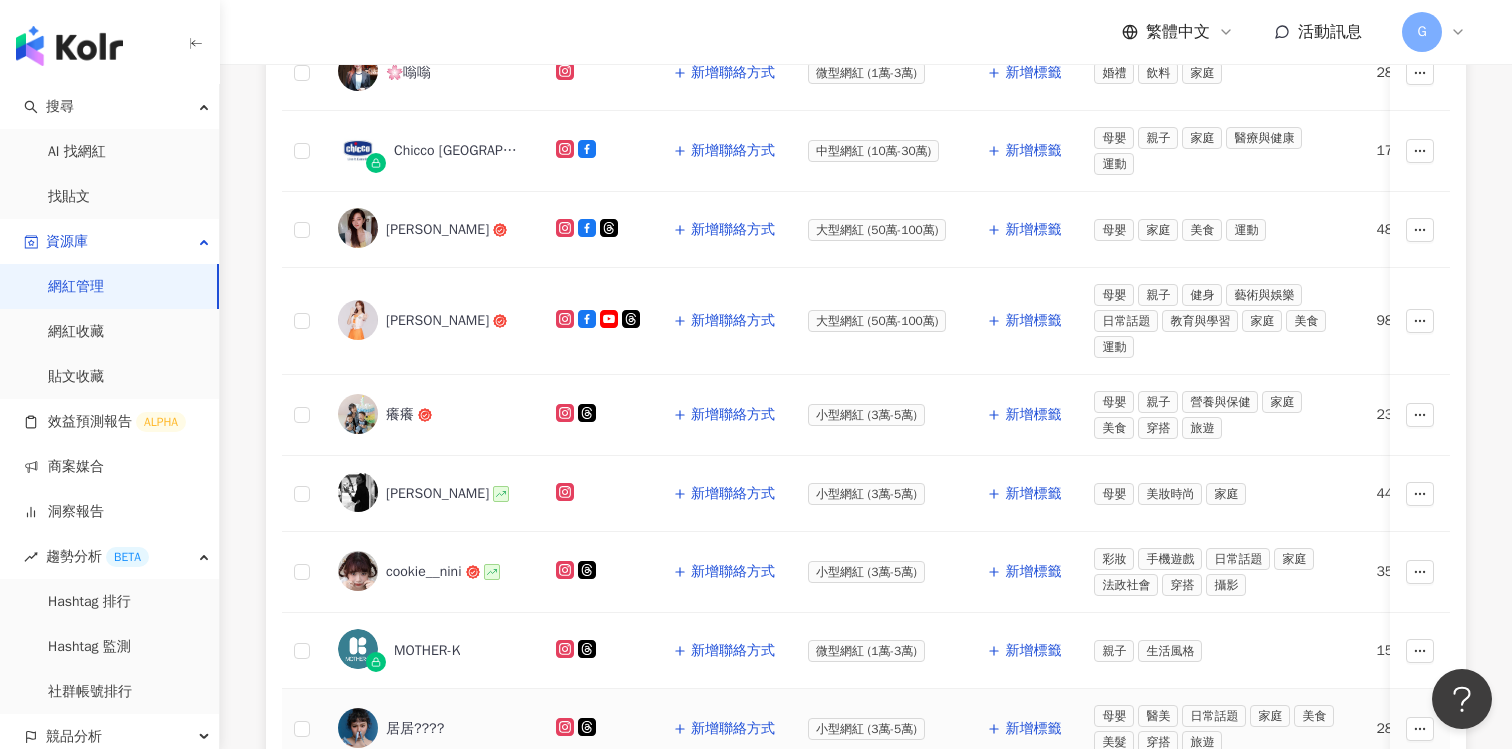 scroll, scrollTop: 0, scrollLeft: 0, axis: both 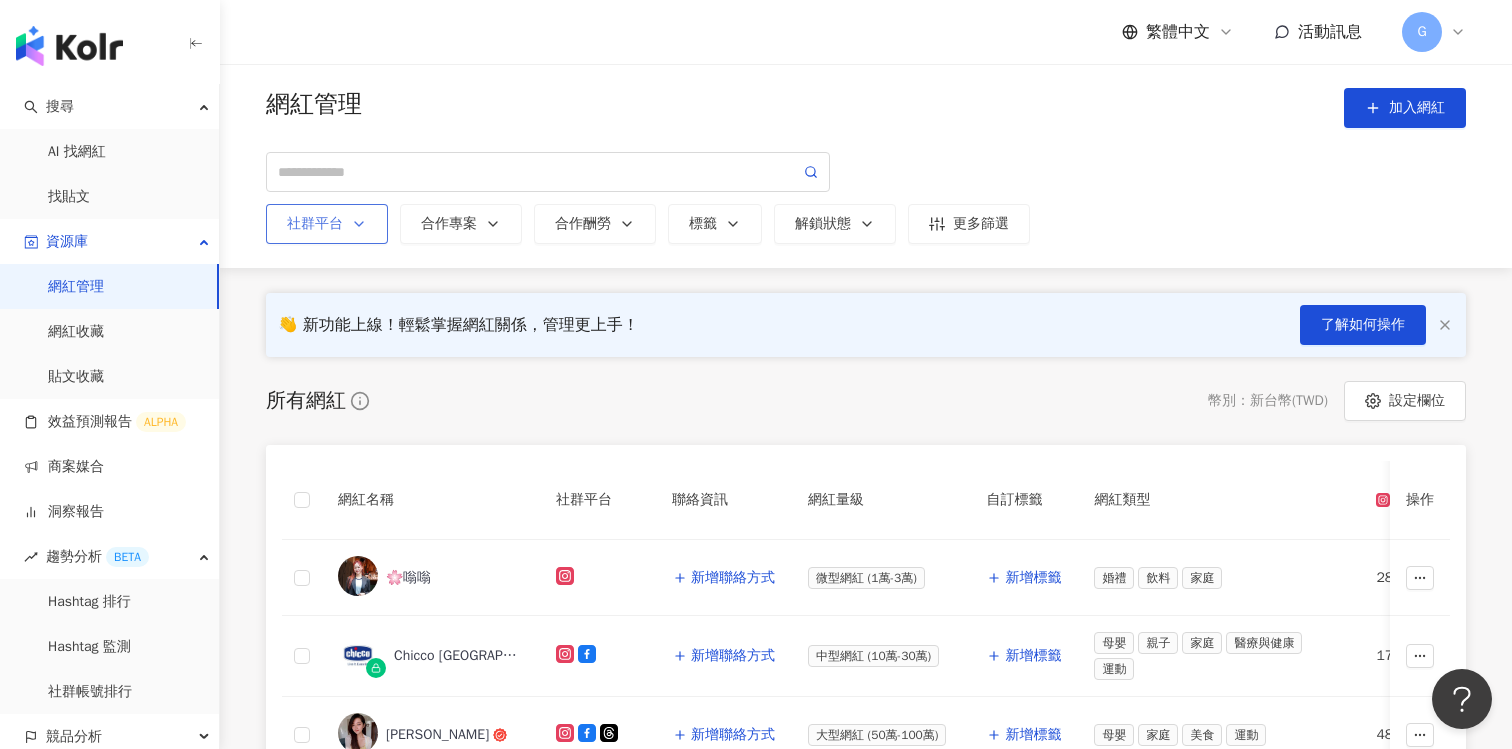 click on "社群平台" at bounding box center [327, 224] 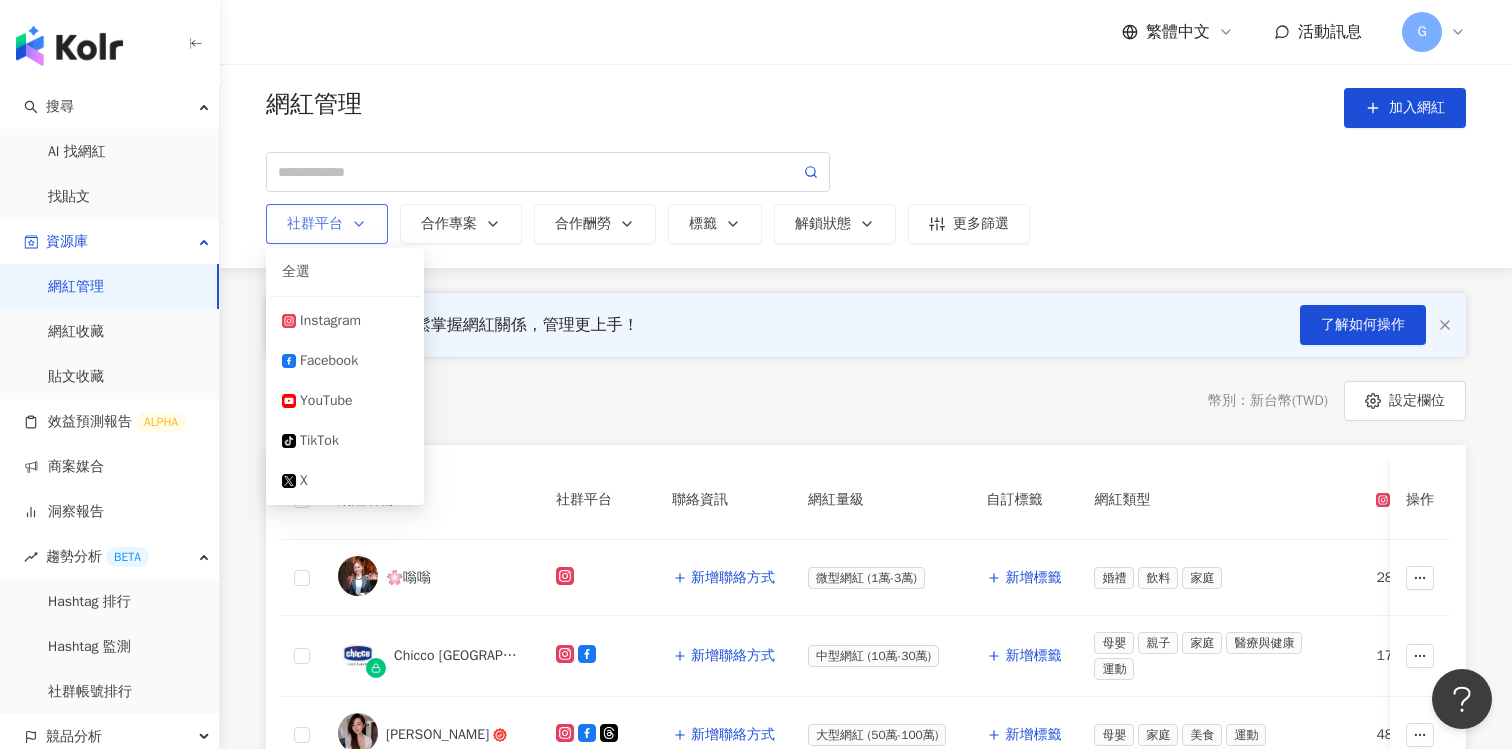 click on "社群平台" at bounding box center [327, 224] 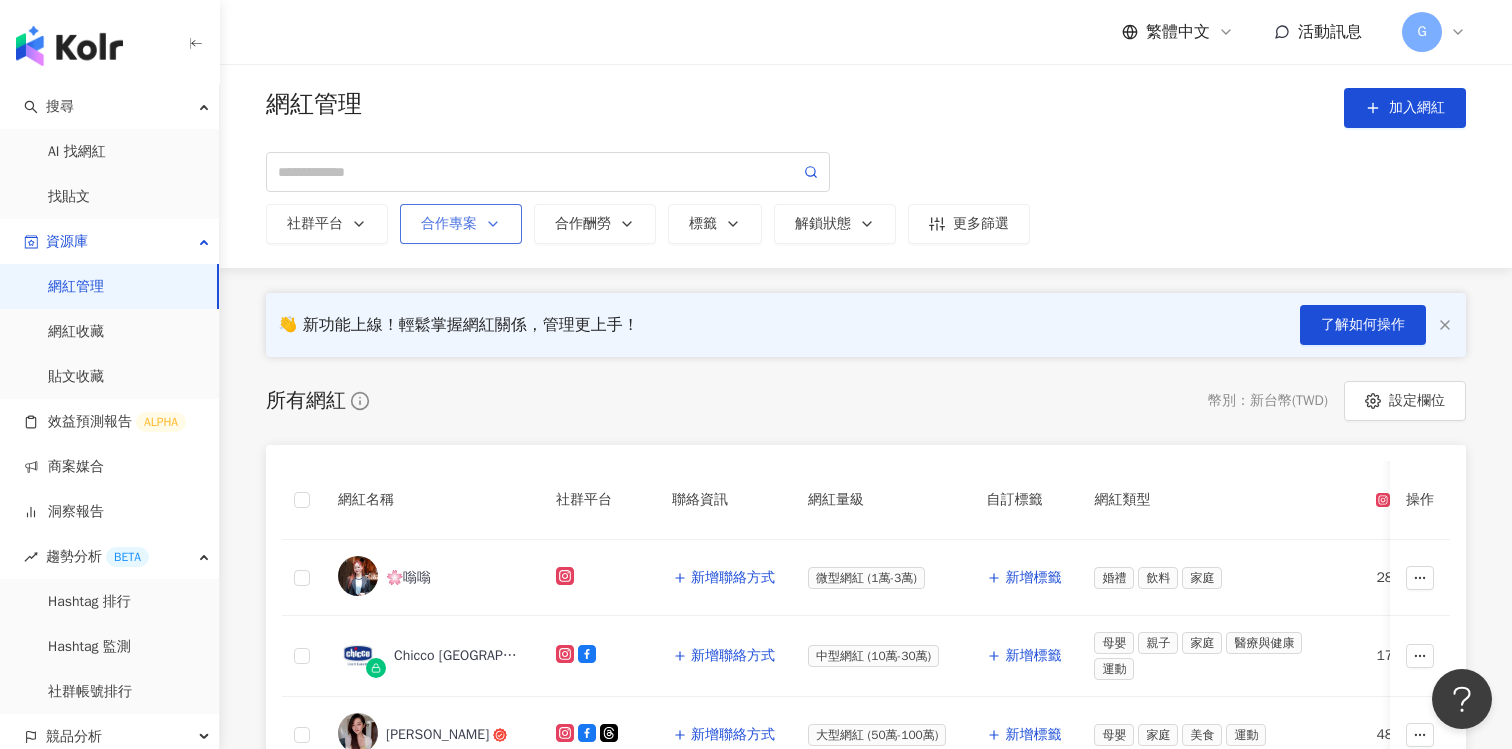click on "合作專案" at bounding box center (461, 224) 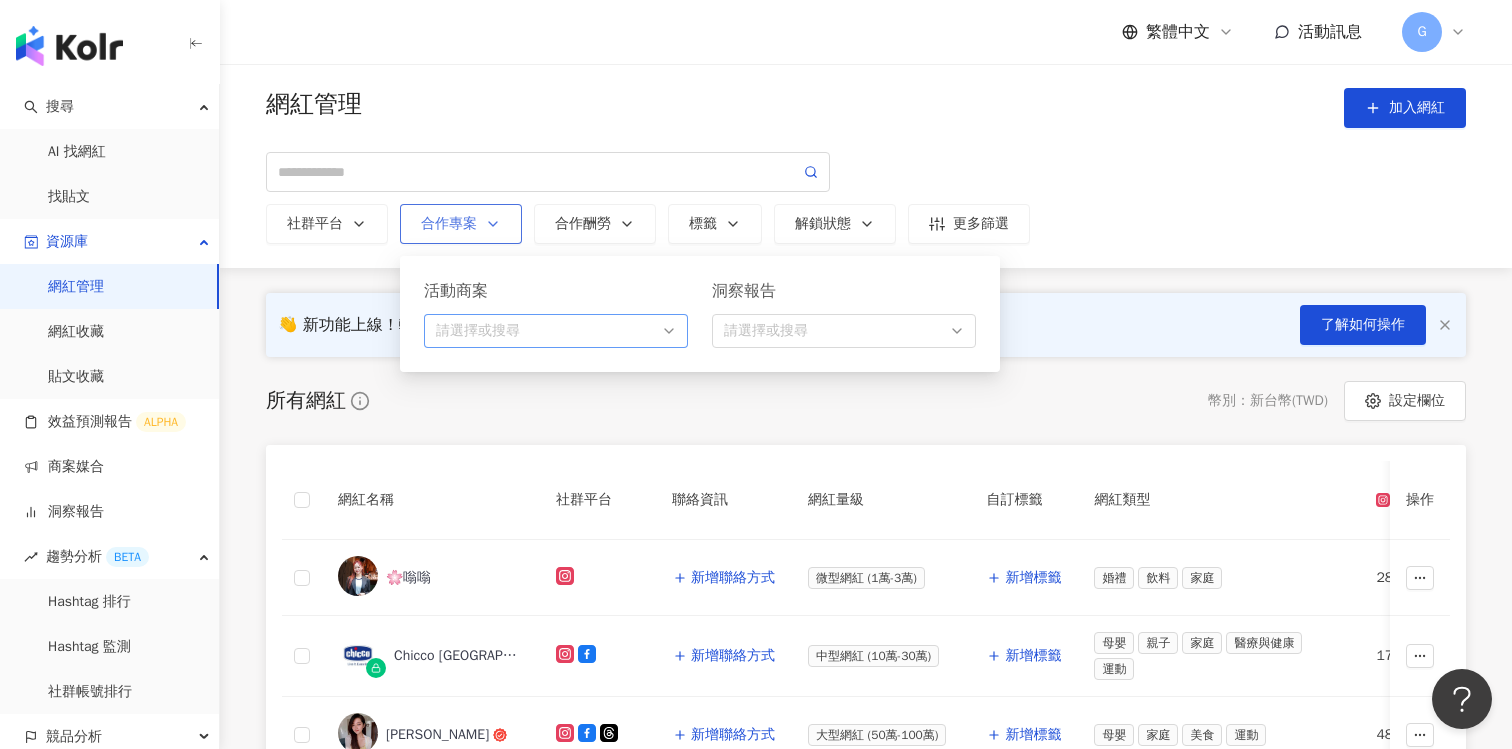 click at bounding box center [545, 331] 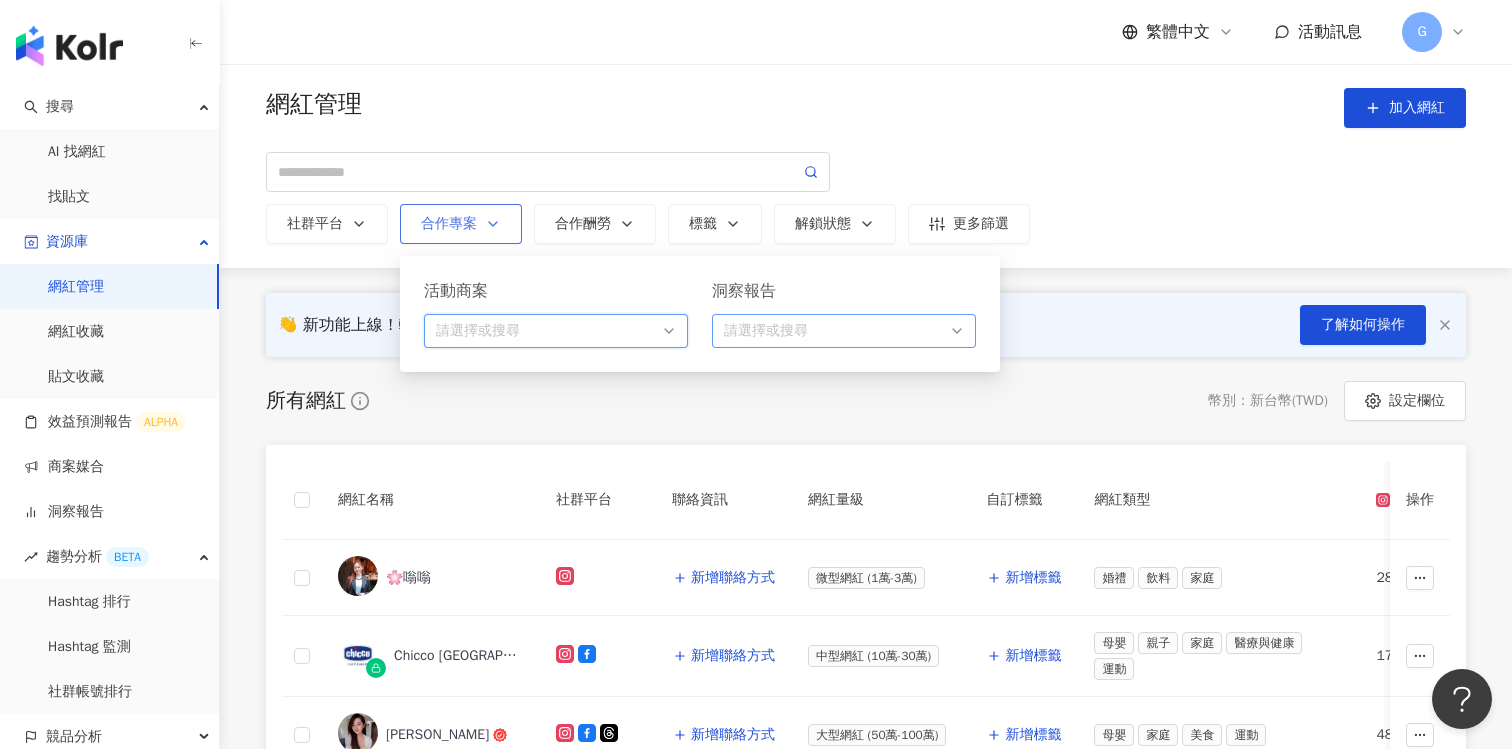 click at bounding box center (833, 331) 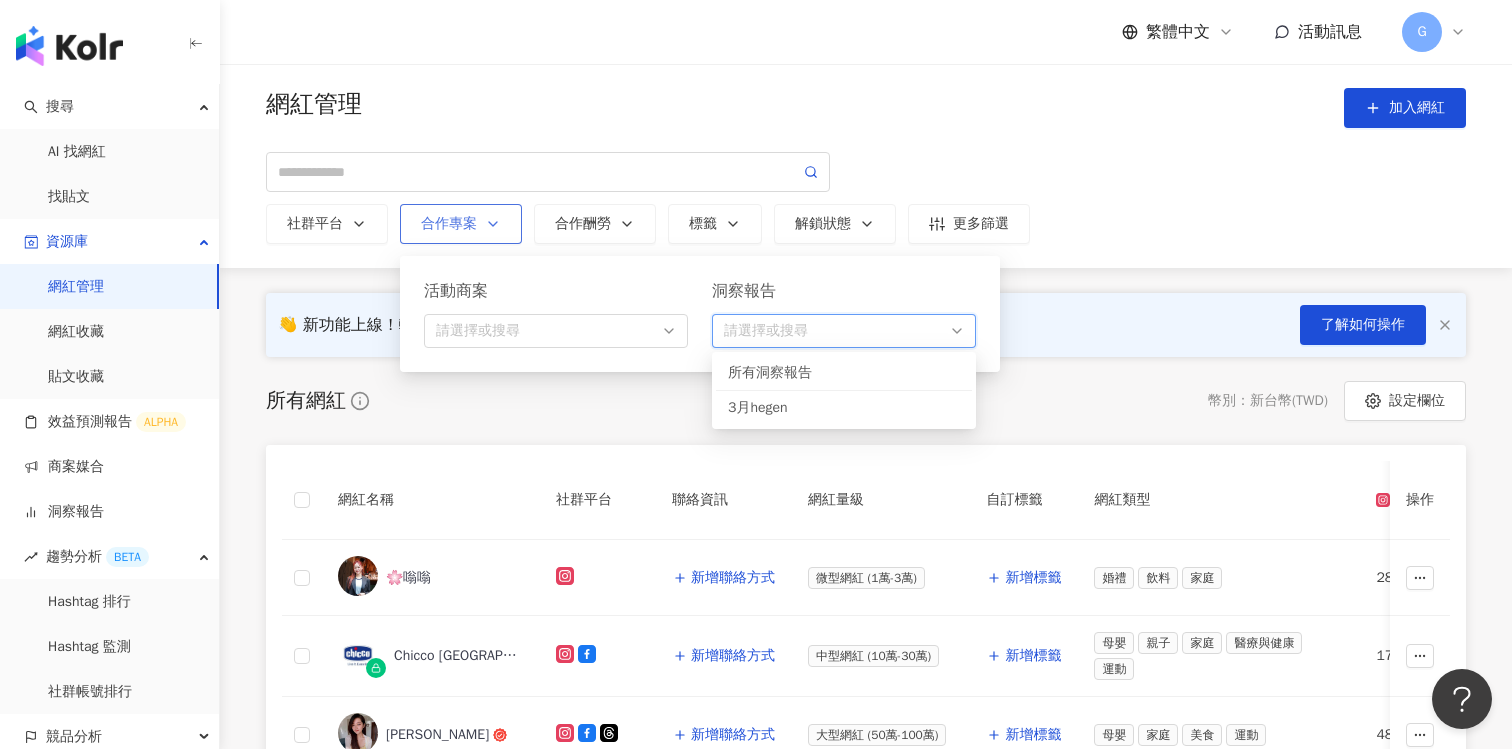 click at bounding box center [833, 331] 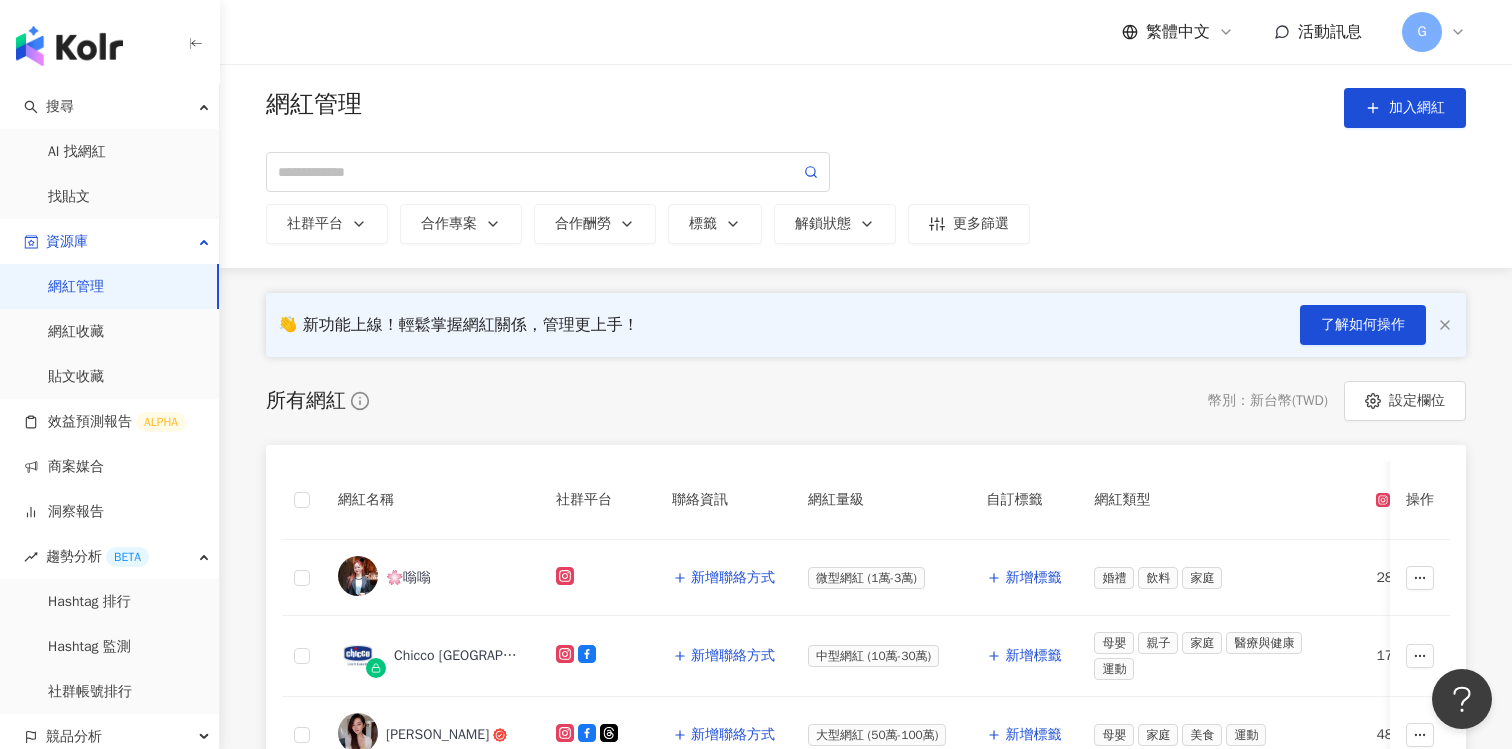 click on "社群平台 全選 Instagram Facebook YouTube tiktok-icon TikTok X 合作專案 活動商案   請選擇或搜尋 無資料 洞察報告   請選擇或搜尋 all 3850 所有洞察報告 3月hegen 合作酬勞 標籤 解鎖狀態 更多篩選" at bounding box center (866, 224) 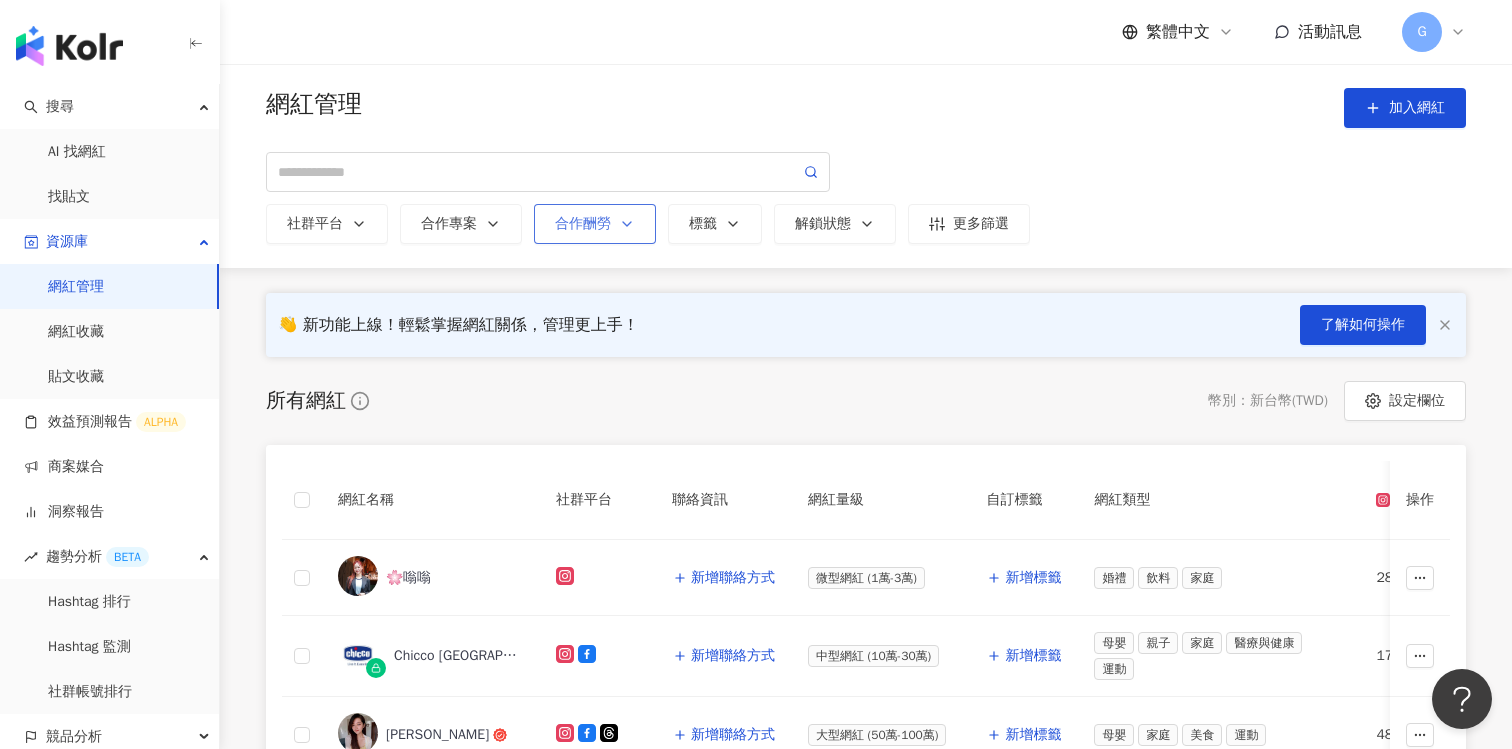 click 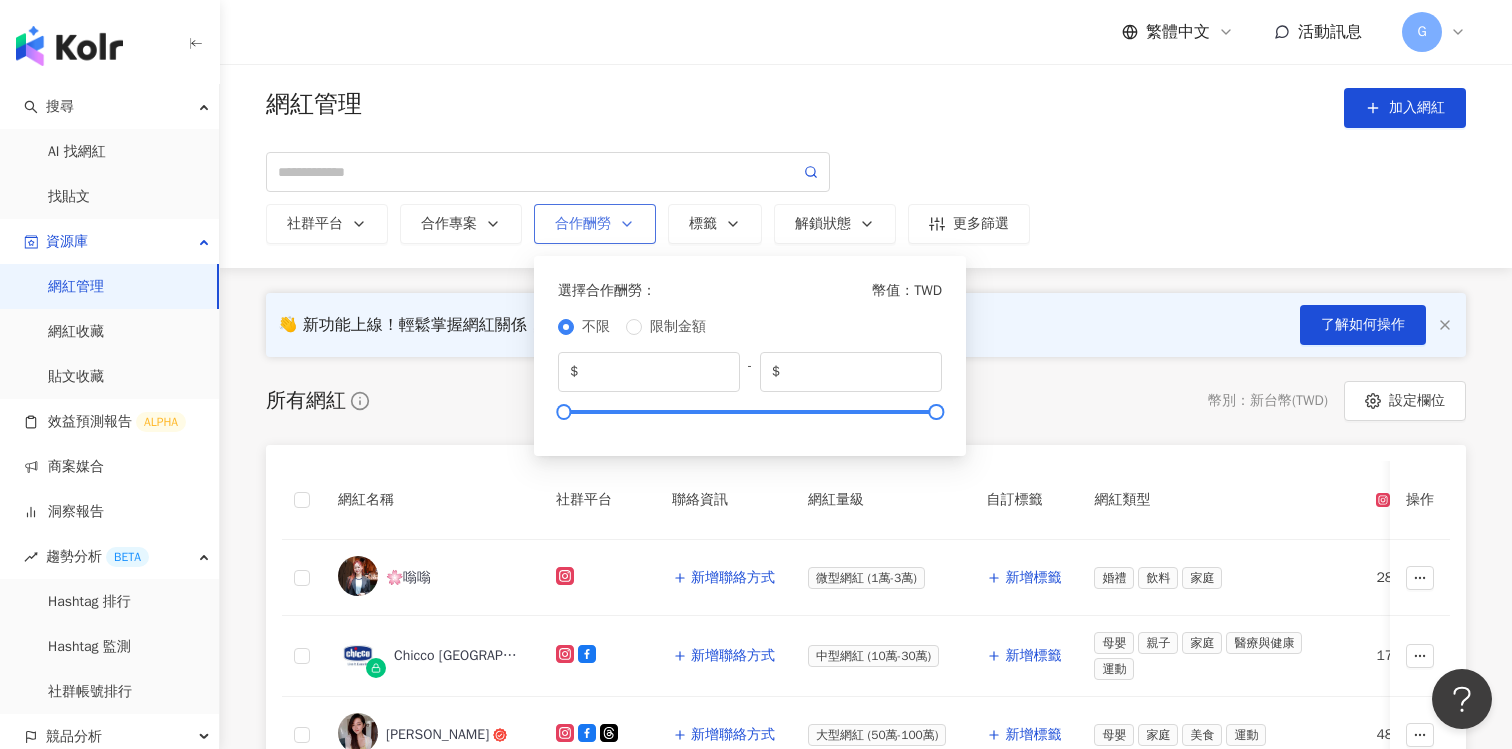 click 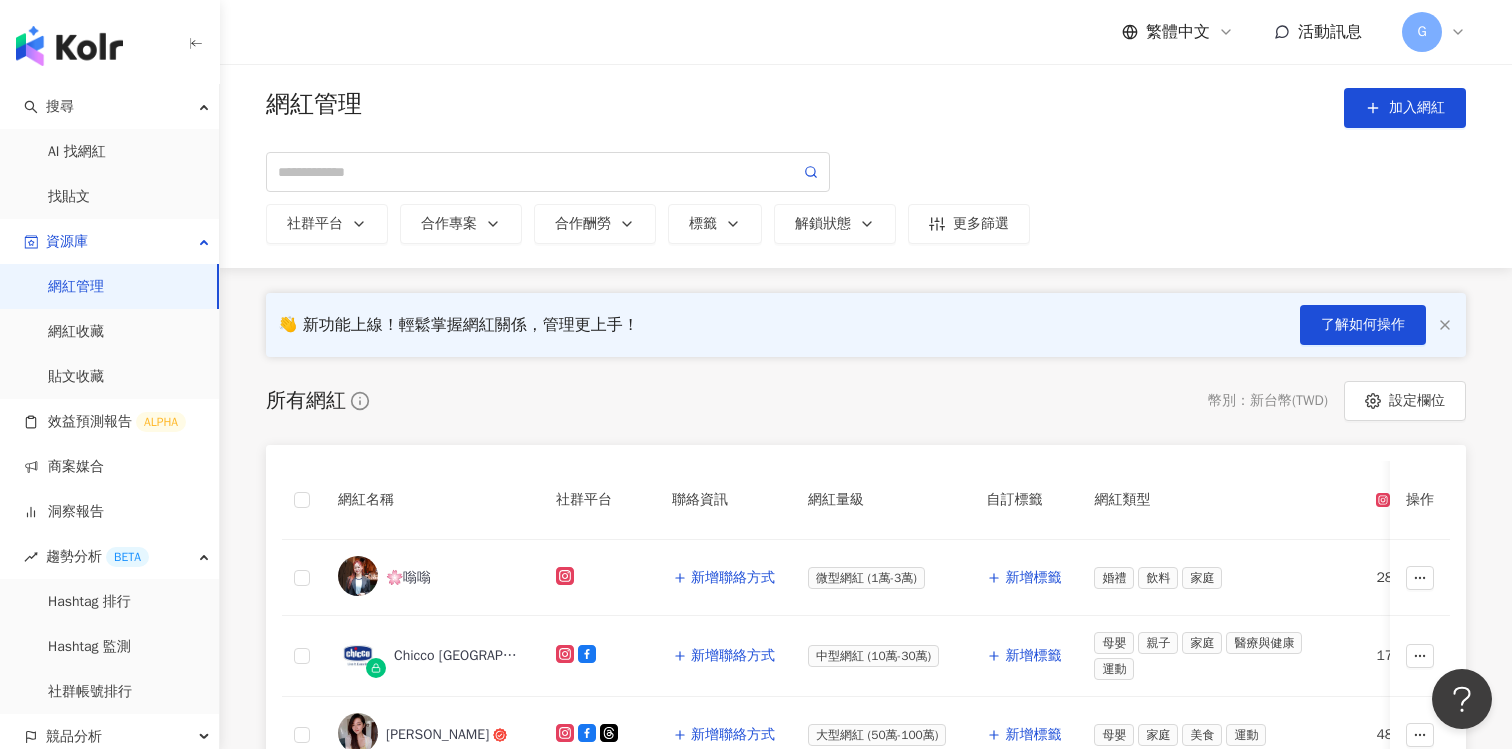 click on "網紅管理 加入網紅" at bounding box center [866, 108] 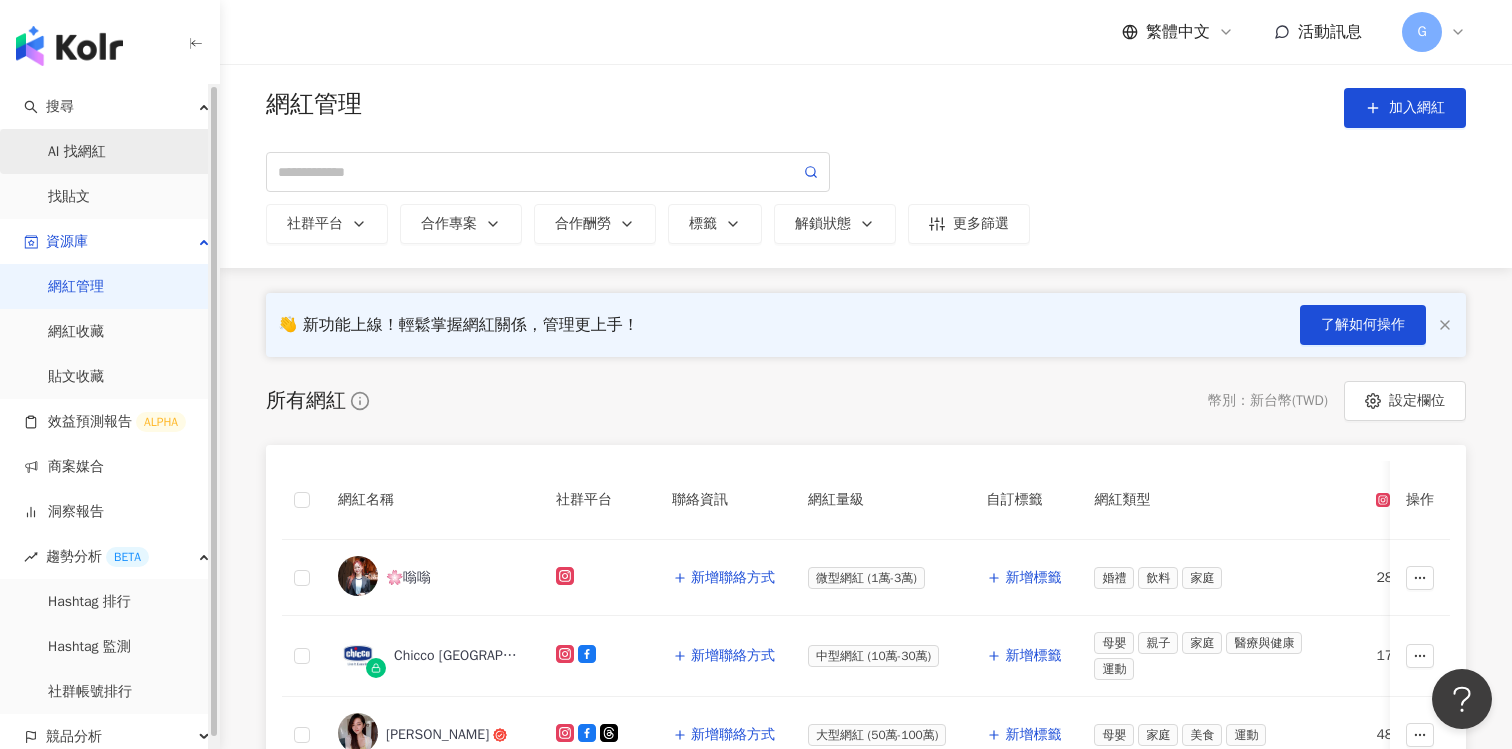 click on "AI 找網紅" at bounding box center [77, 152] 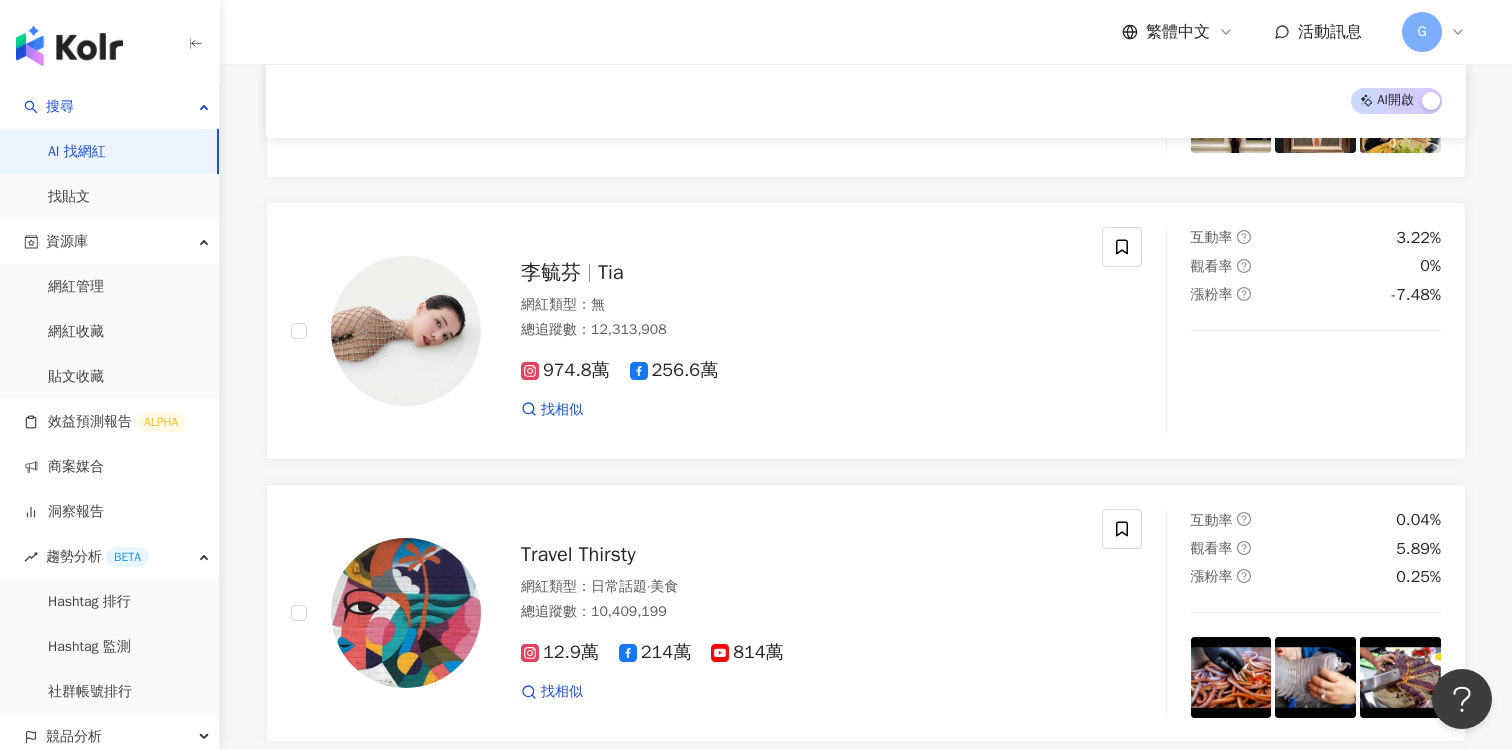 scroll, scrollTop: 700, scrollLeft: 0, axis: vertical 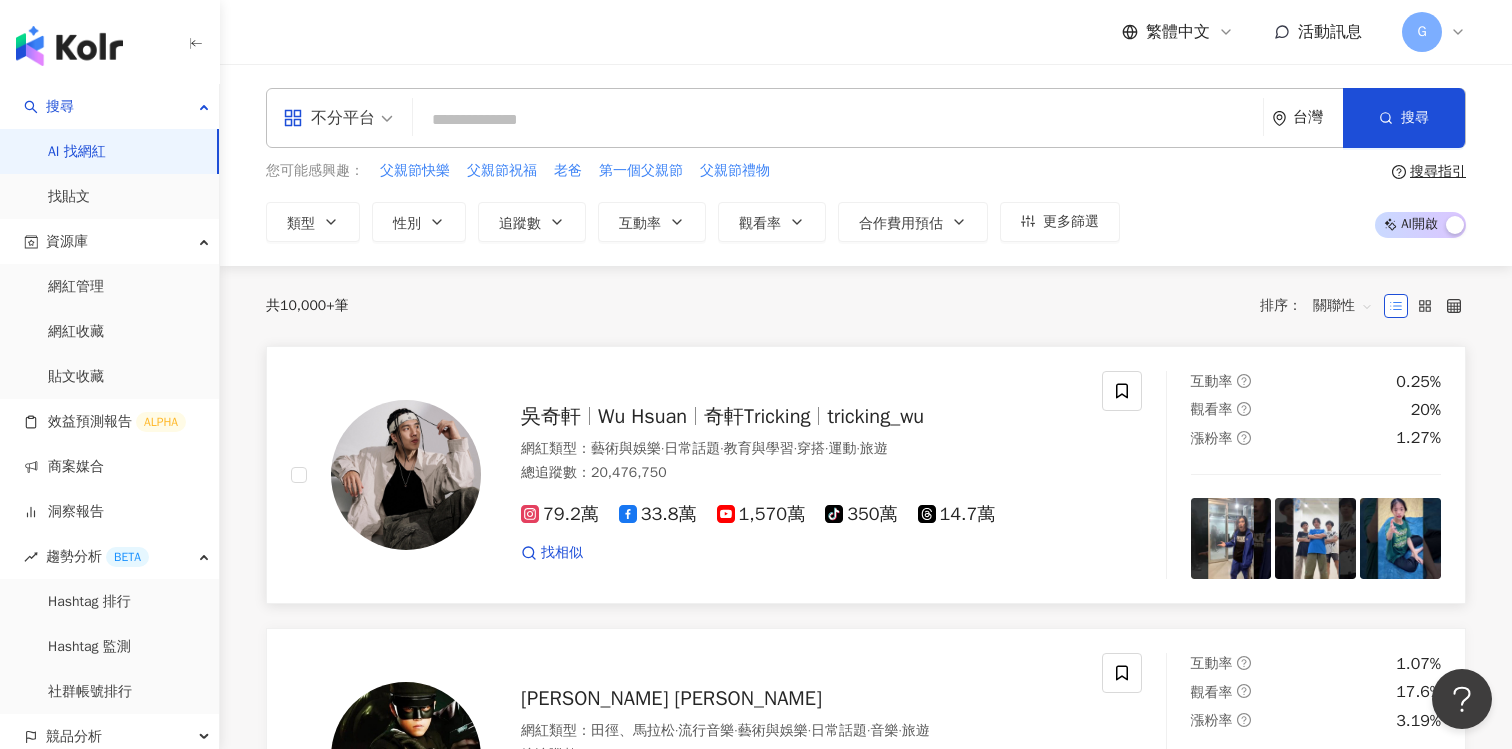click at bounding box center [838, 120] 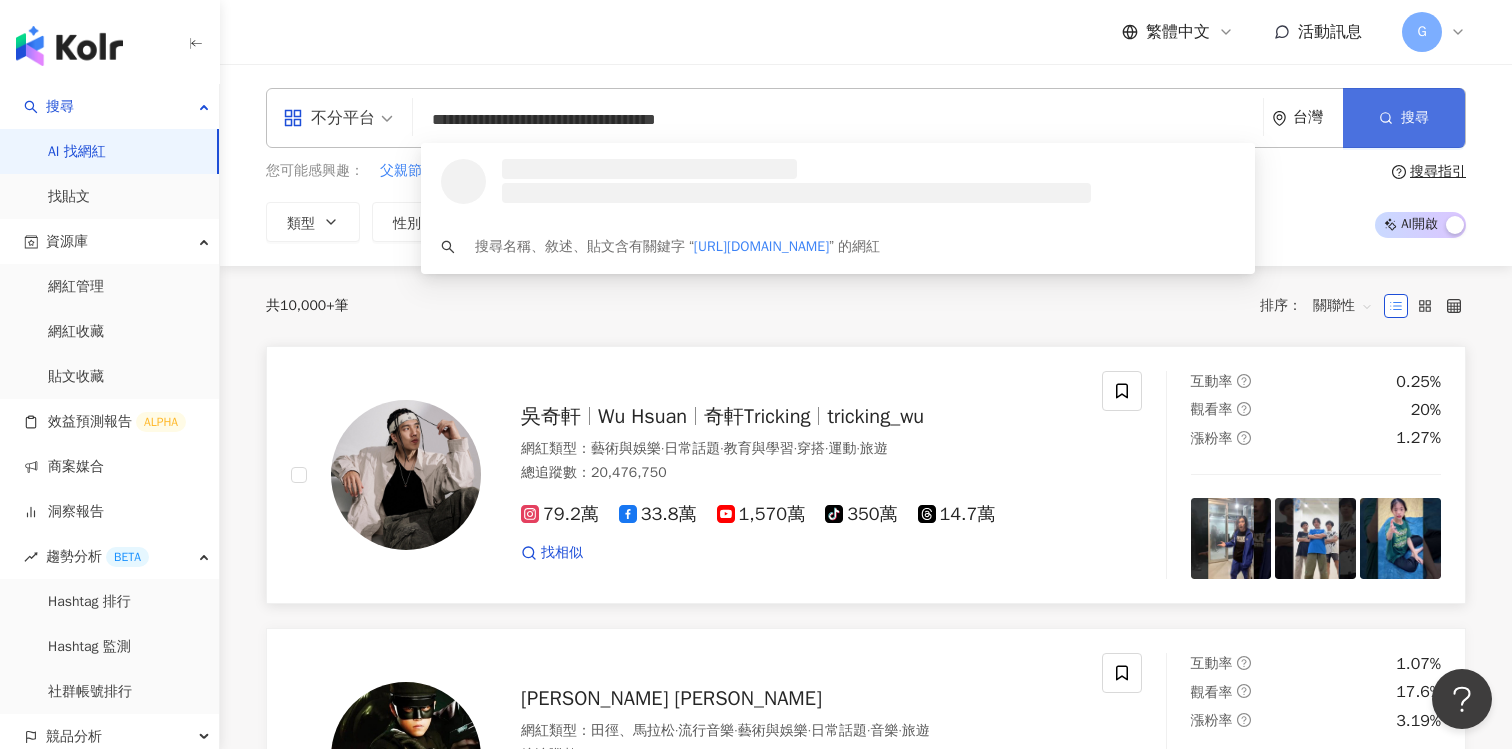 type on "**********" 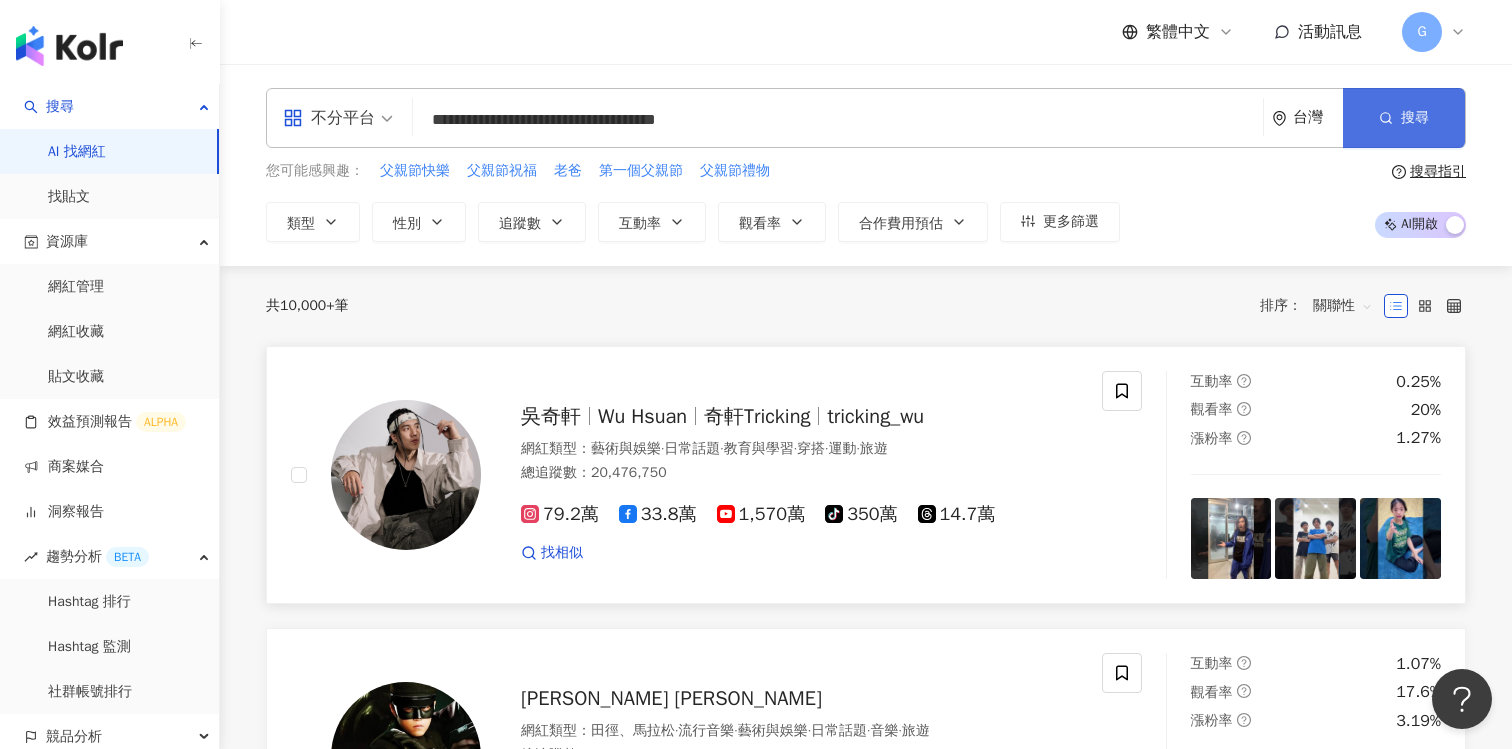 click on "搜尋" at bounding box center [1415, 118] 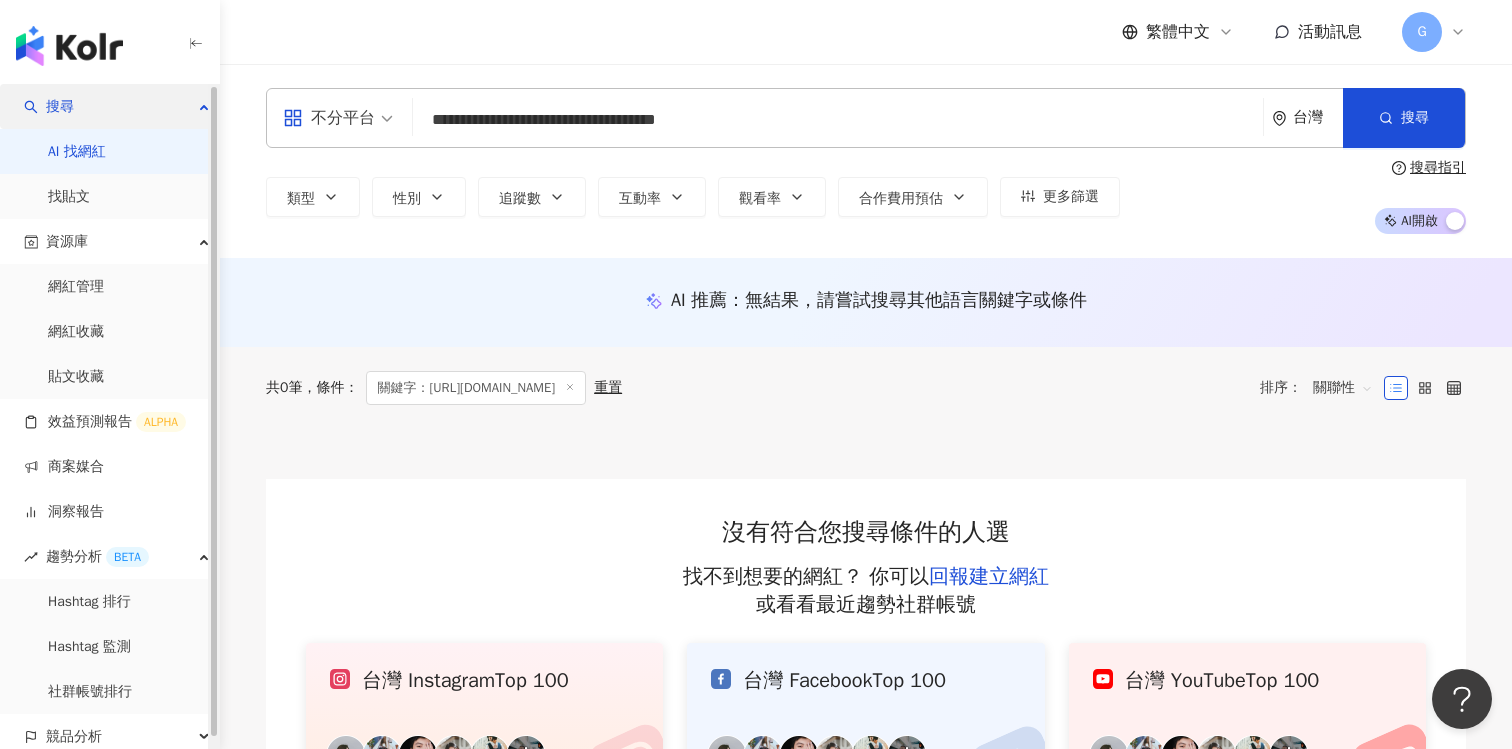 click on "搜尋" at bounding box center (109, 106) 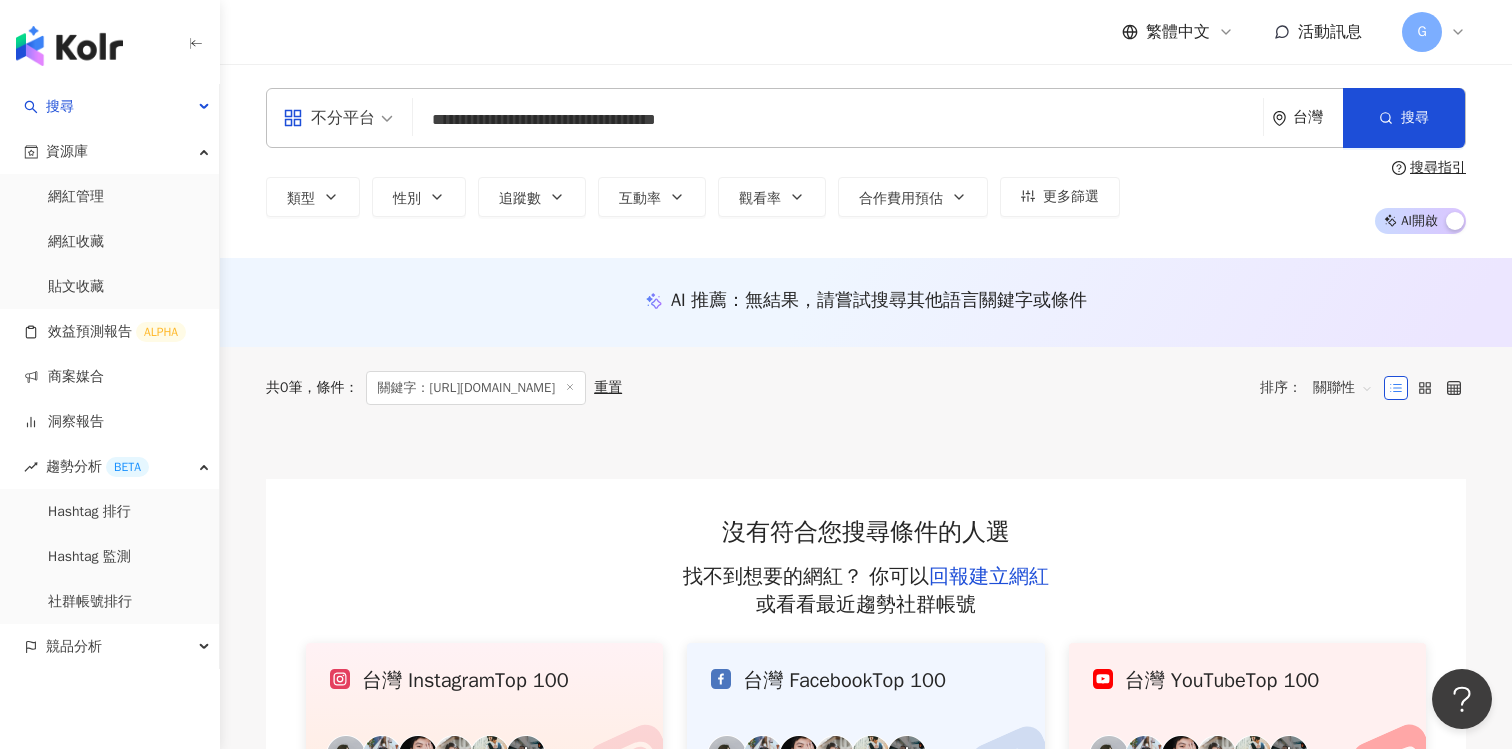 click on "**********" at bounding box center (838, 120) 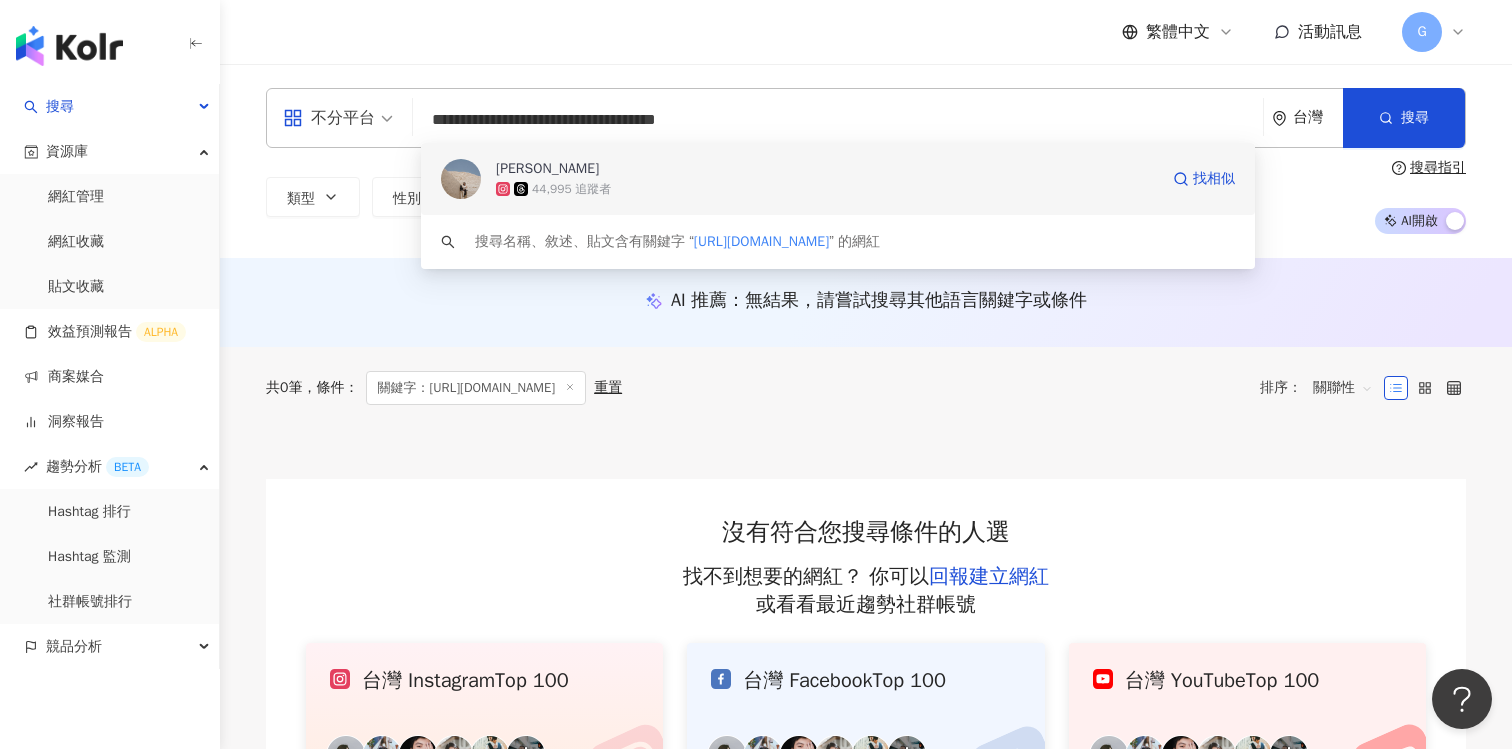 click on "Dee Dee" at bounding box center (827, 169) 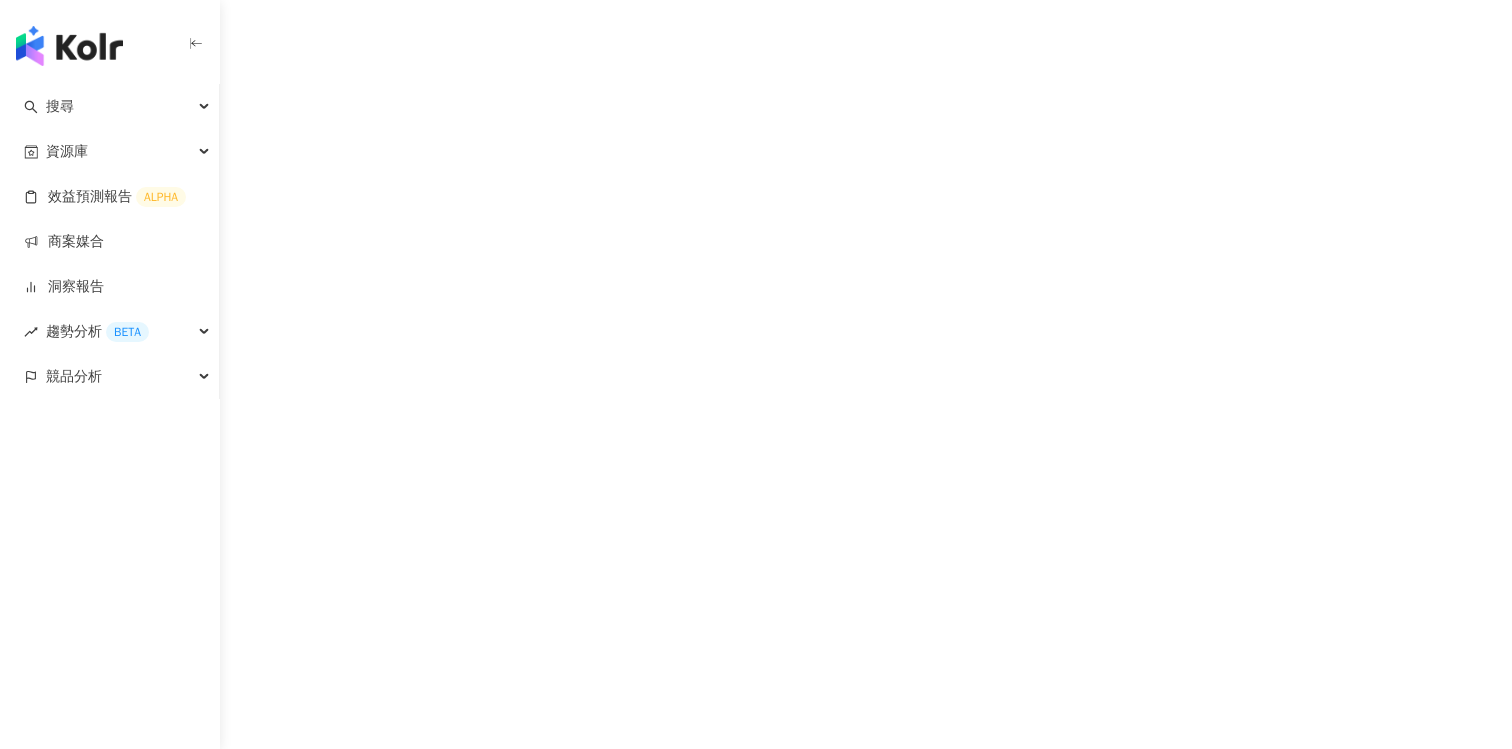 scroll, scrollTop: 0, scrollLeft: 0, axis: both 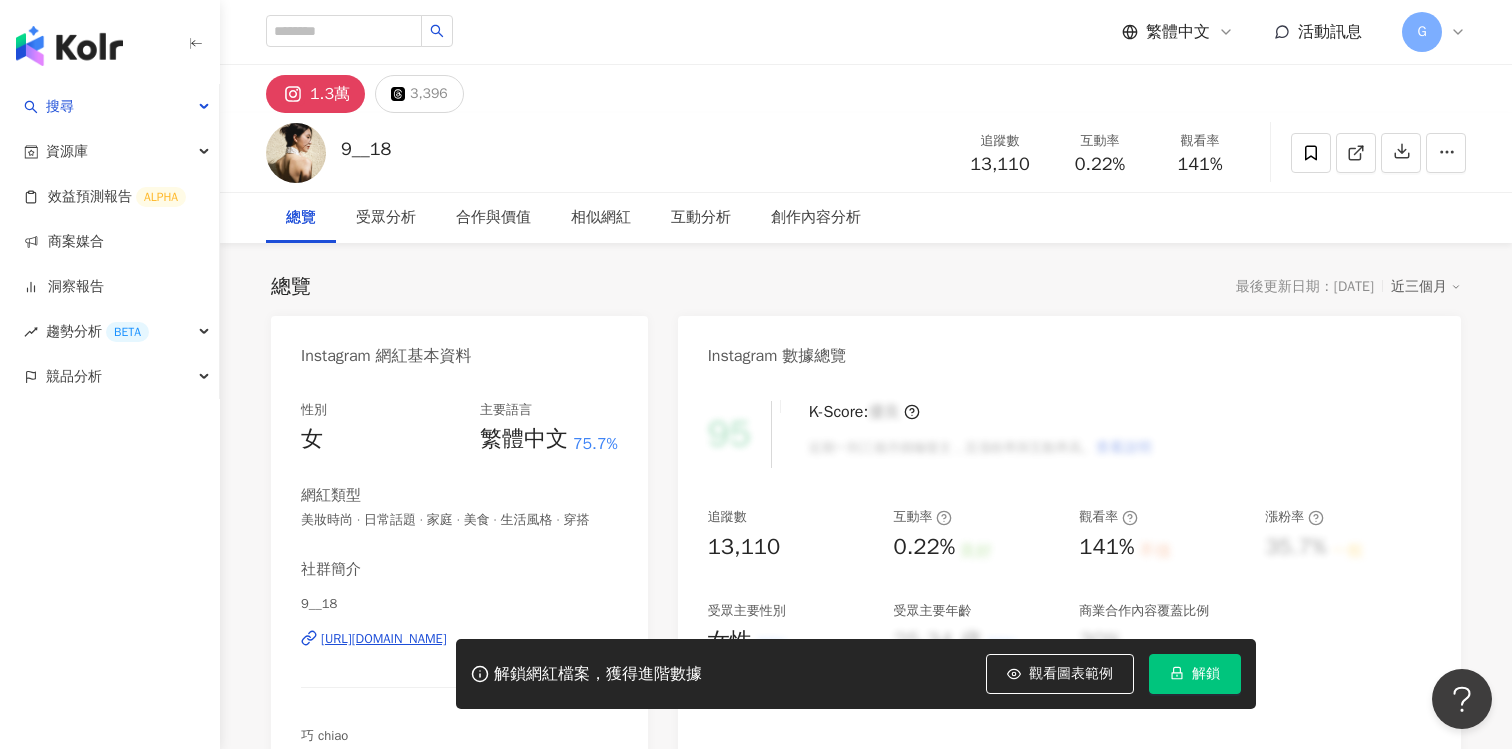 click on "95 K-Score :   優良 近期一到三個月積極發文，且漲粉率與互動率高。 查看說明" at bounding box center [1069, 434] 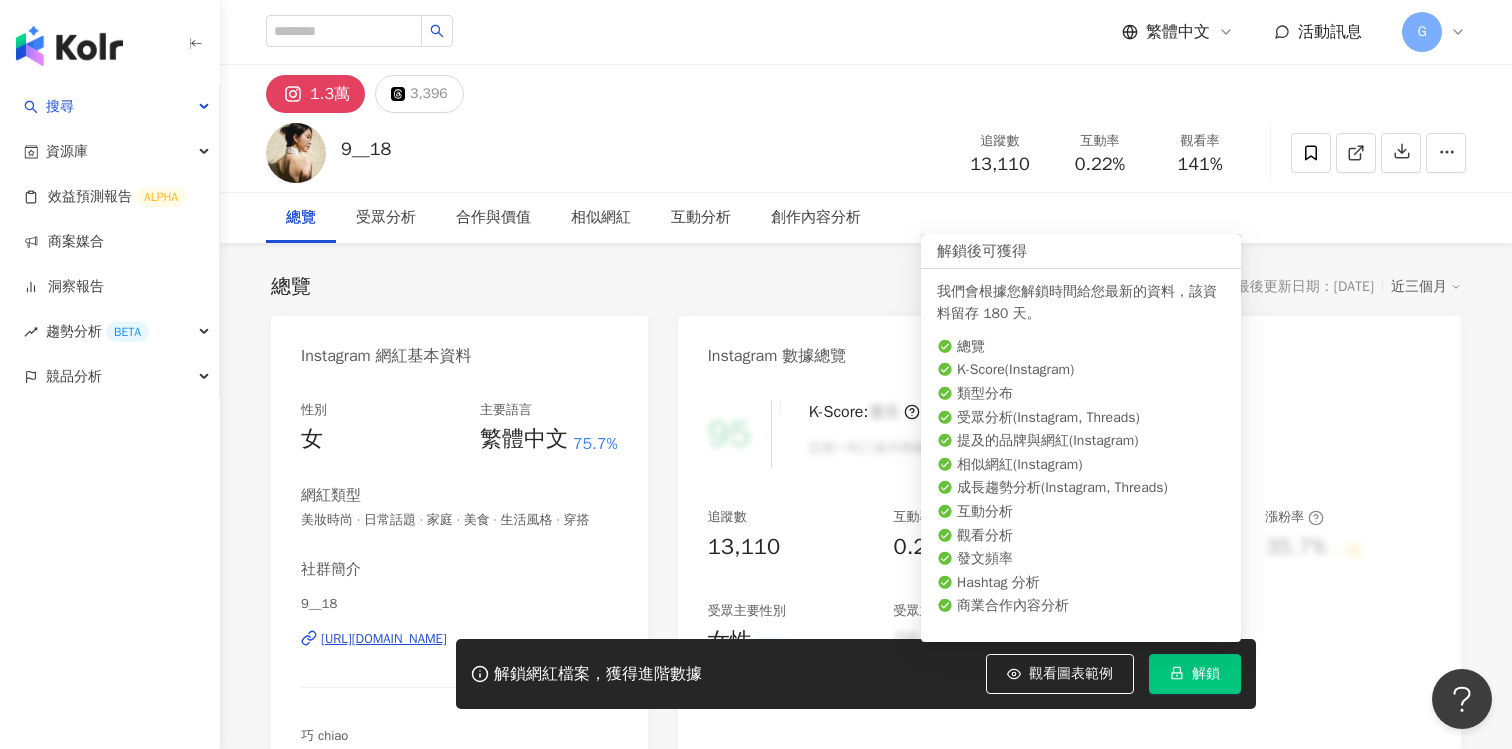 click on "解鎖" at bounding box center (1206, 674) 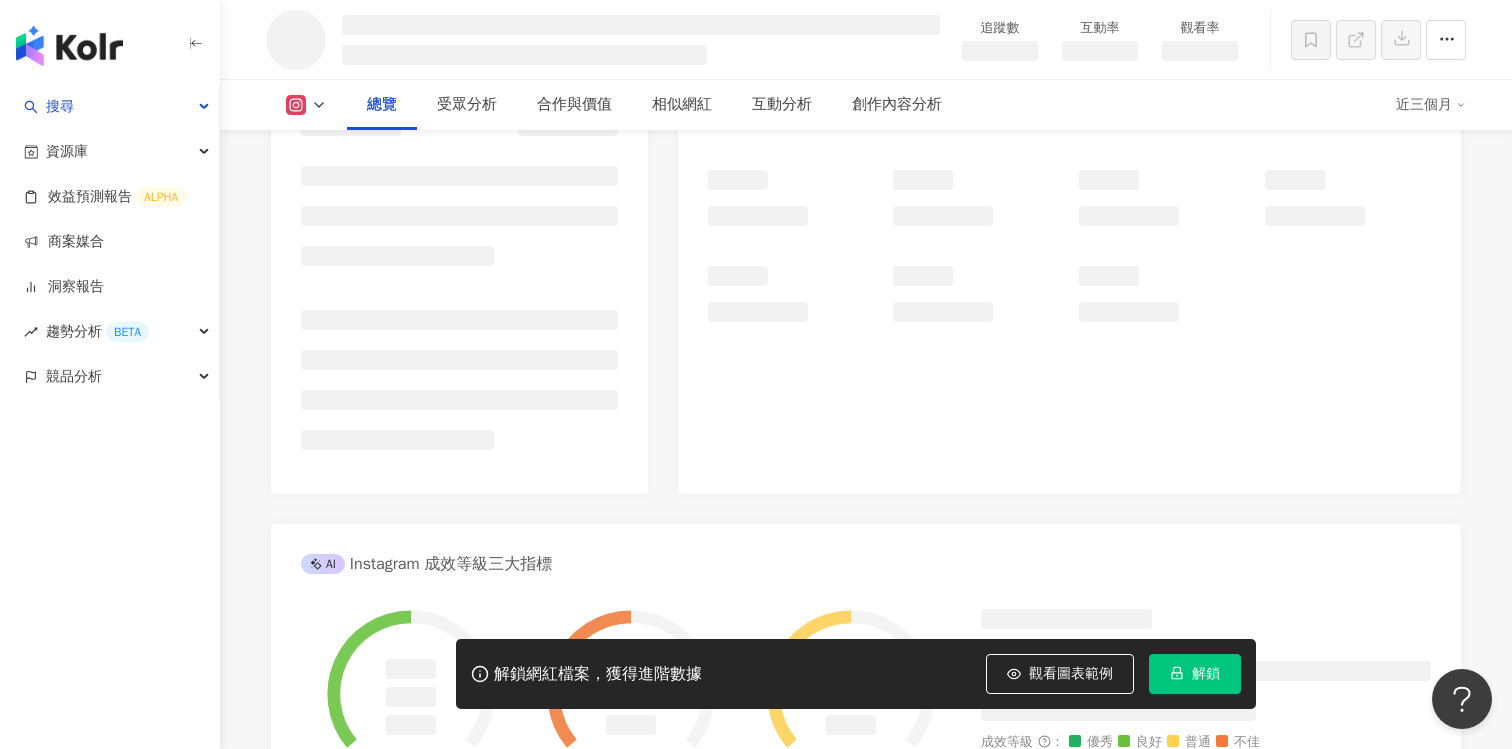 scroll, scrollTop: 660, scrollLeft: 0, axis: vertical 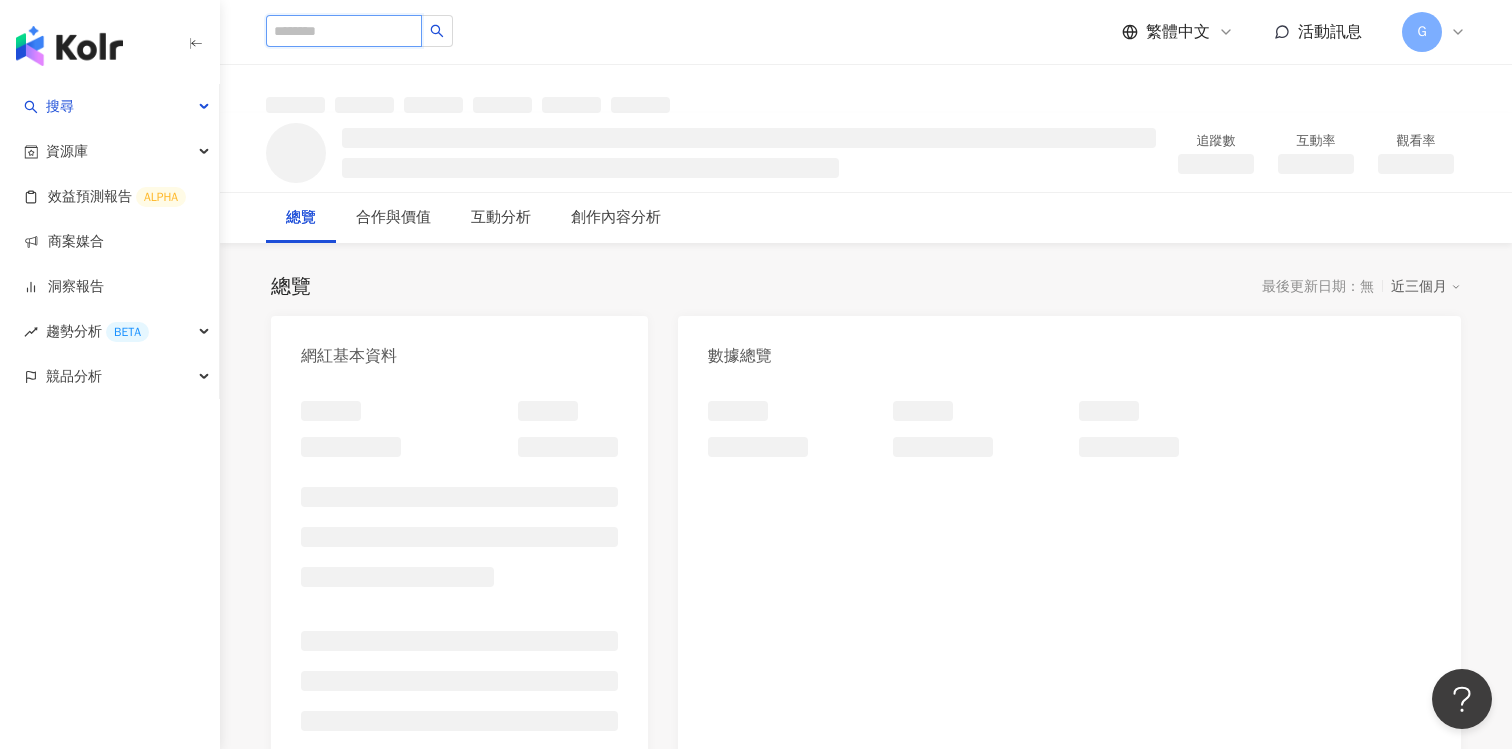 click at bounding box center [344, 31] 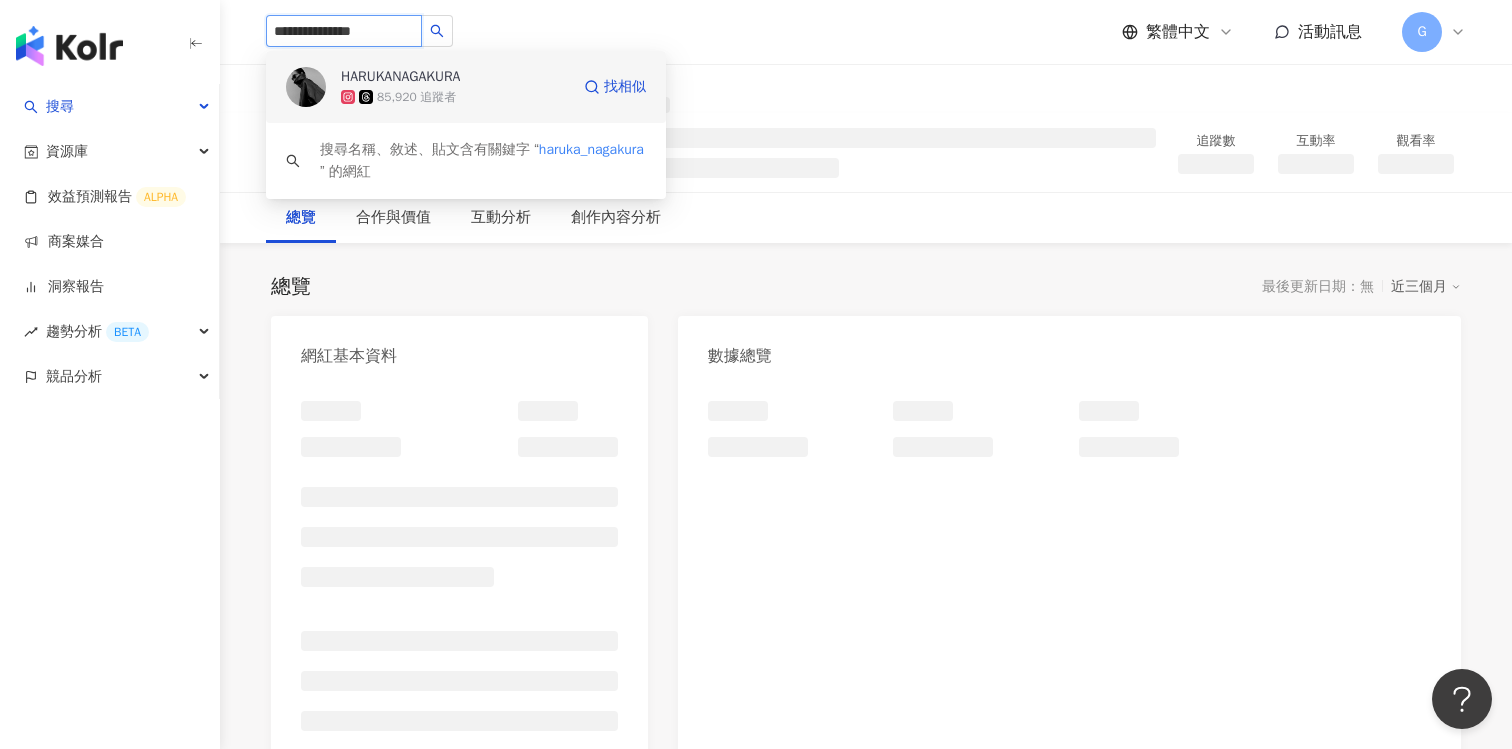 click on "HARUKANAGAKURA" at bounding box center (400, 77) 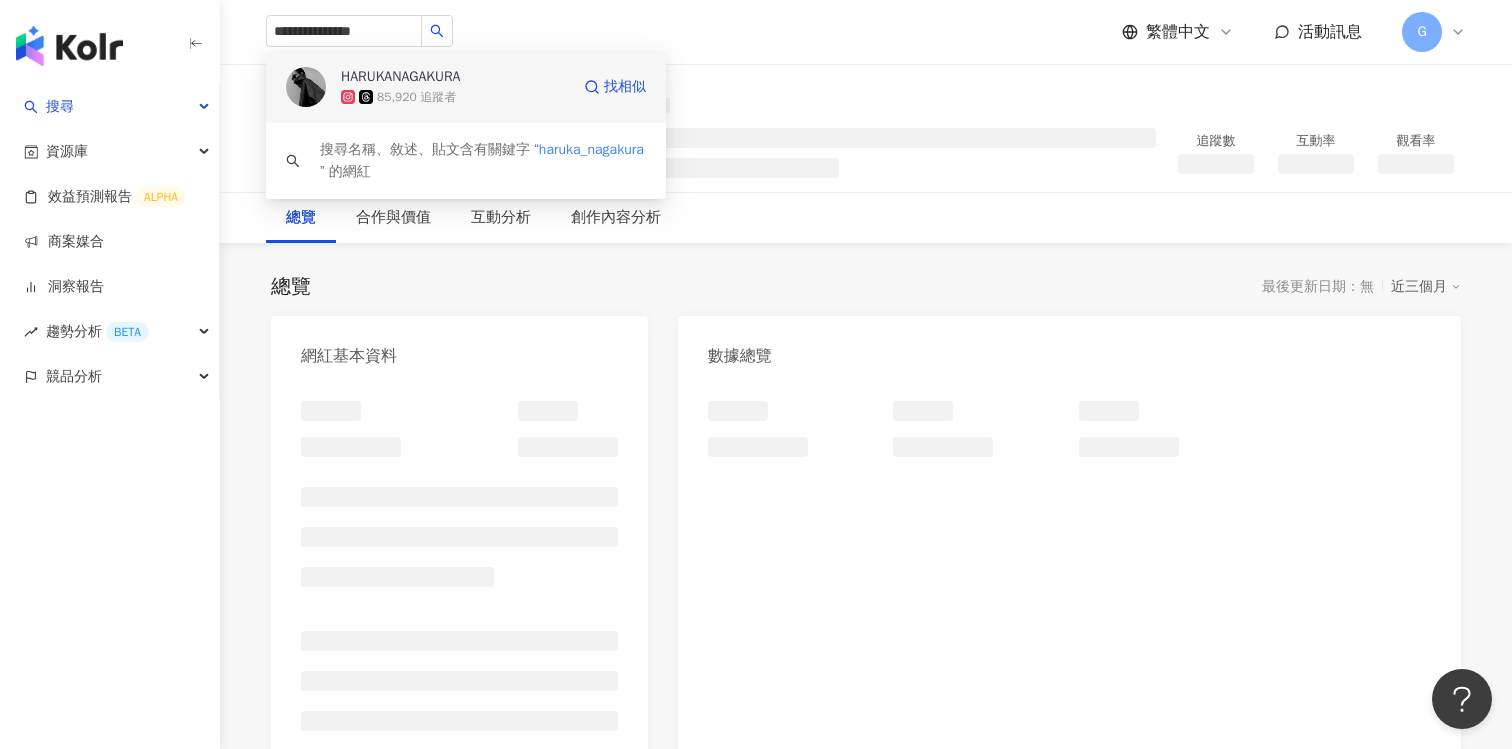 type 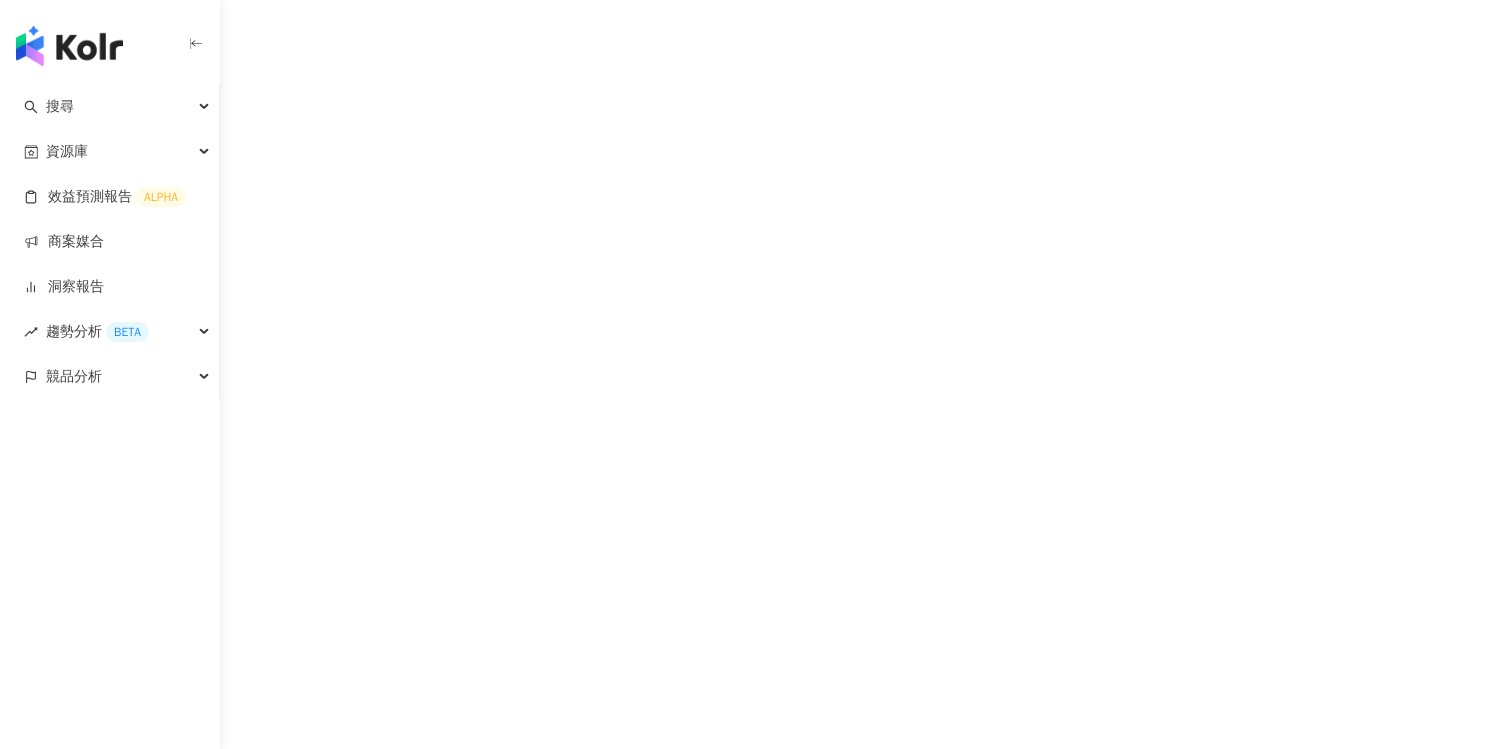 scroll, scrollTop: 0, scrollLeft: 0, axis: both 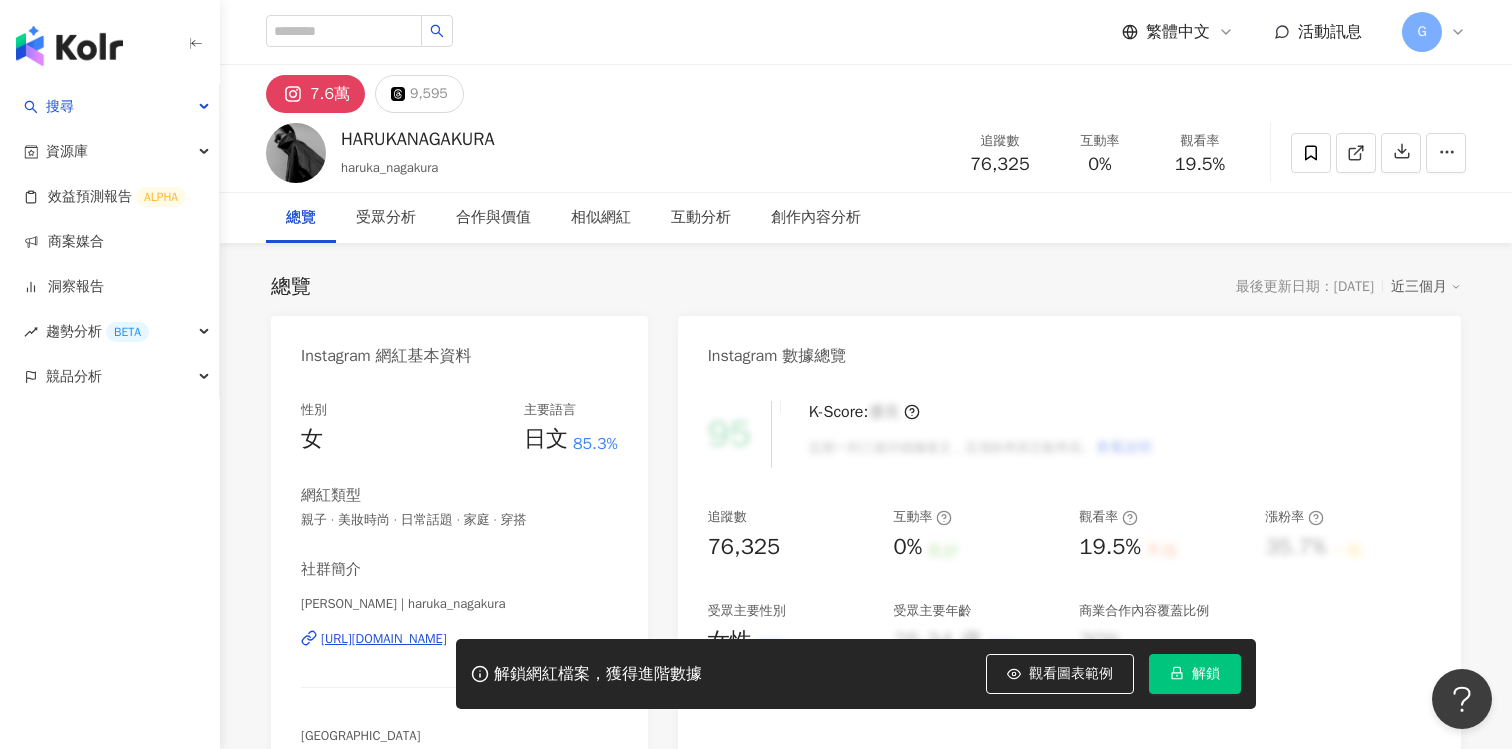 click on "解鎖" at bounding box center [1206, 674] 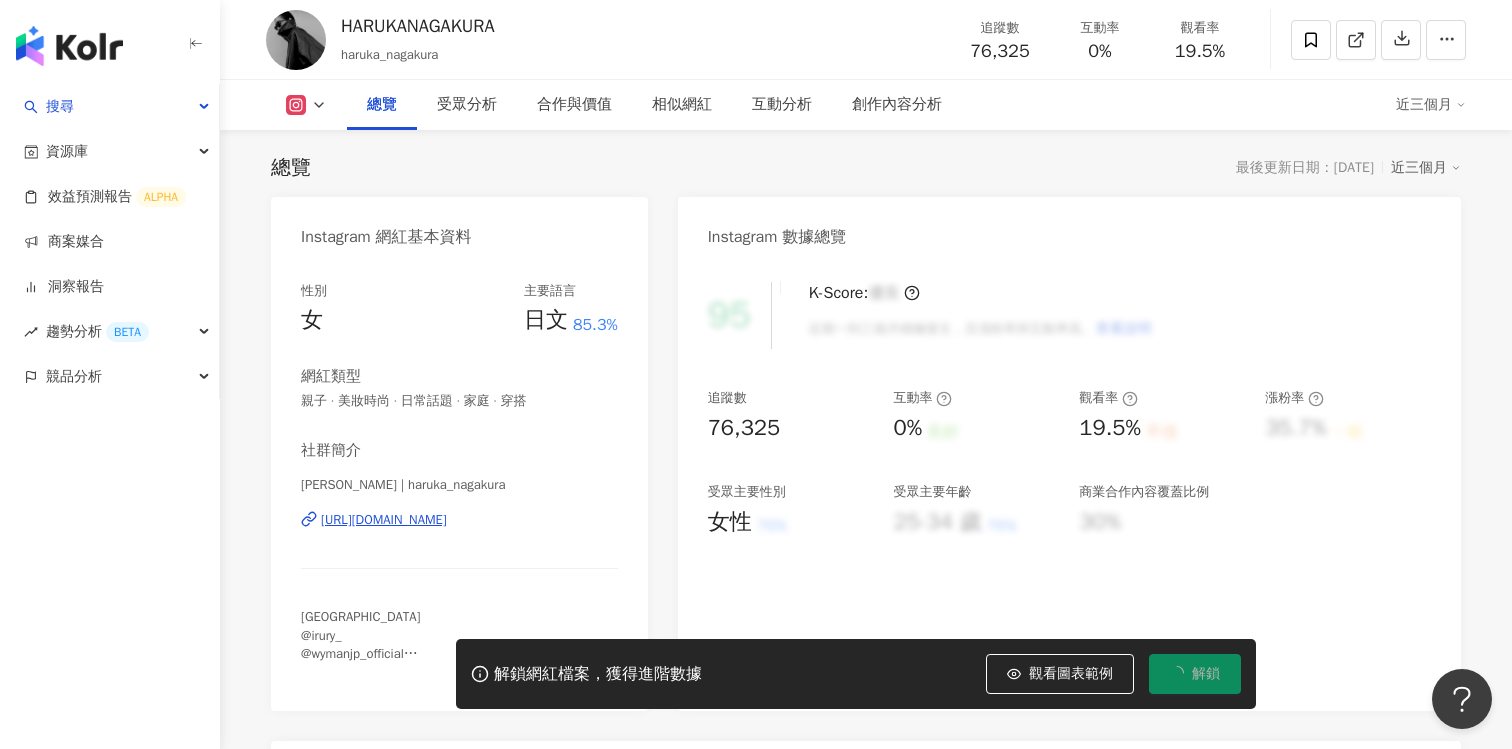 scroll, scrollTop: 122, scrollLeft: 0, axis: vertical 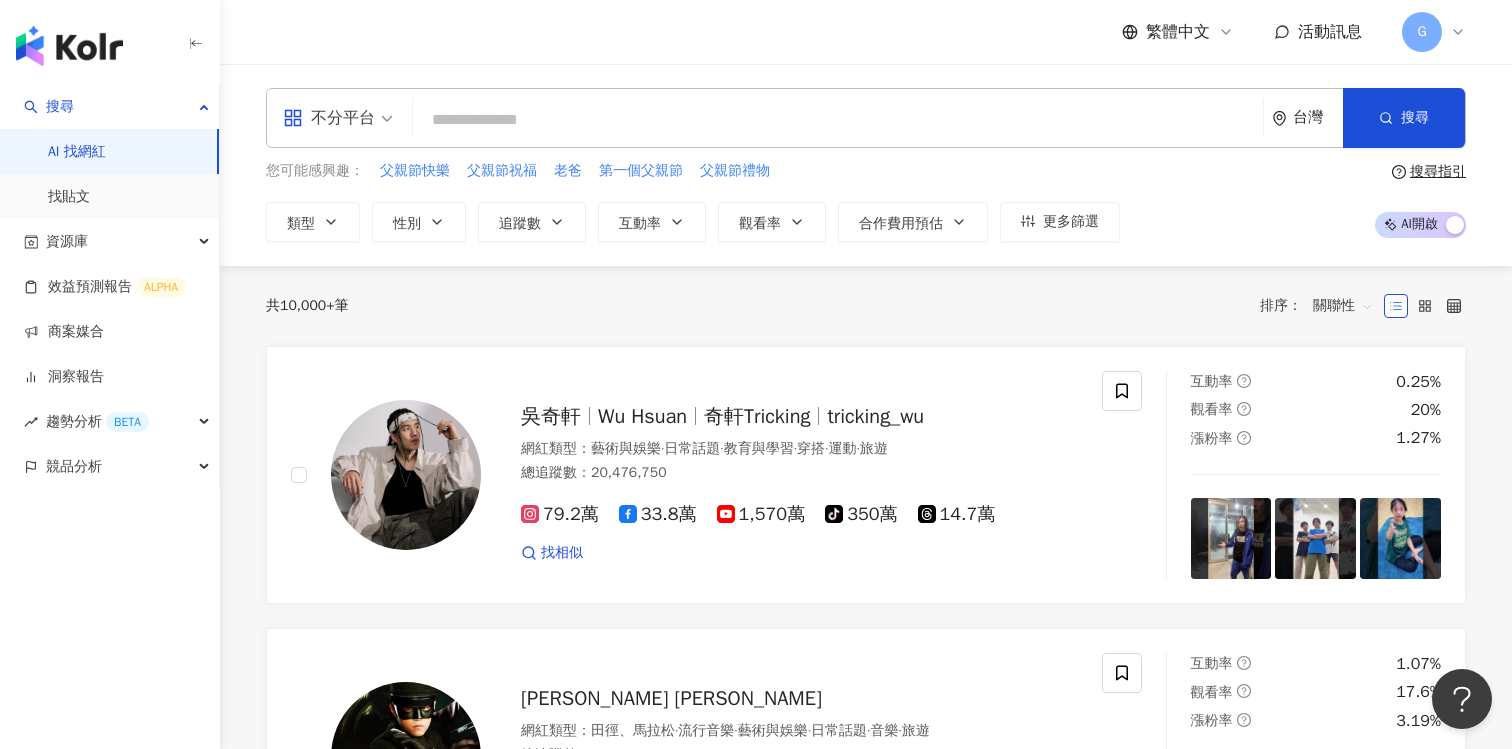 click at bounding box center [838, 120] 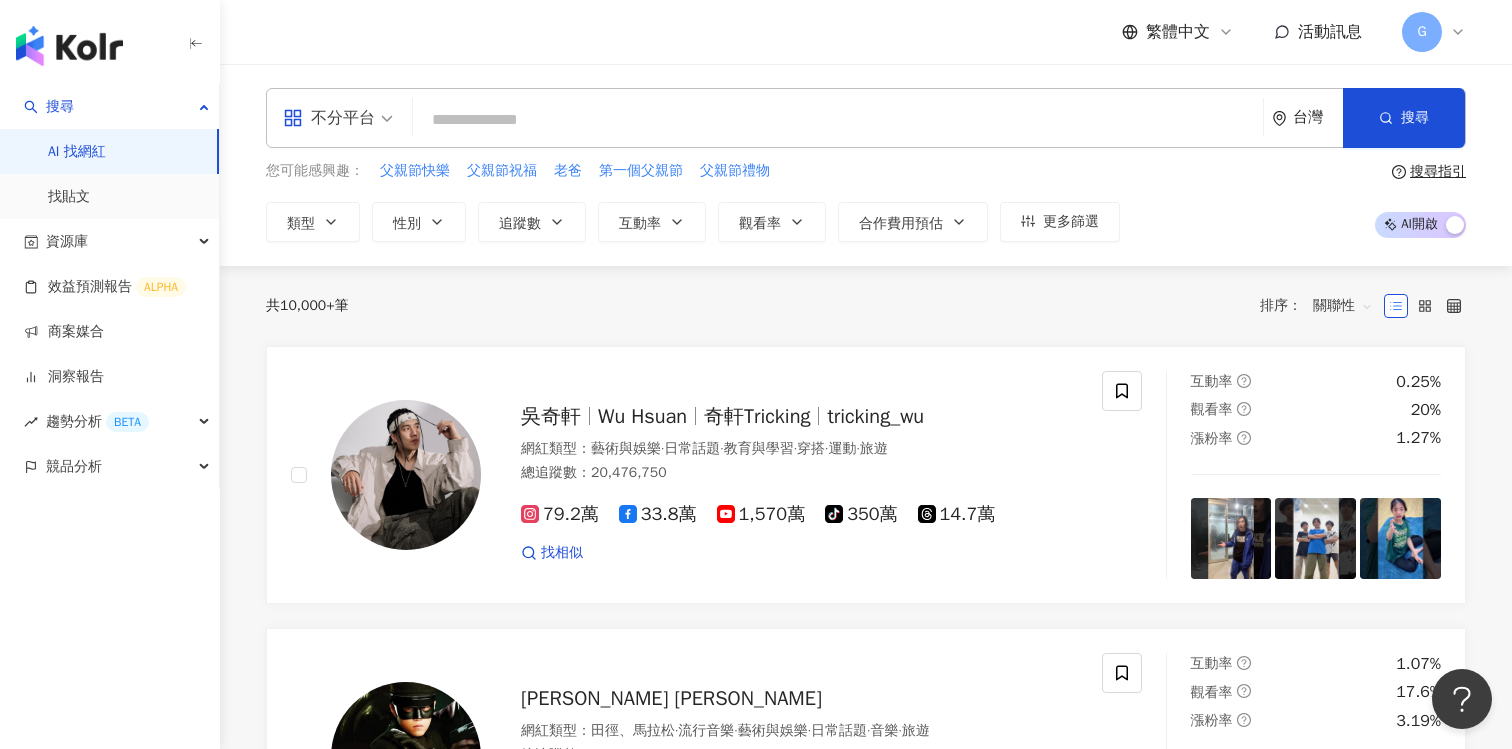 click at bounding box center (838, 120) 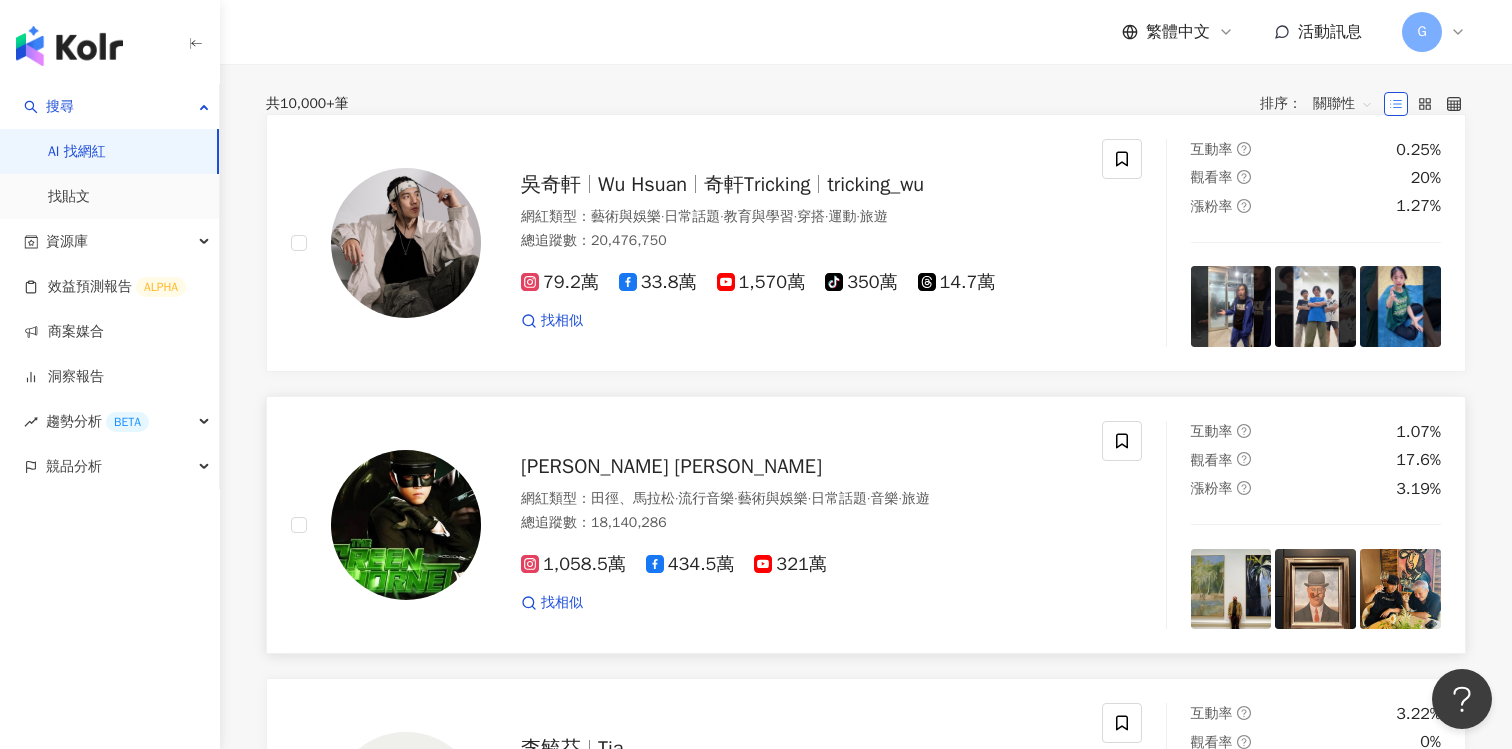 scroll, scrollTop: 0, scrollLeft: 0, axis: both 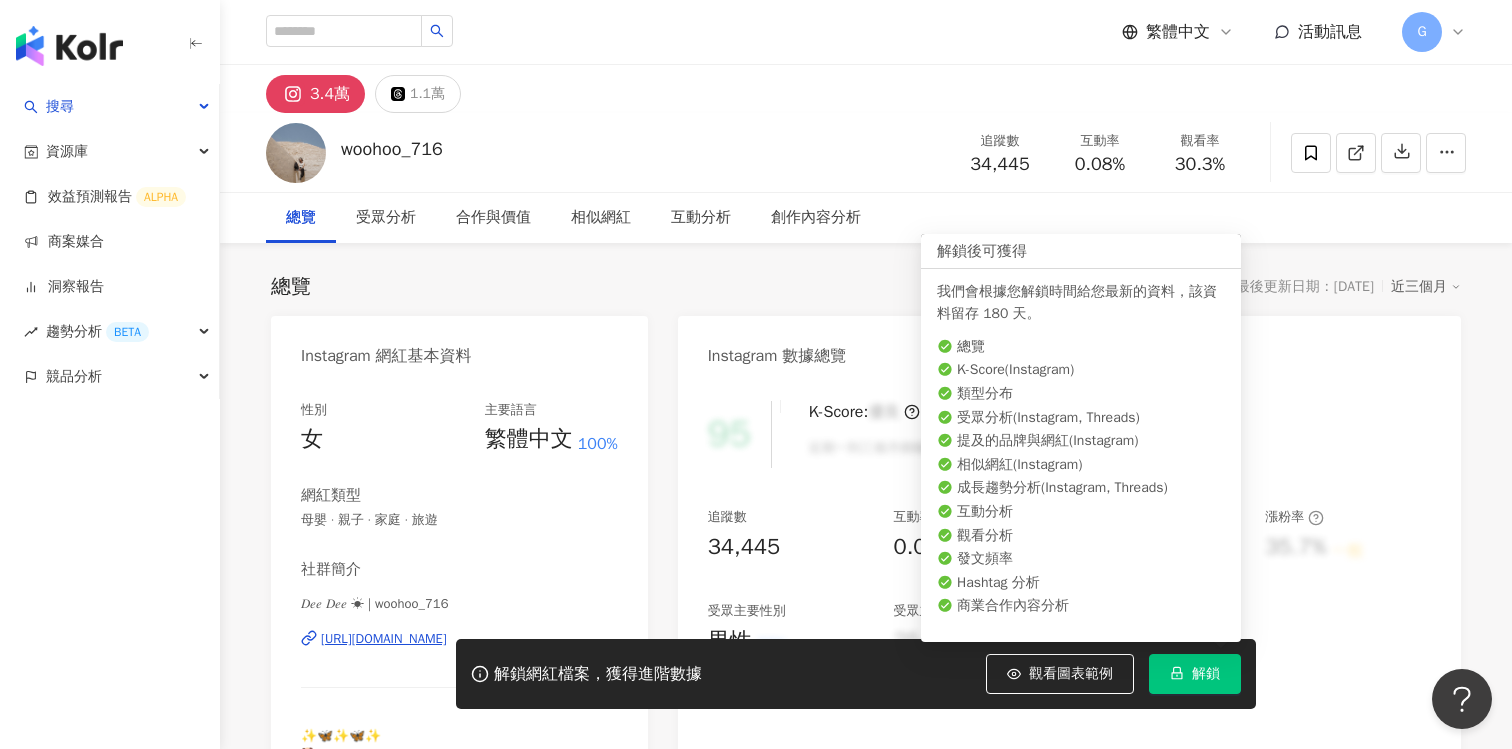 click on "解鎖" at bounding box center [1195, 674] 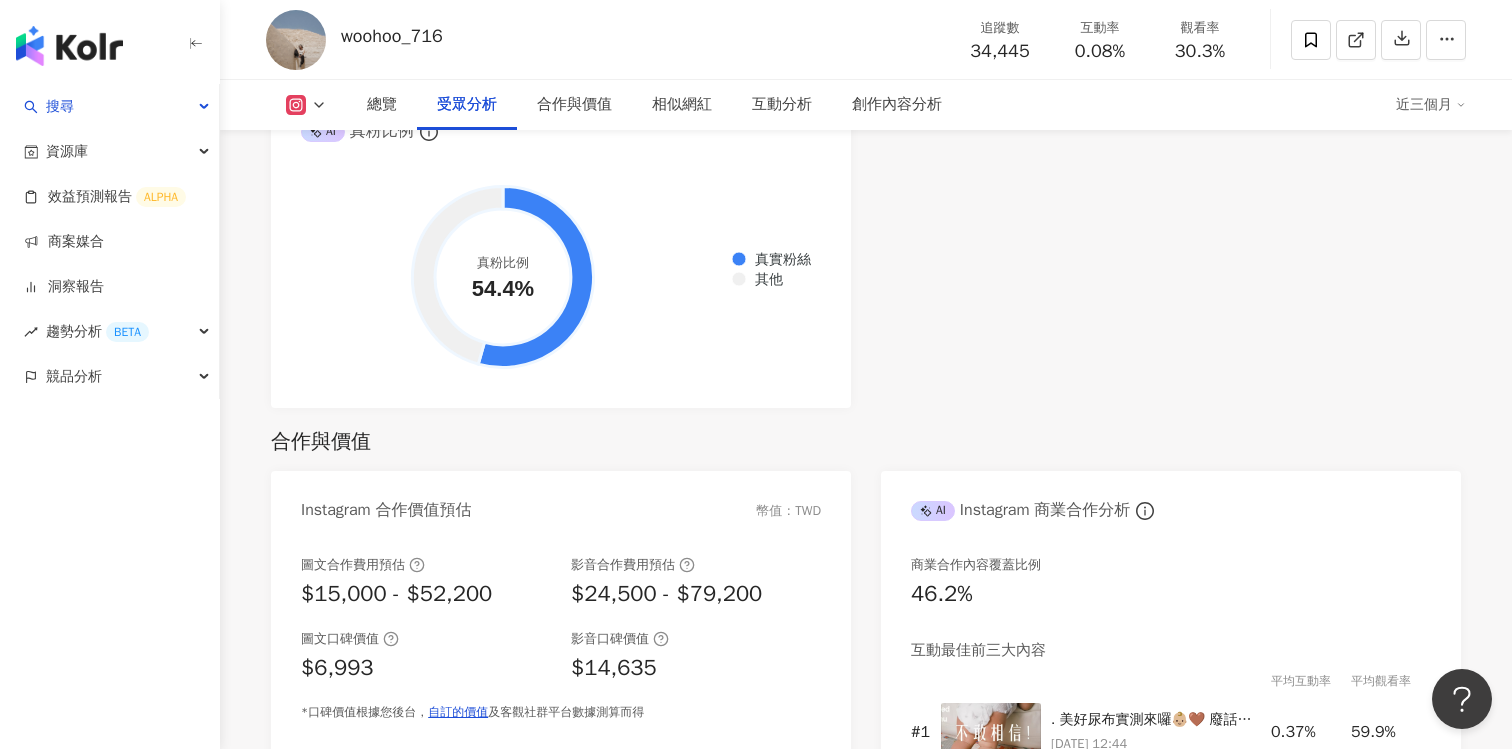 scroll, scrollTop: 2428, scrollLeft: 0, axis: vertical 